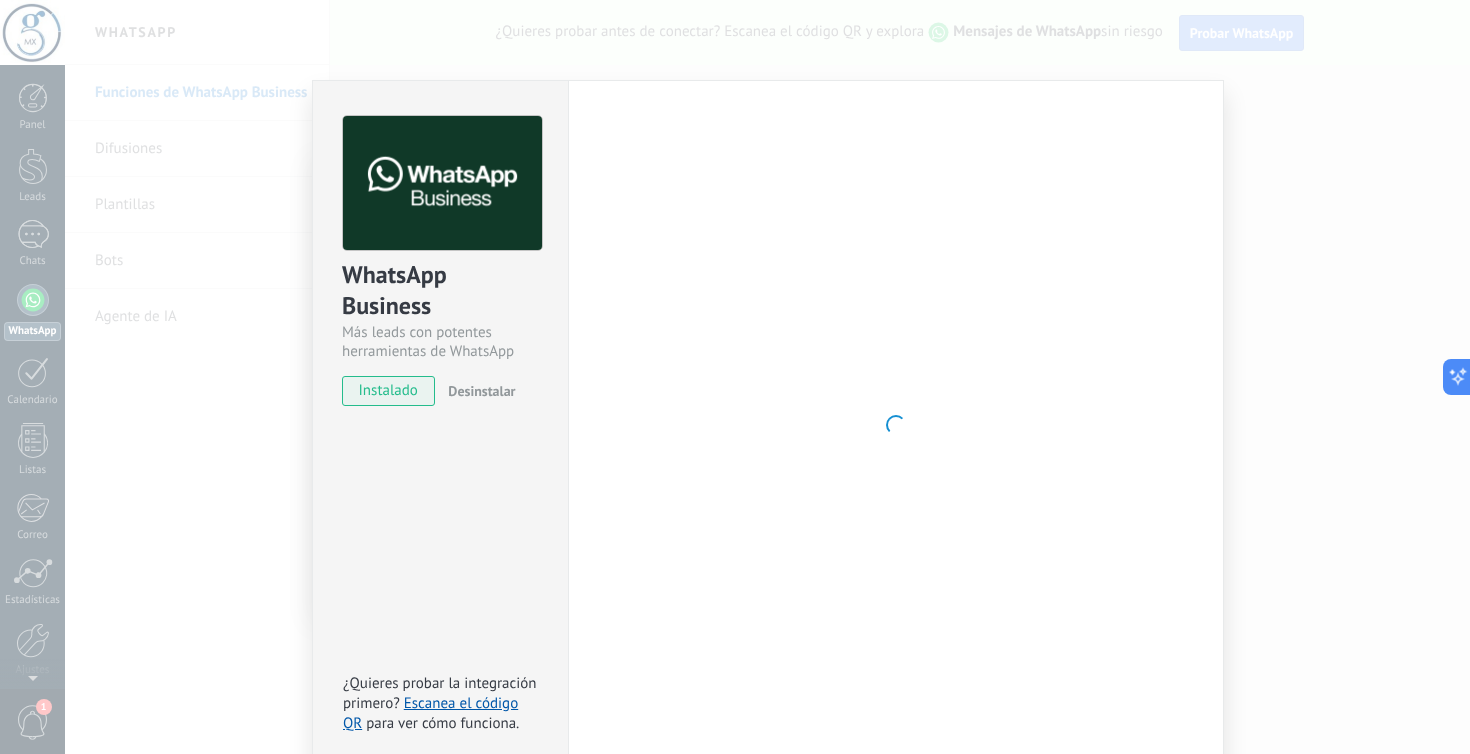 scroll, scrollTop: 0, scrollLeft: 0, axis: both 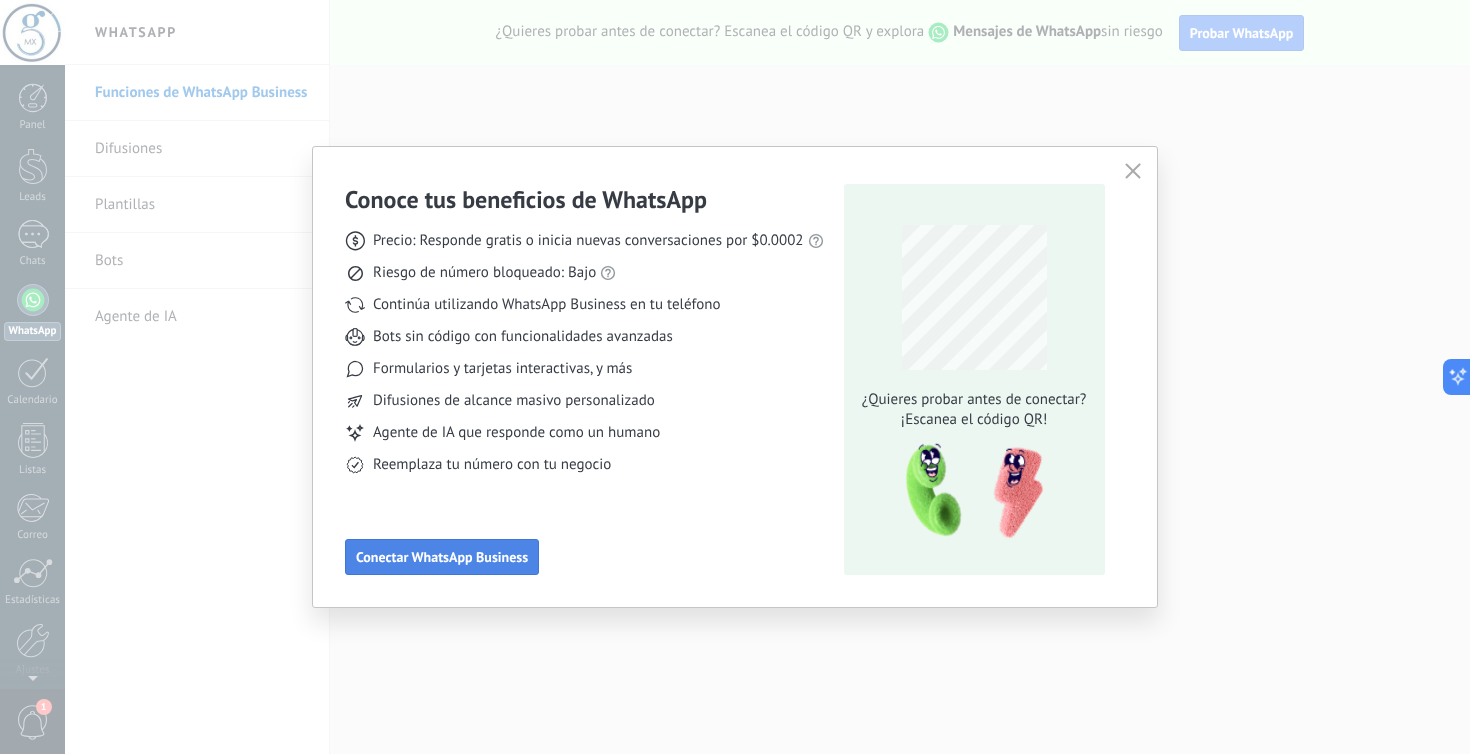click on "Conectar WhatsApp Business" at bounding box center (442, 557) 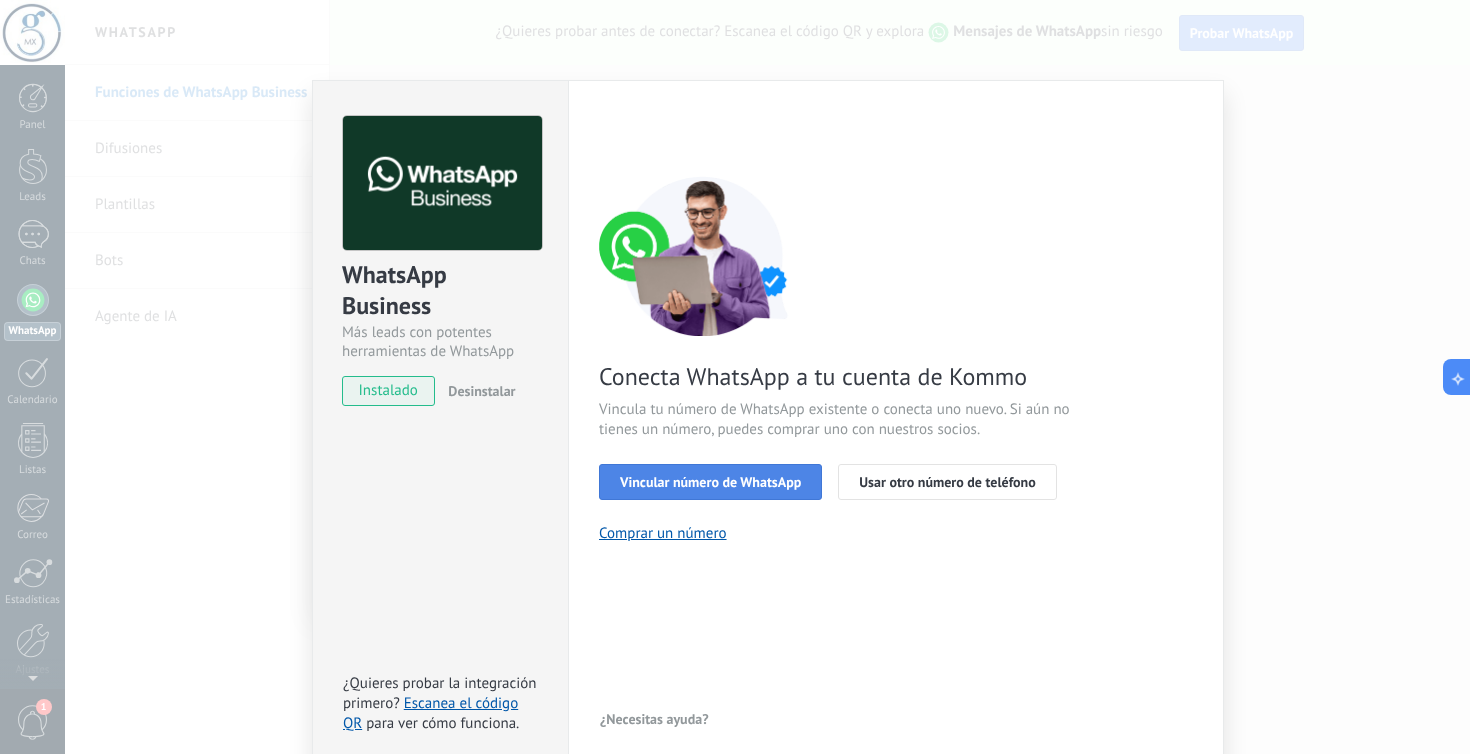 click on "Vincular número de WhatsApp" at bounding box center [710, 482] 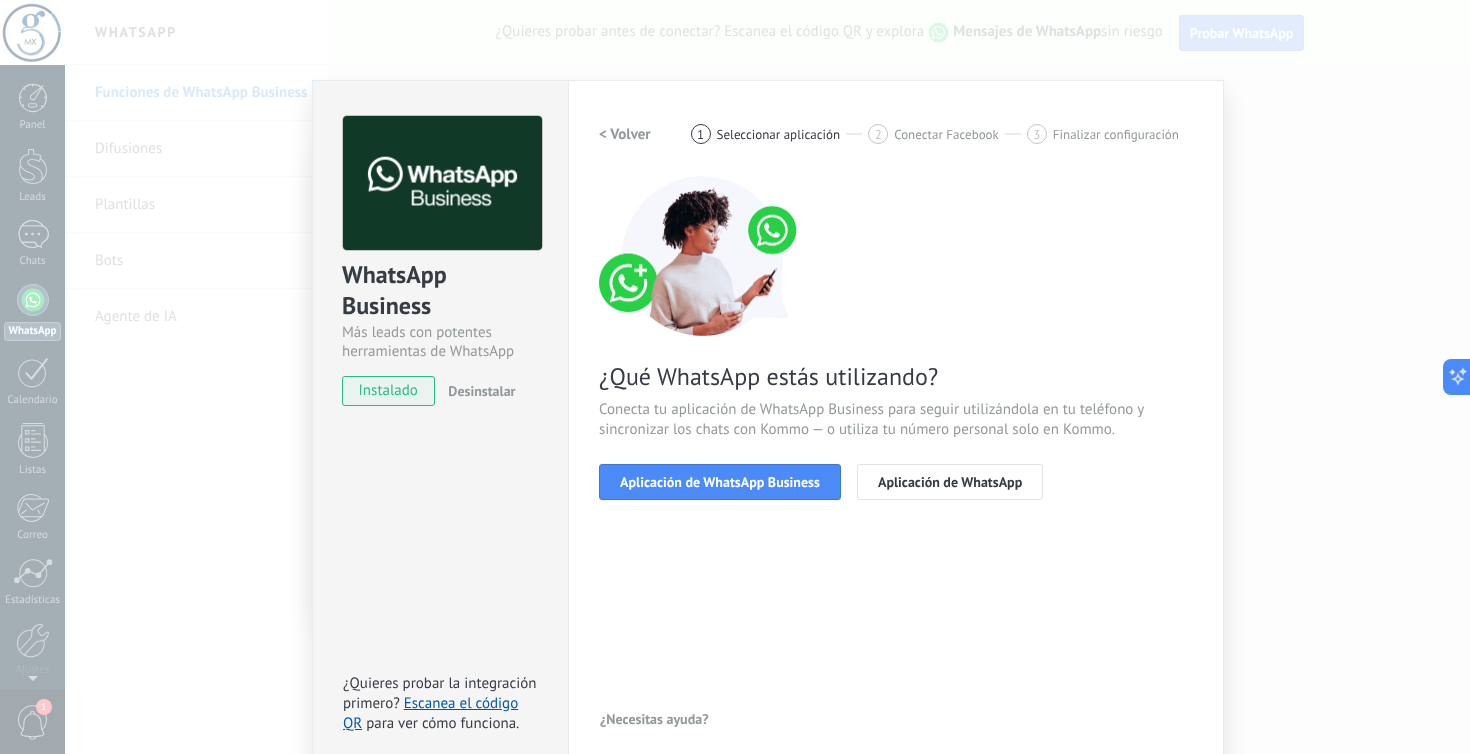click on "Aplicación de WhatsApp Business" at bounding box center [720, 482] 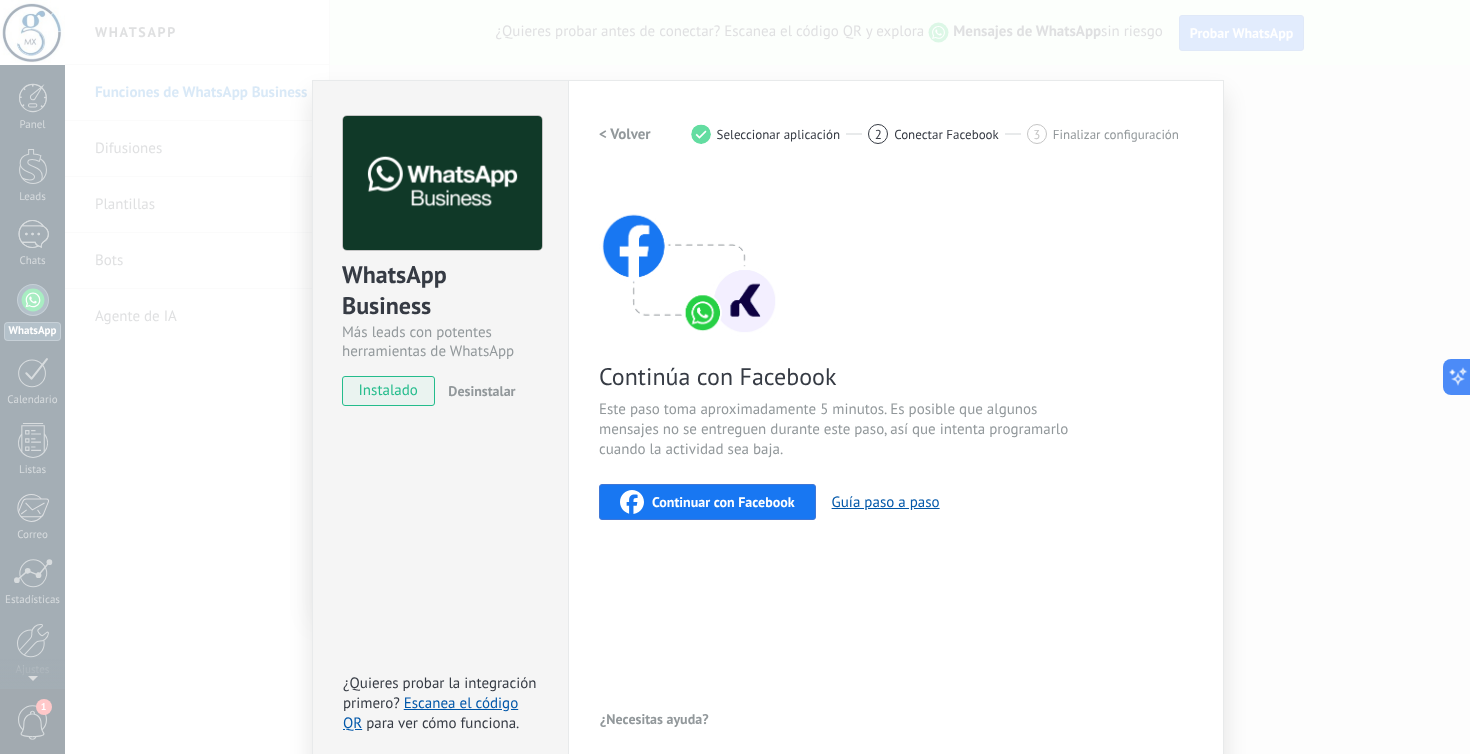 click on "Continuar con Facebook" at bounding box center [723, 502] 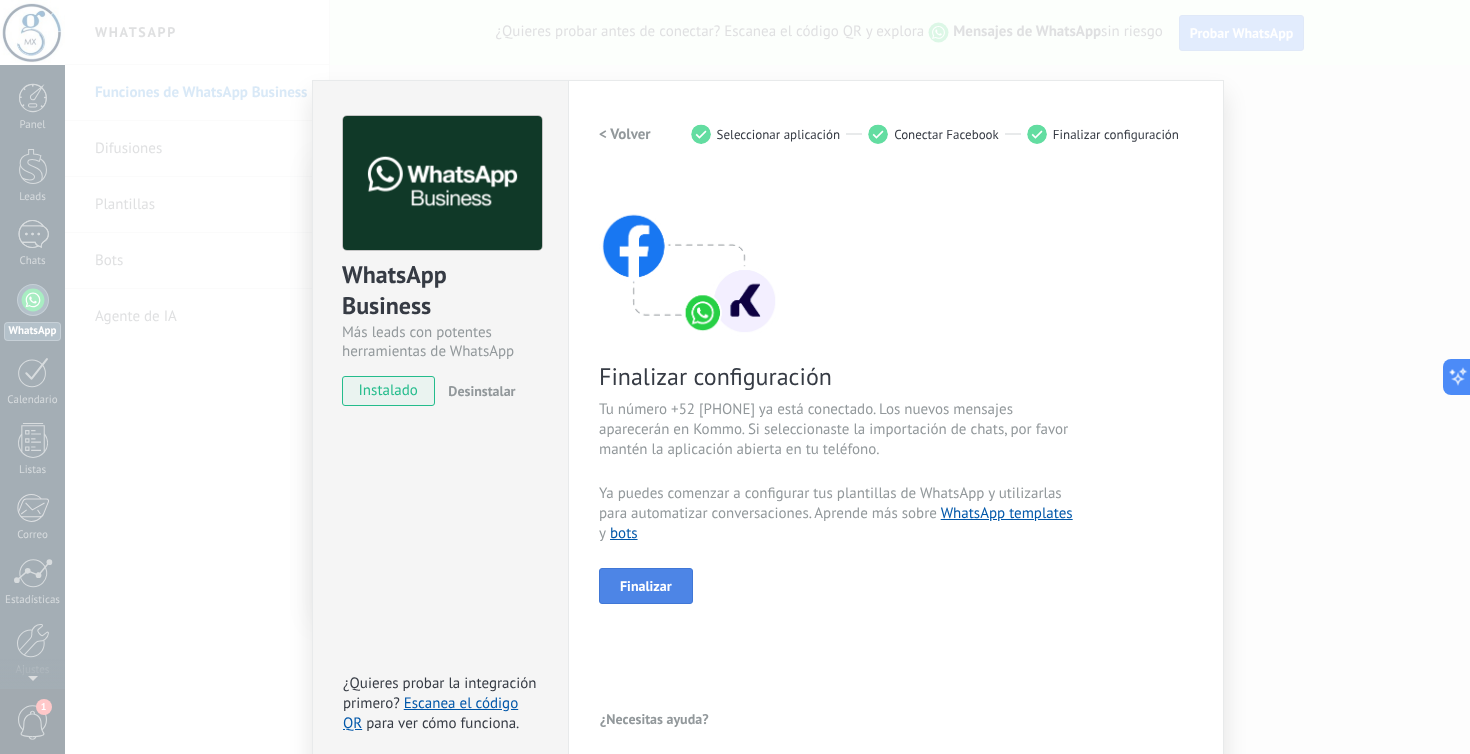 click on "Finalizar" at bounding box center (646, 586) 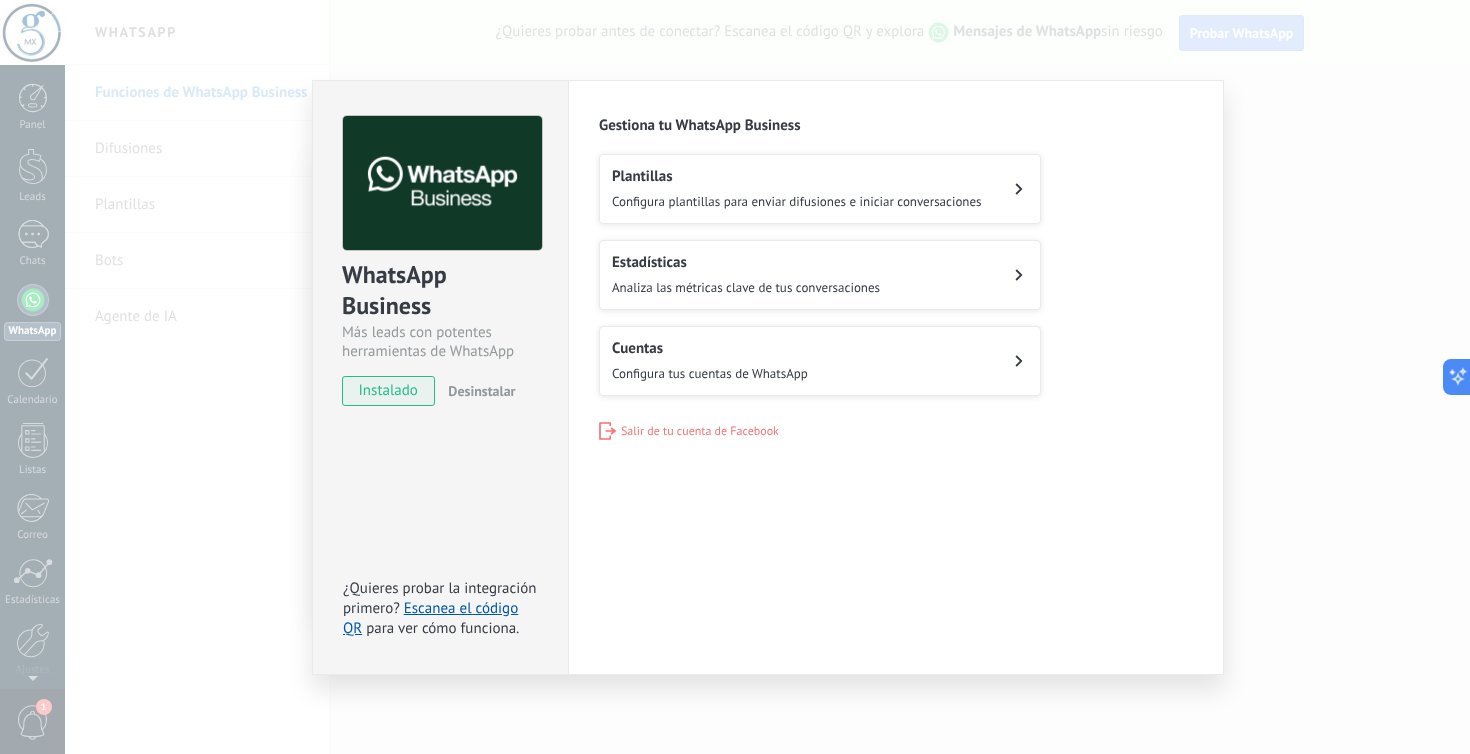 click on "Configura plantillas para enviar difusiones e iniciar conversaciones" at bounding box center (797, 201) 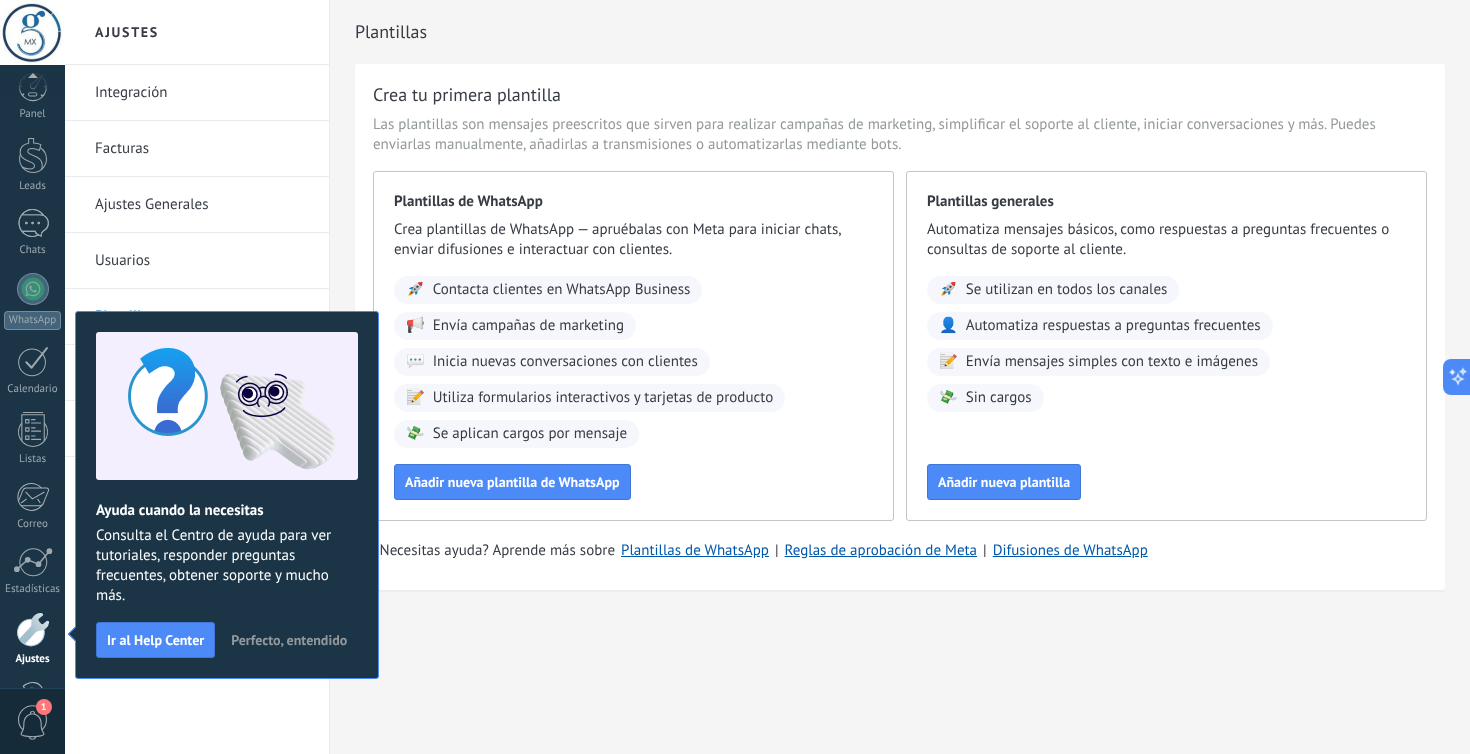 scroll, scrollTop: 78, scrollLeft: 0, axis: vertical 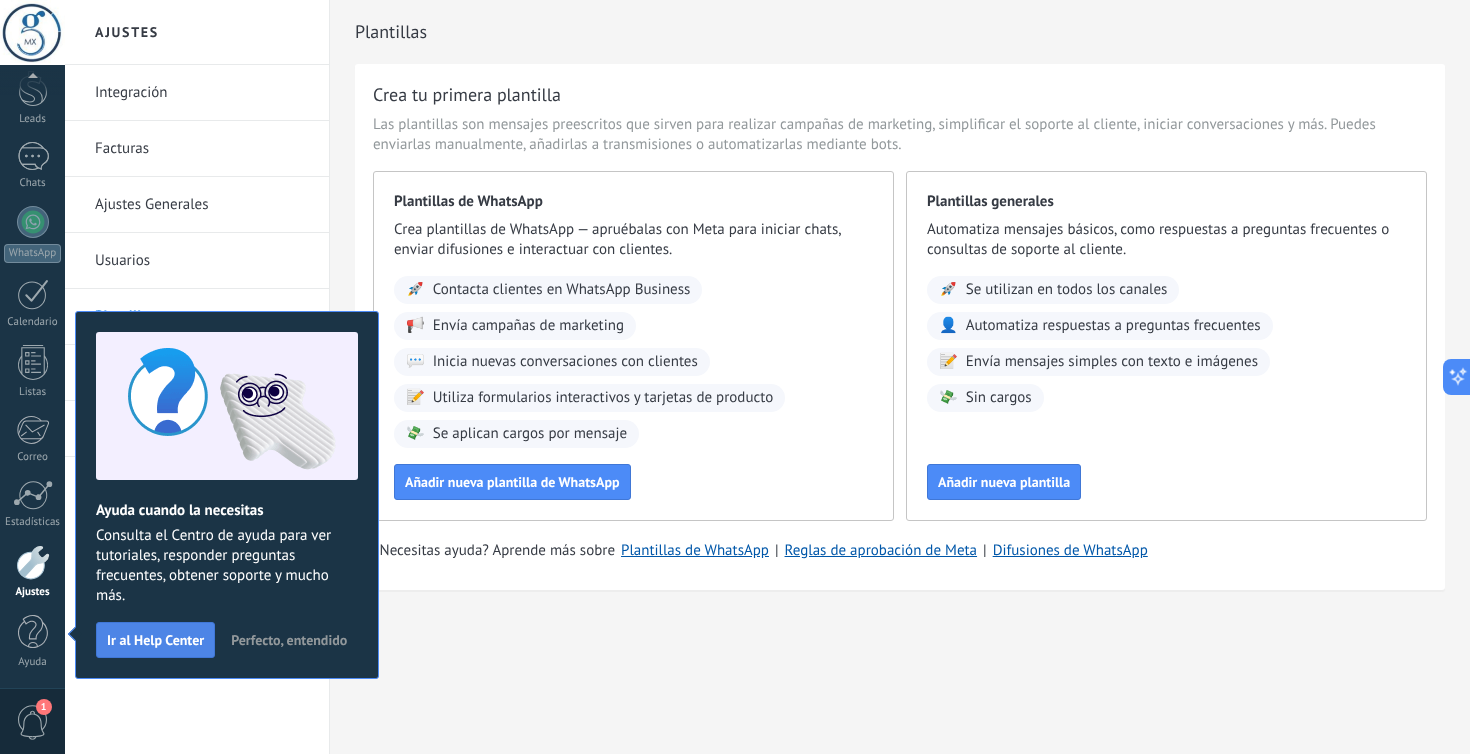 click on "Ir al Help Center" at bounding box center [155, 640] 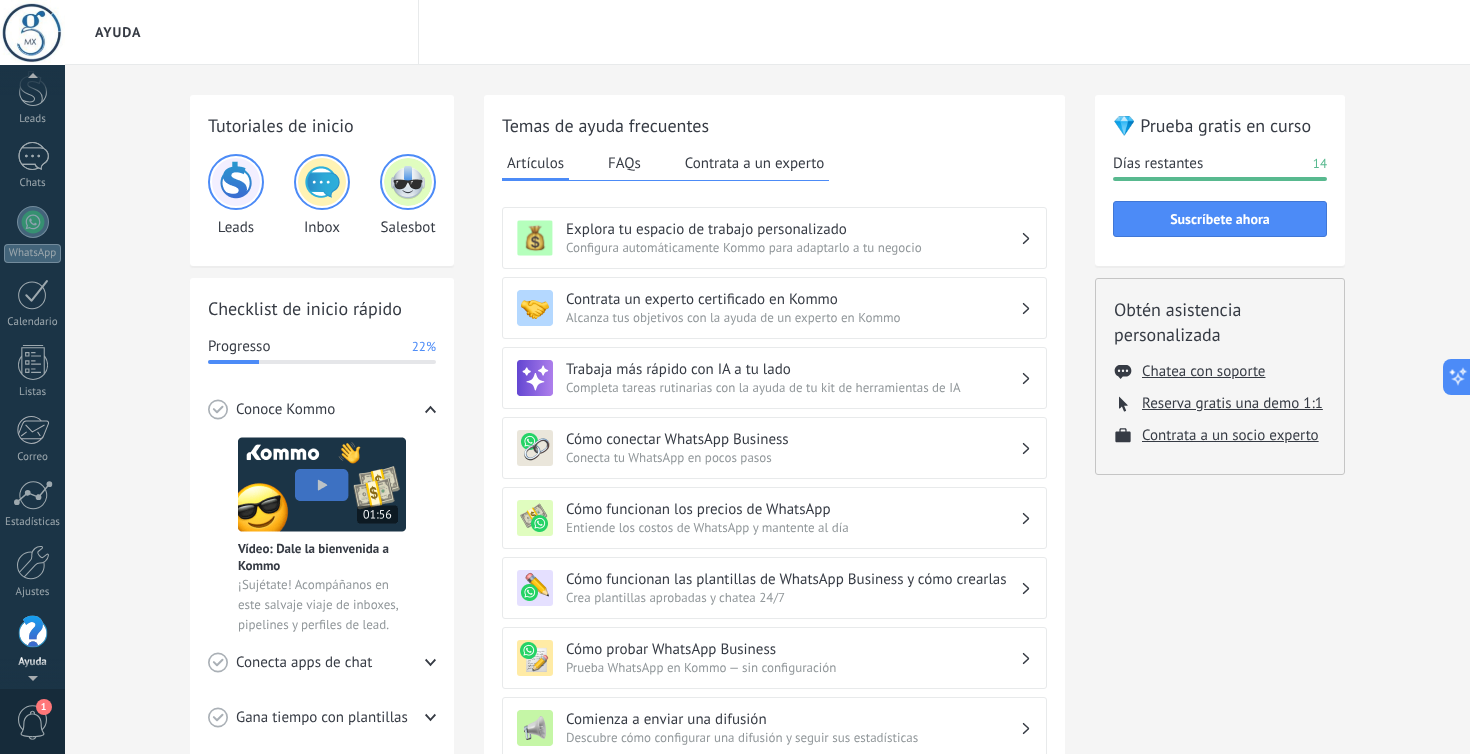 scroll, scrollTop: 42, scrollLeft: 0, axis: vertical 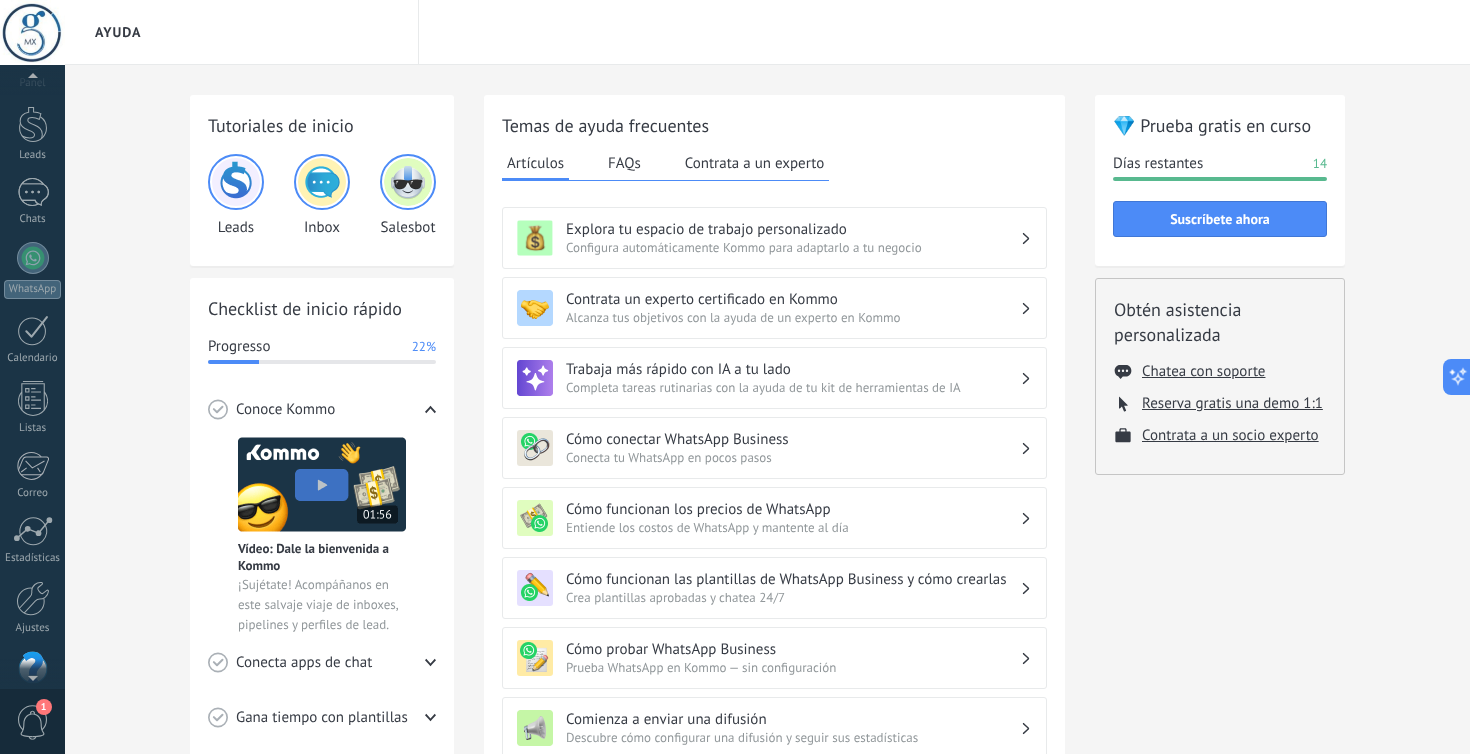 click on "Panel
Leads
Chats
WhatsApp
Clientes" at bounding box center (32, 383) 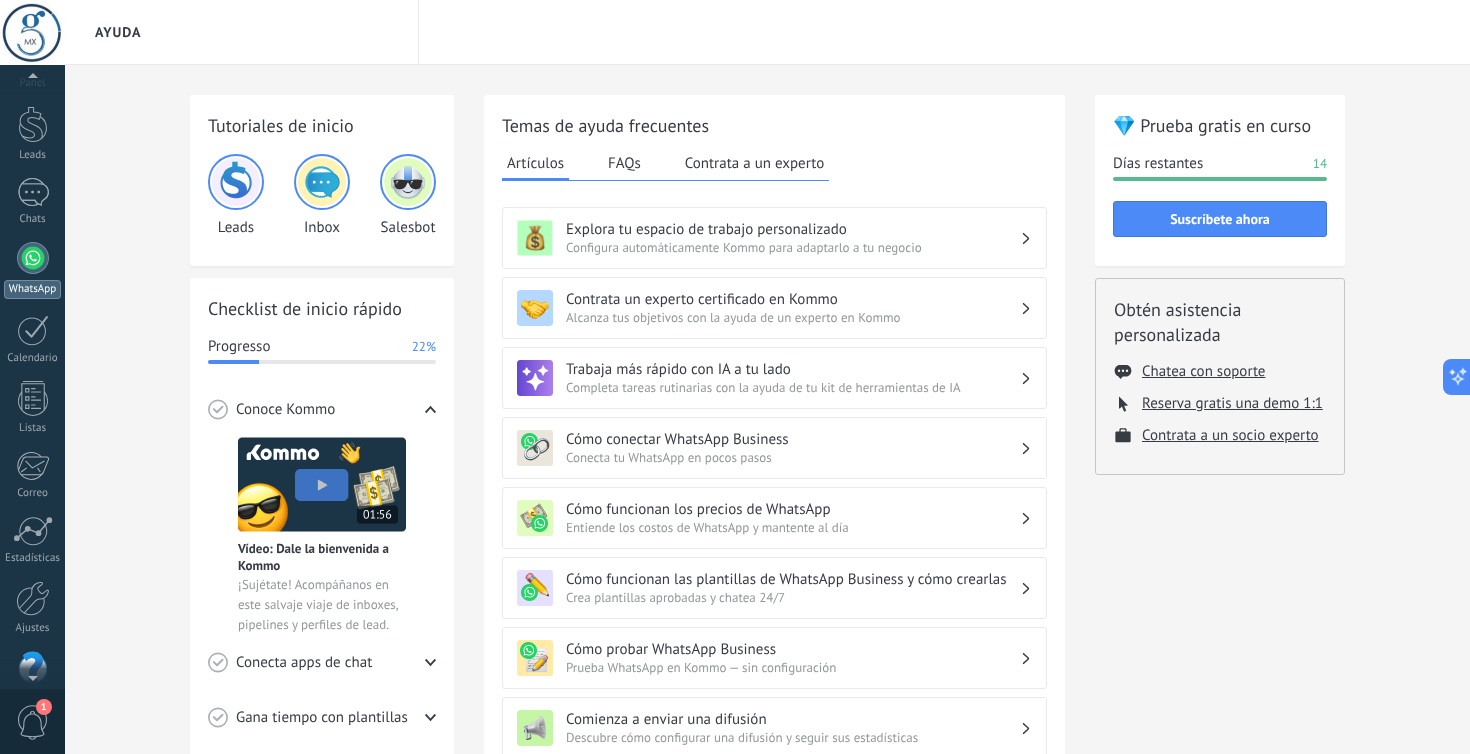 click at bounding box center (33, 258) 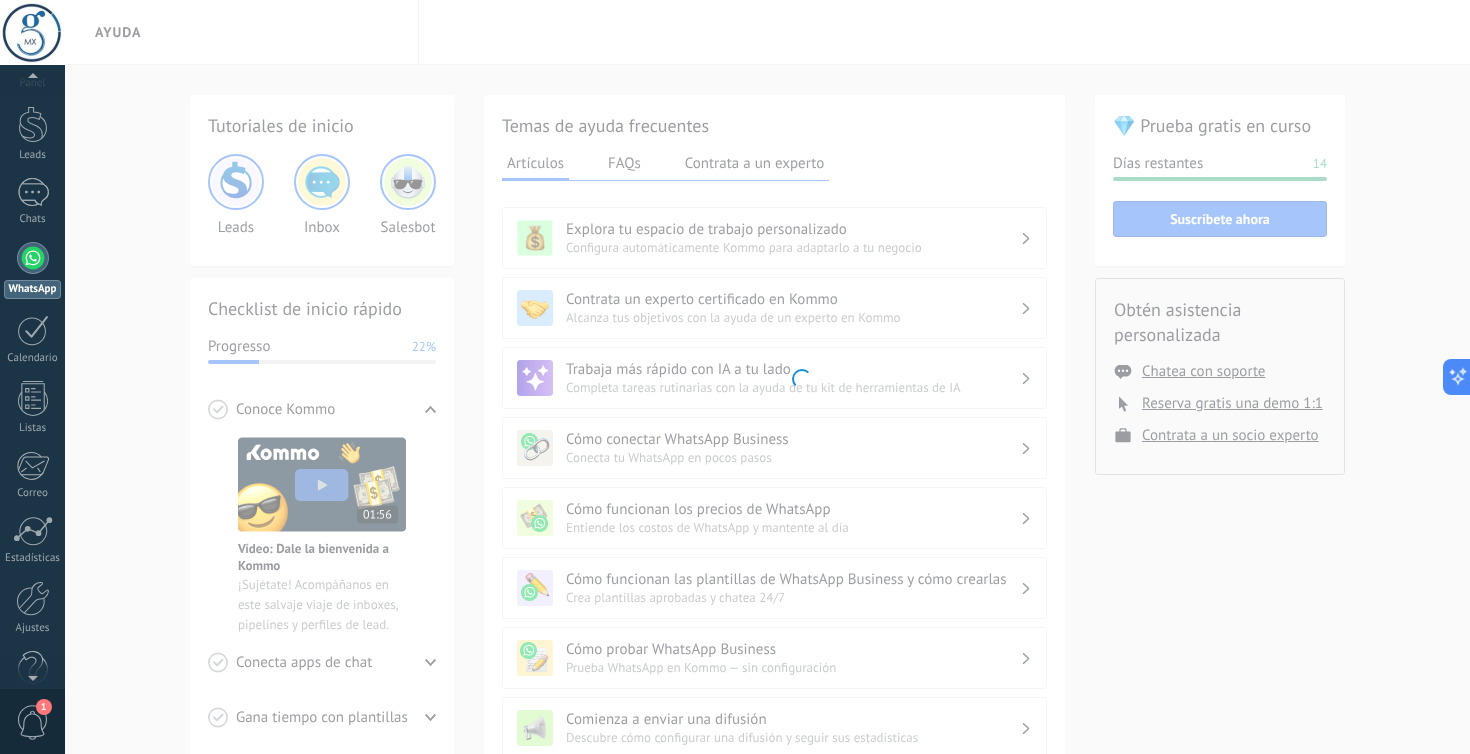 scroll, scrollTop: 0, scrollLeft: 0, axis: both 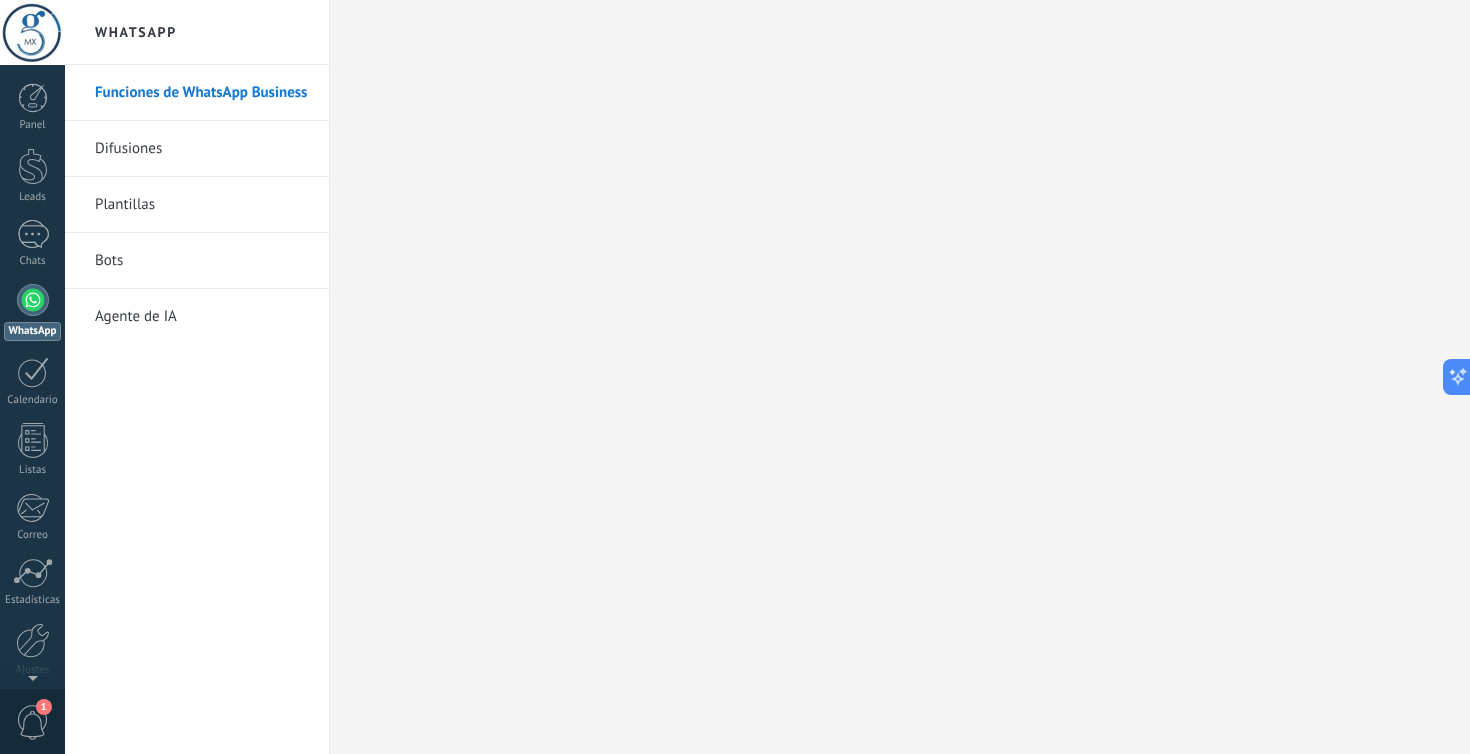 click on "Difusiones" at bounding box center (202, 149) 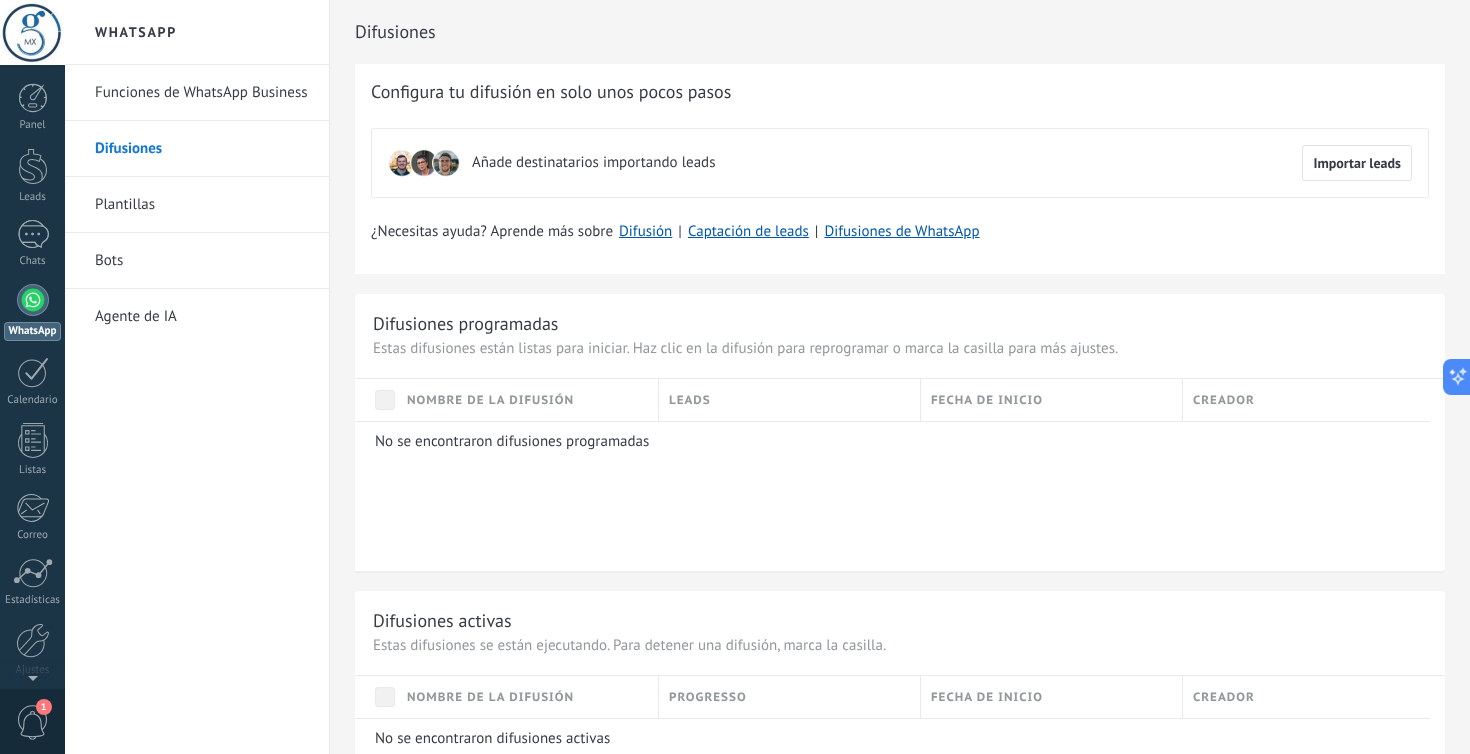 click on "Plantillas" at bounding box center (202, 205) 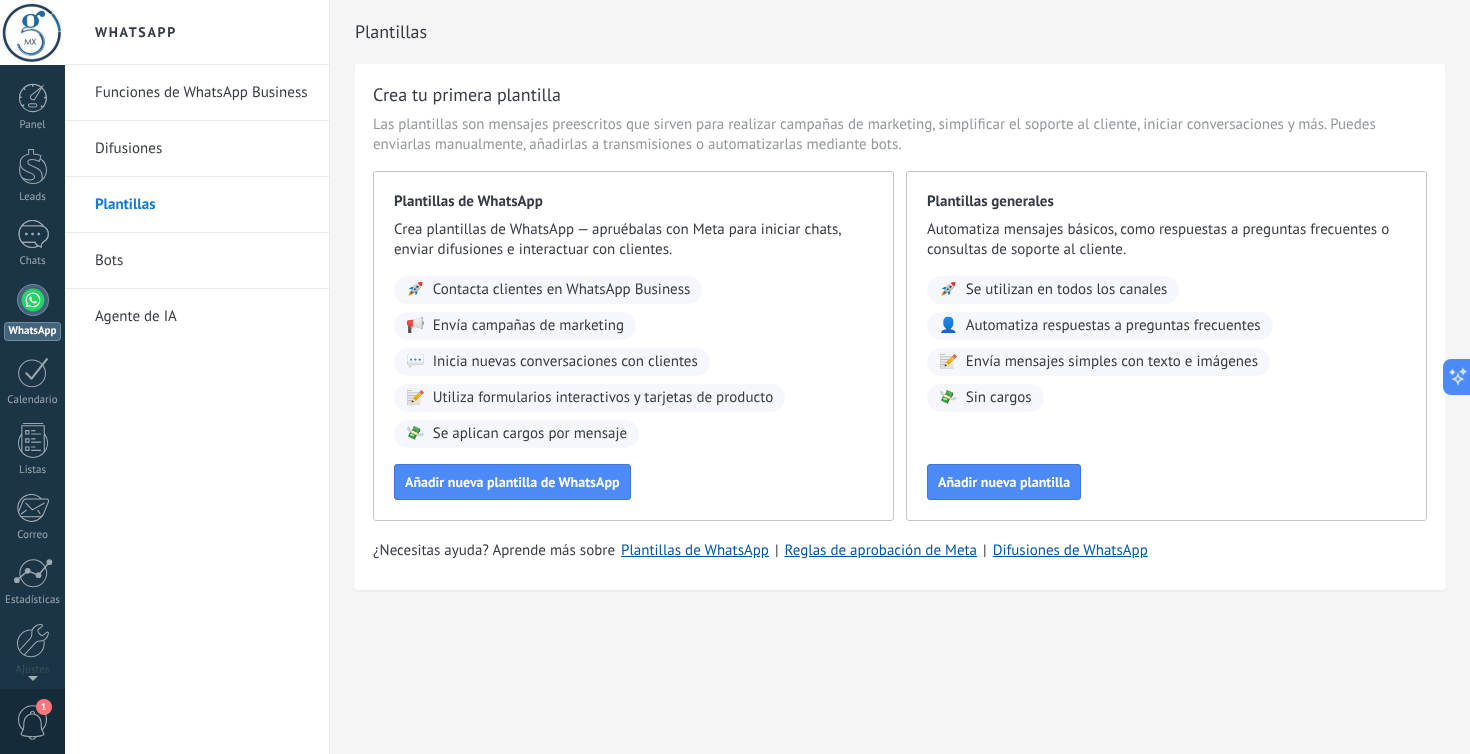 click on "Bots" at bounding box center (202, 261) 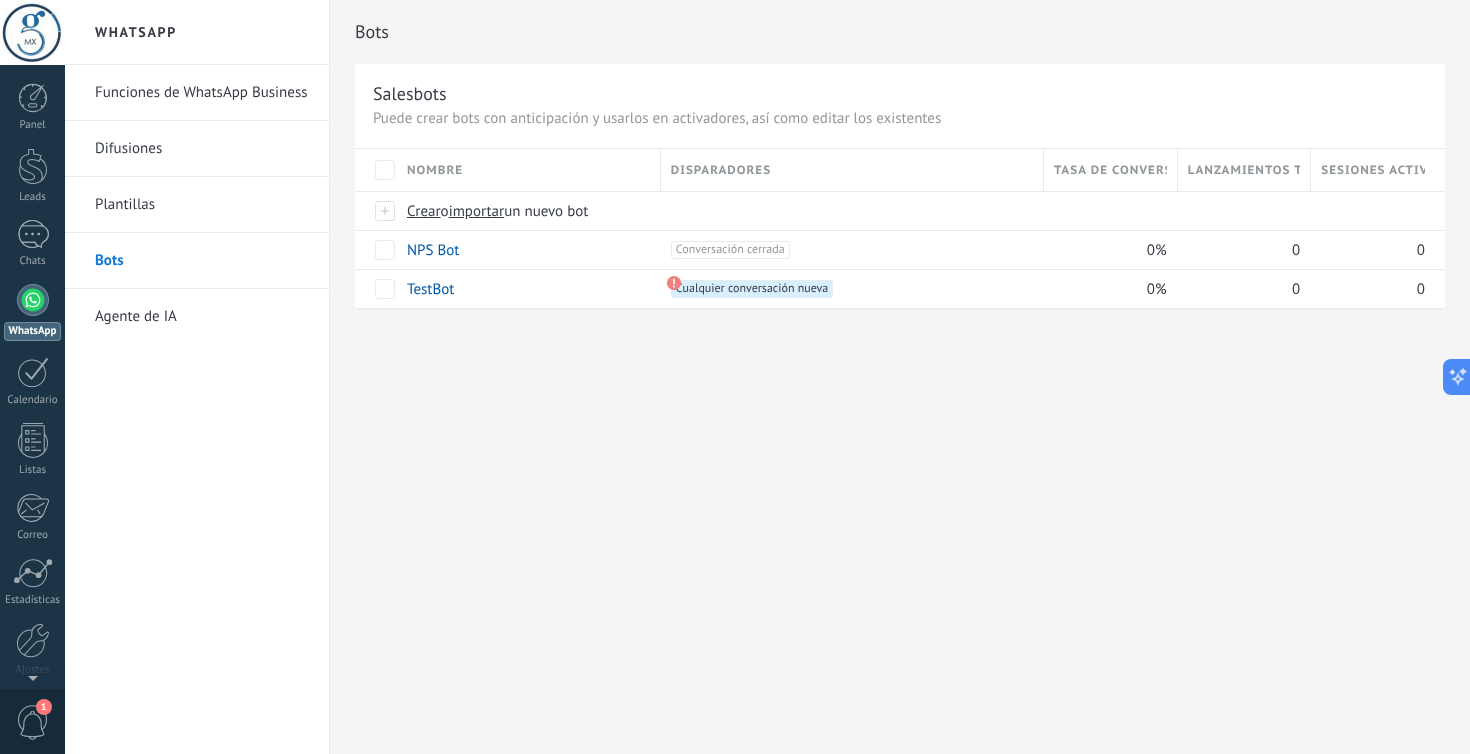 click on "Agente de IA" at bounding box center (202, 317) 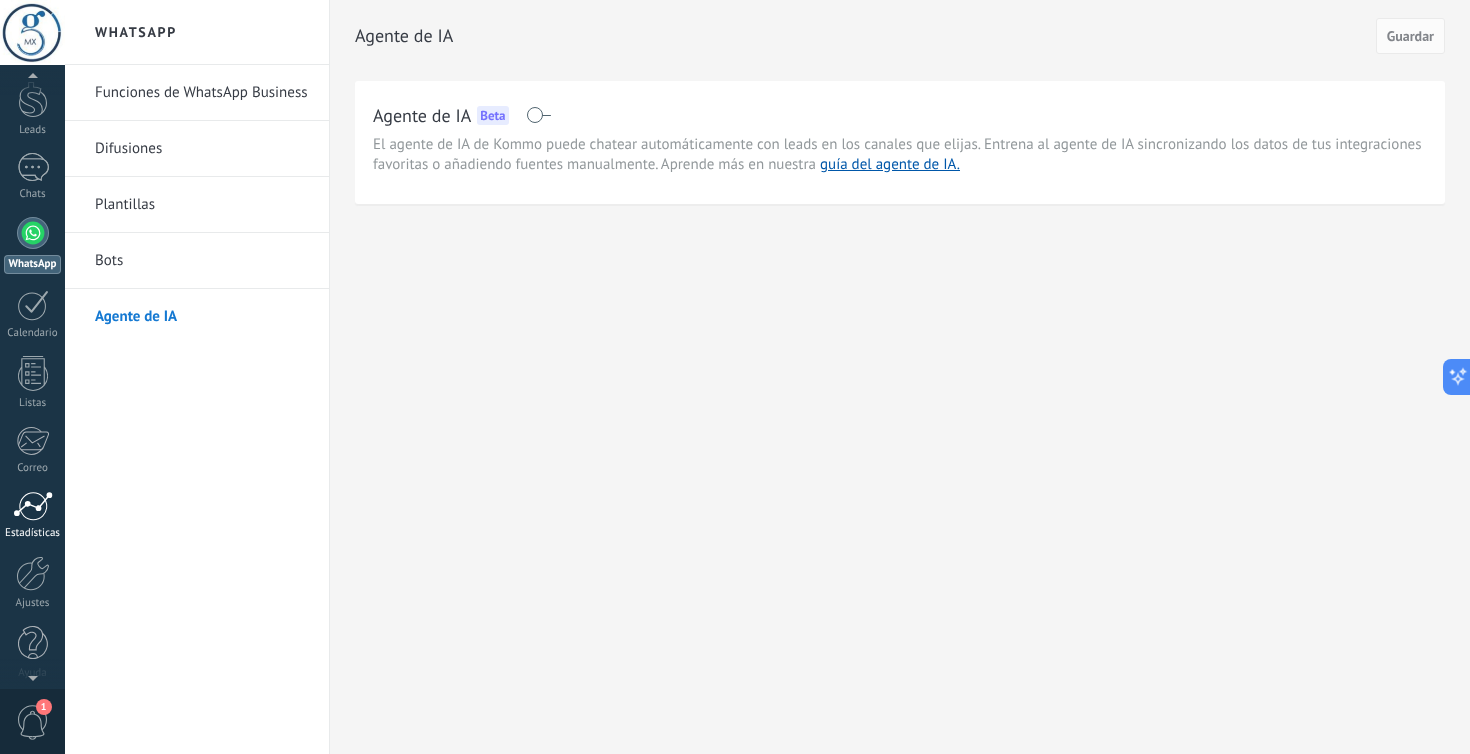 scroll, scrollTop: 78, scrollLeft: 0, axis: vertical 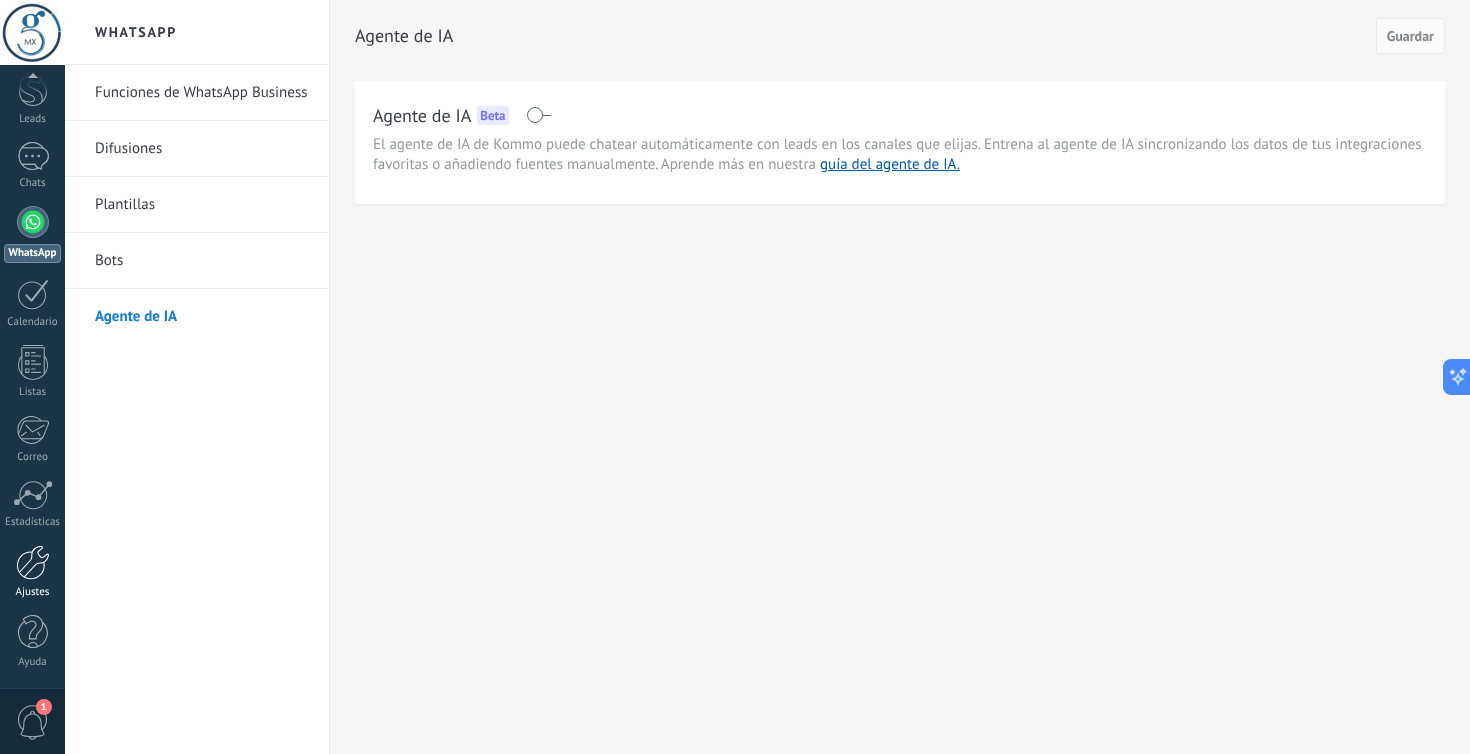 click at bounding box center (33, 562) 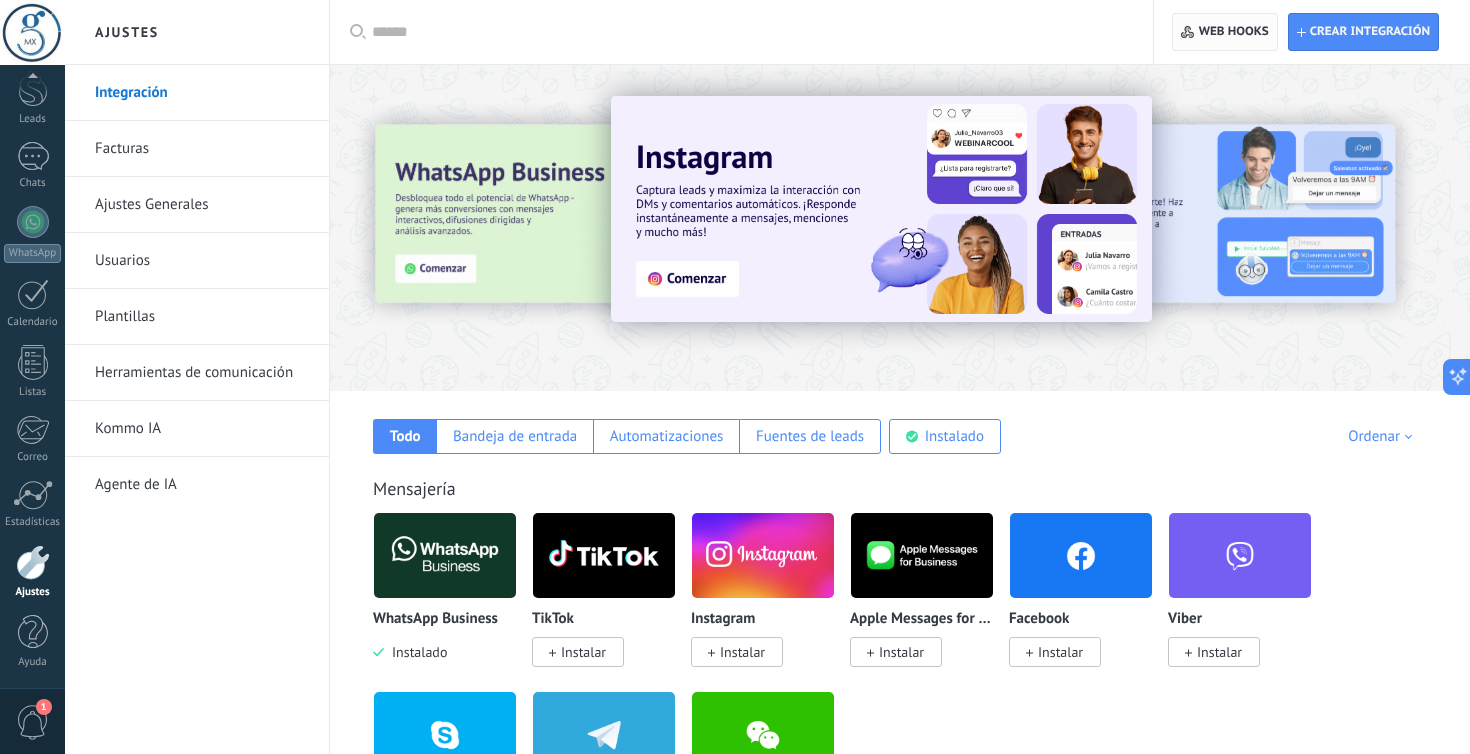 click on "Web hooks  0" at bounding box center (1224, 32) 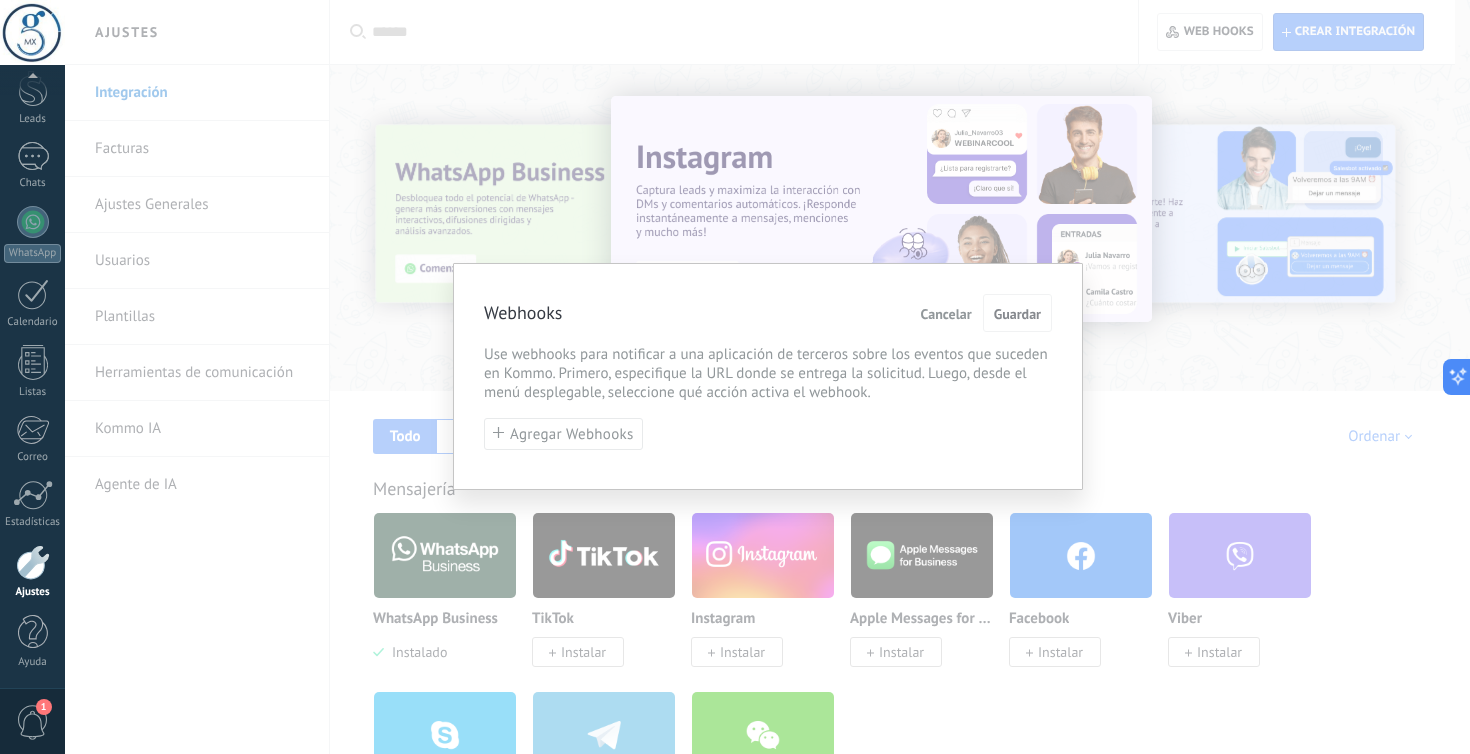 click on "Webhooks Cancelar Guardar" at bounding box center (768, 313) 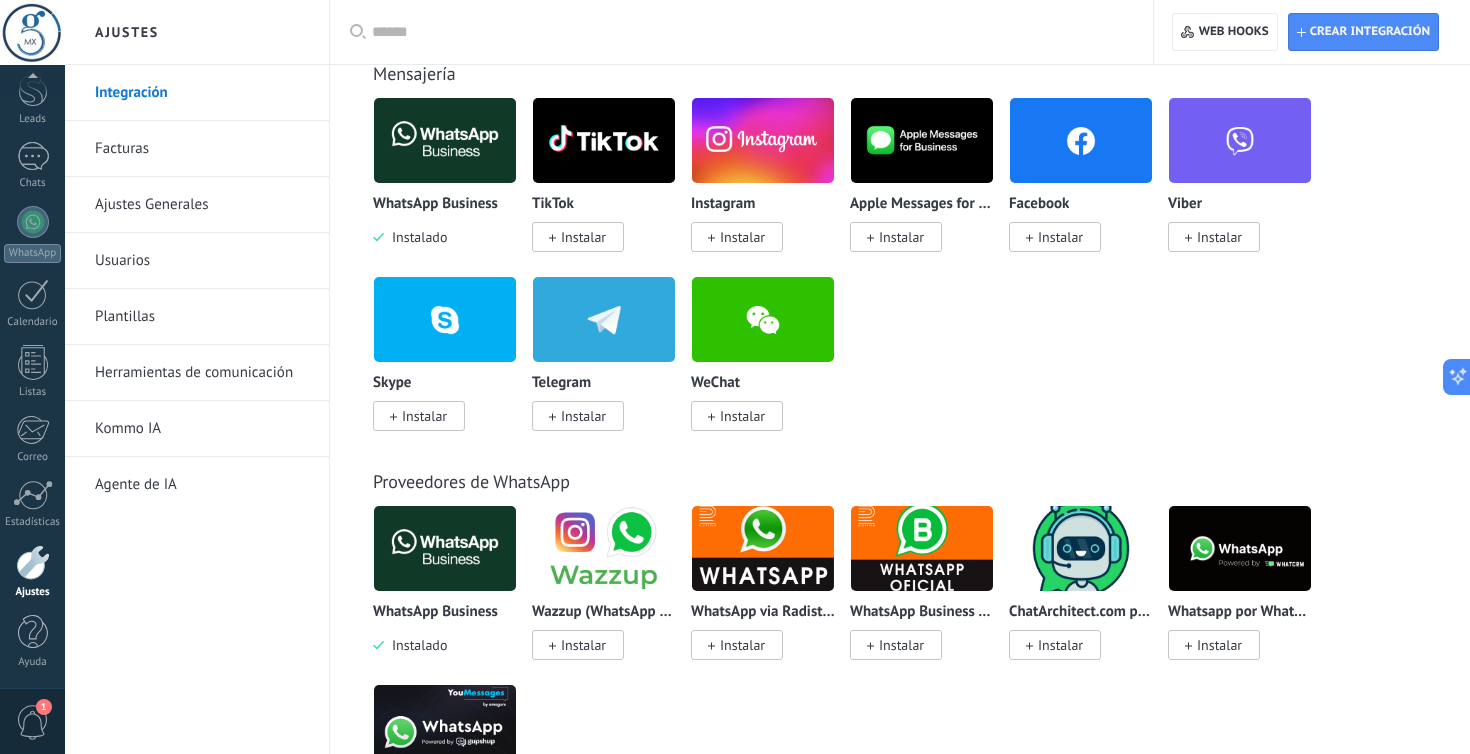 scroll, scrollTop: 0, scrollLeft: 0, axis: both 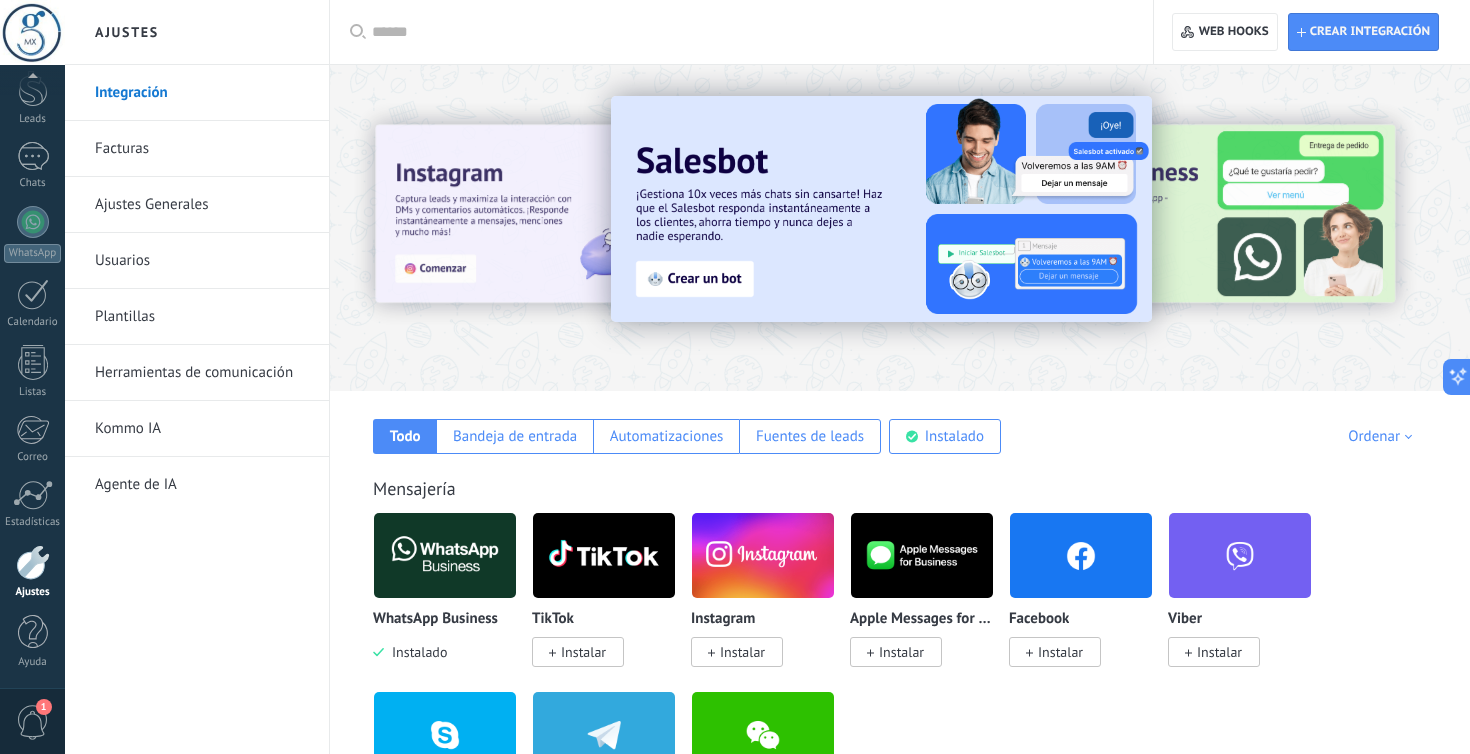 click on "Ajustes Generales" at bounding box center [202, 205] 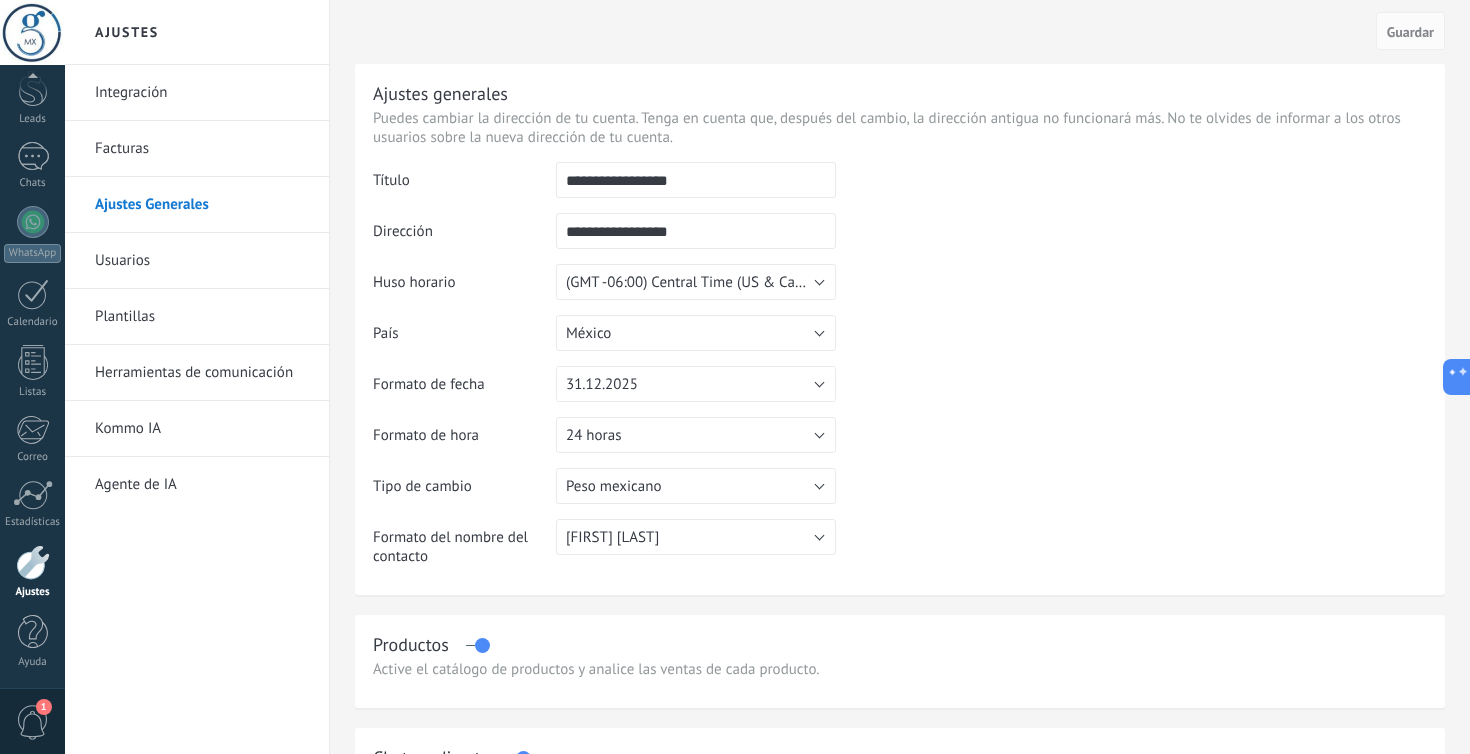 click on "Plantillas" at bounding box center [202, 317] 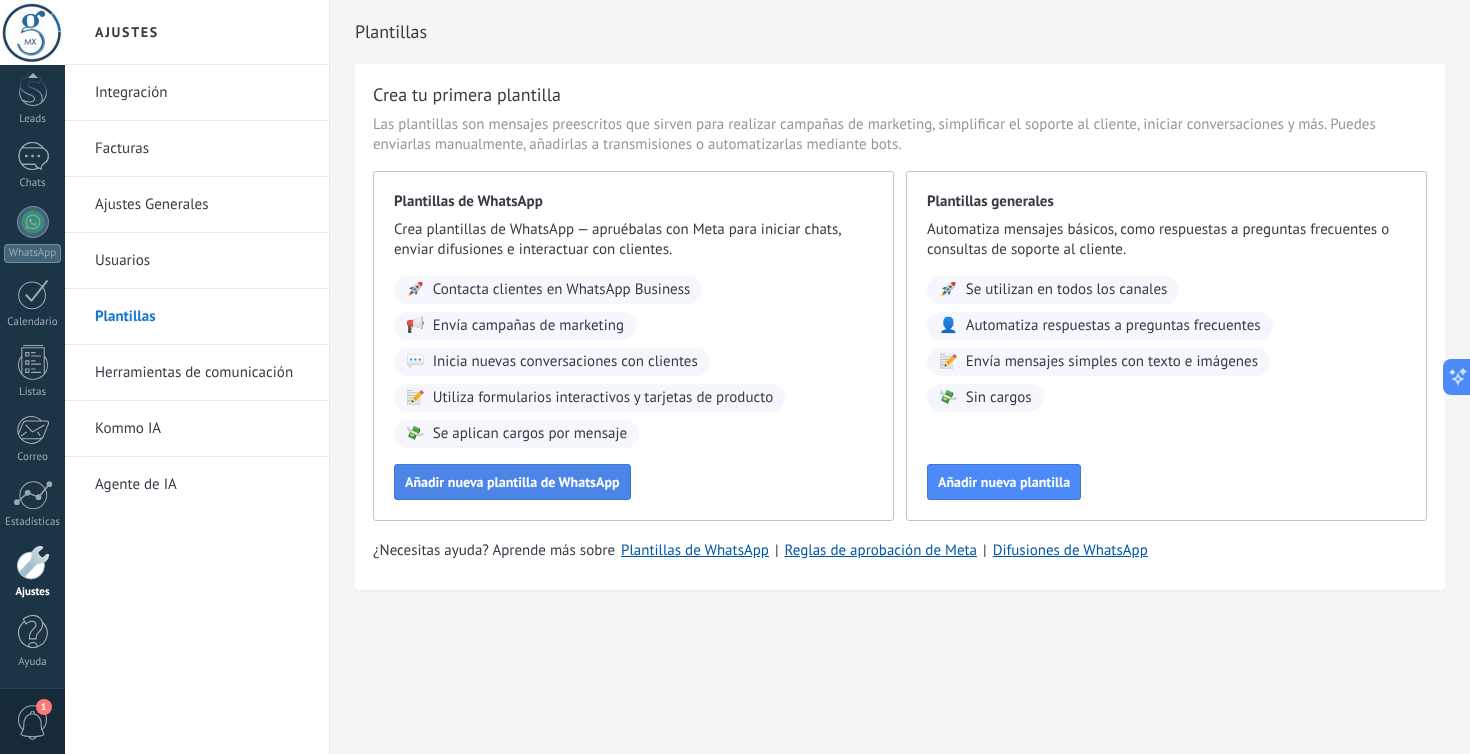 click on "Añadir nueva plantilla de WhatsApp" at bounding box center (512, 482) 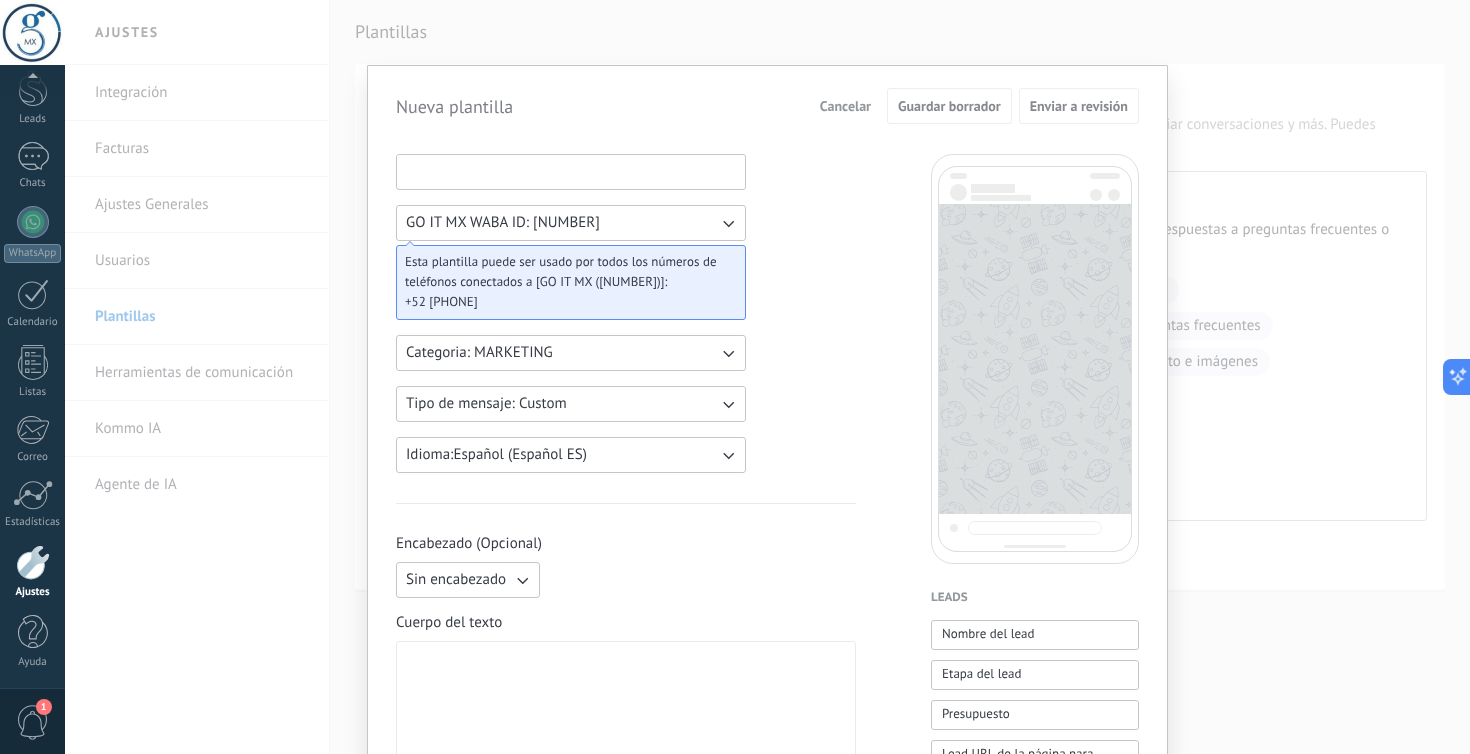 click at bounding box center [571, 171] 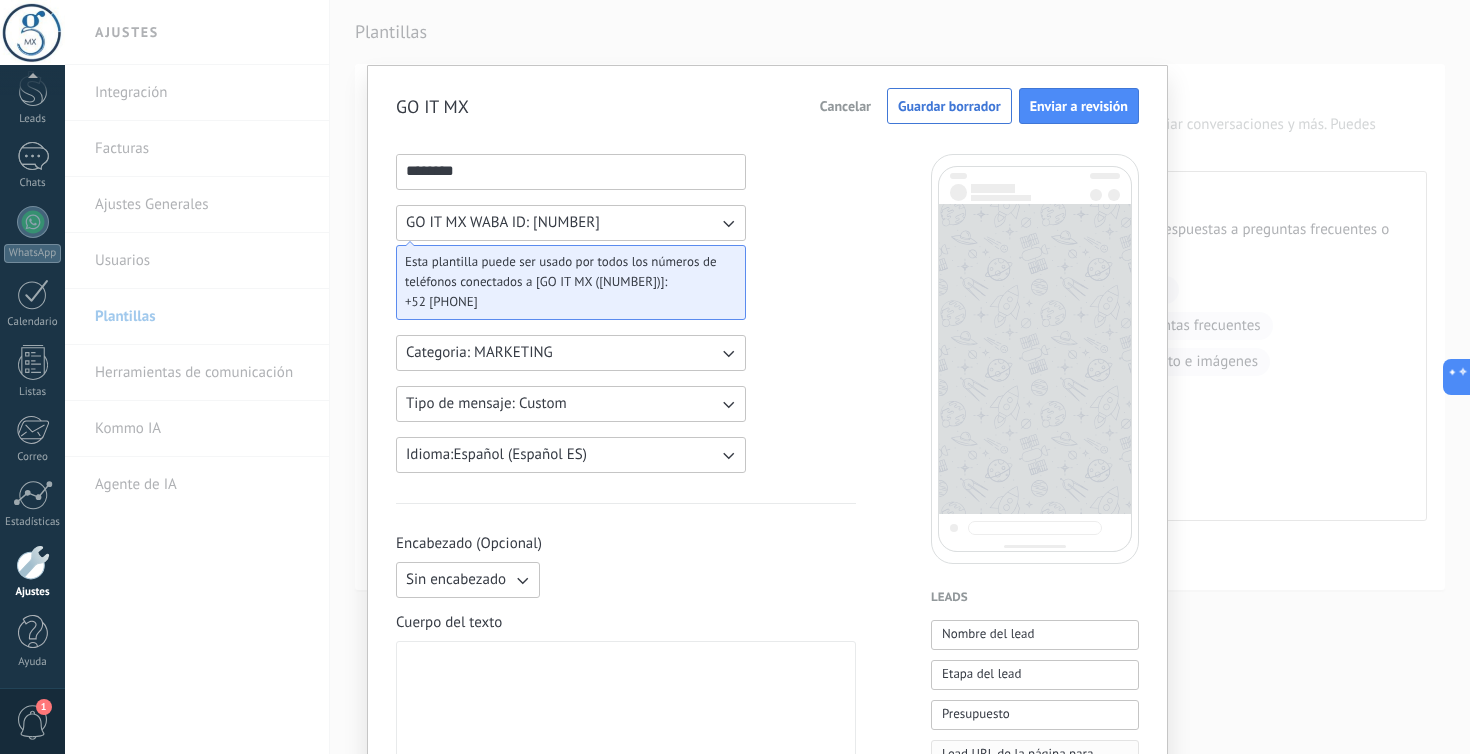 type on "********" 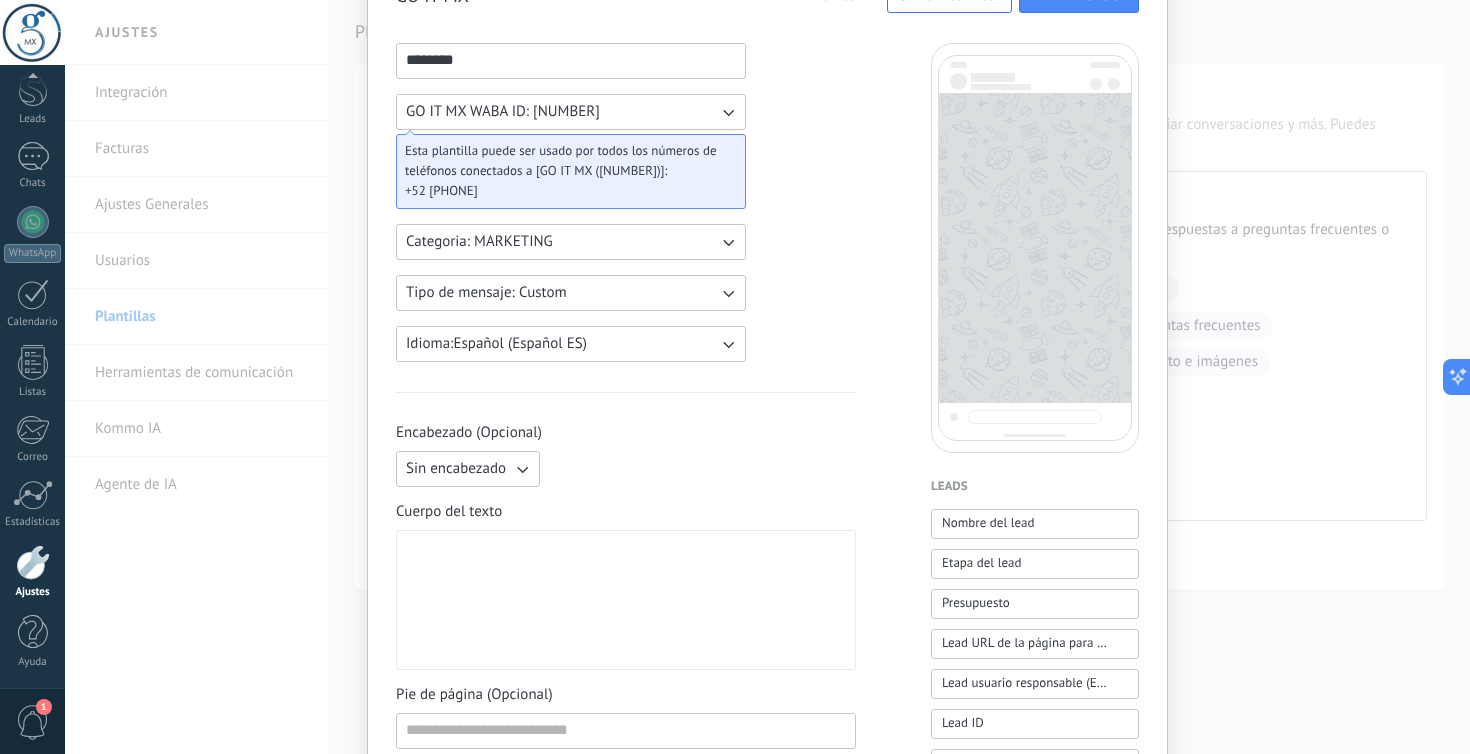 scroll, scrollTop: 322, scrollLeft: 0, axis: vertical 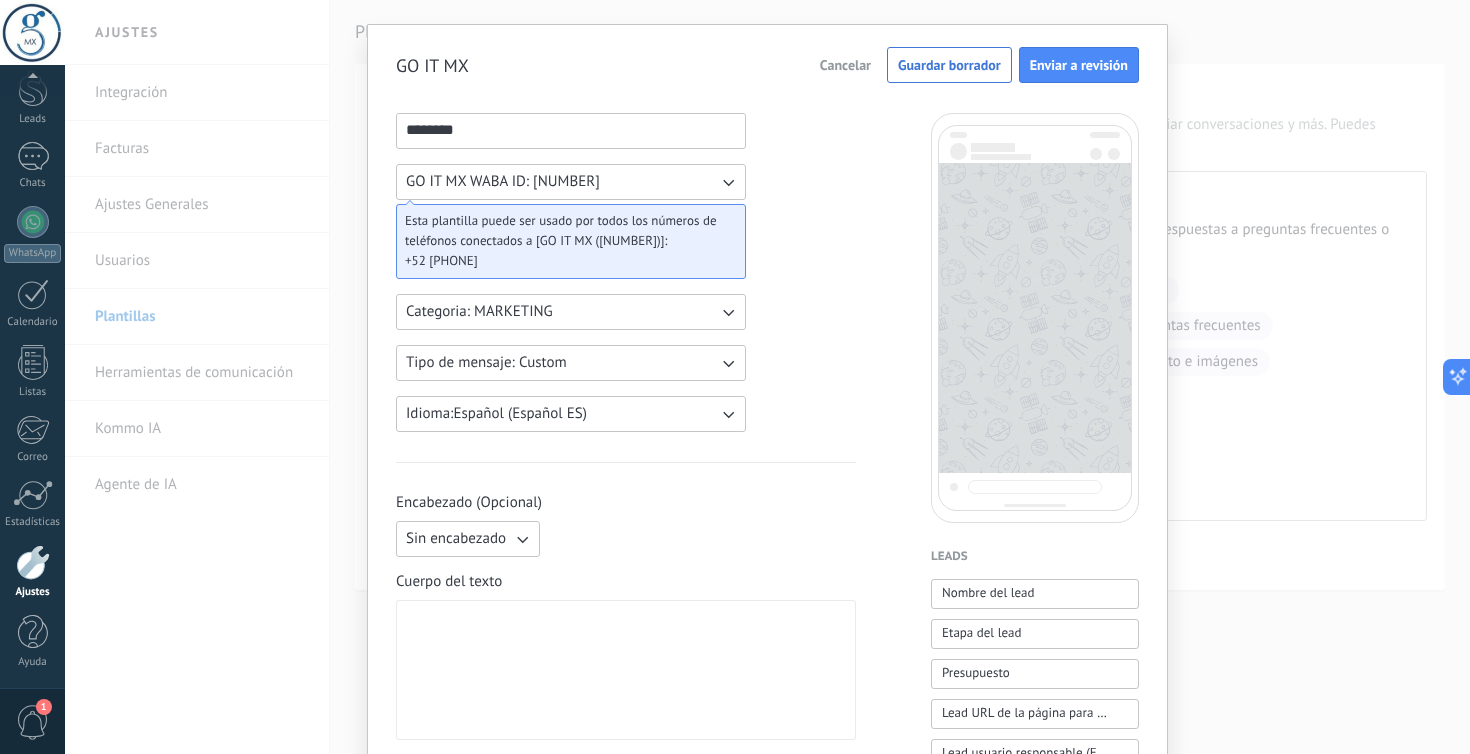 click on "Tipo de mensaje: Custom" at bounding box center [571, 363] 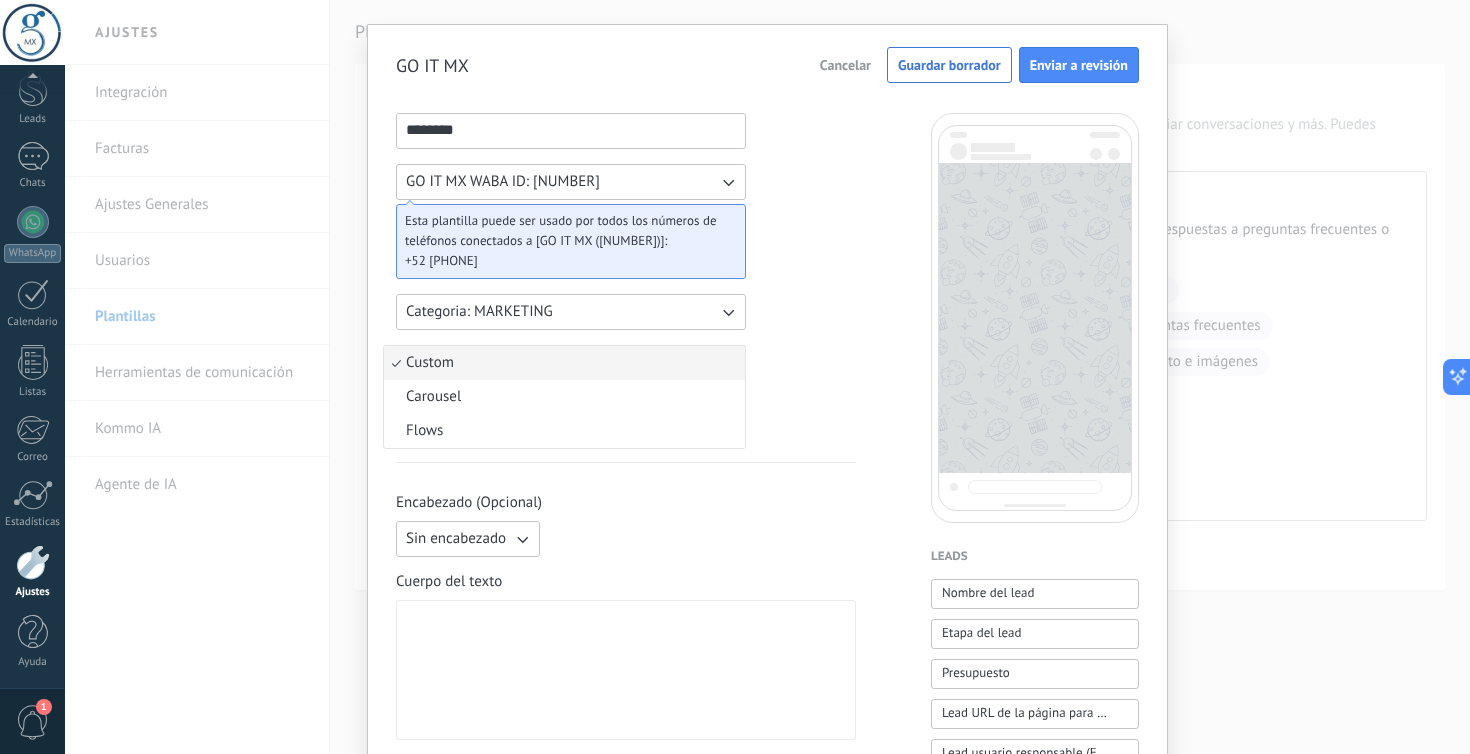 click on "Custom" at bounding box center [564, 363] 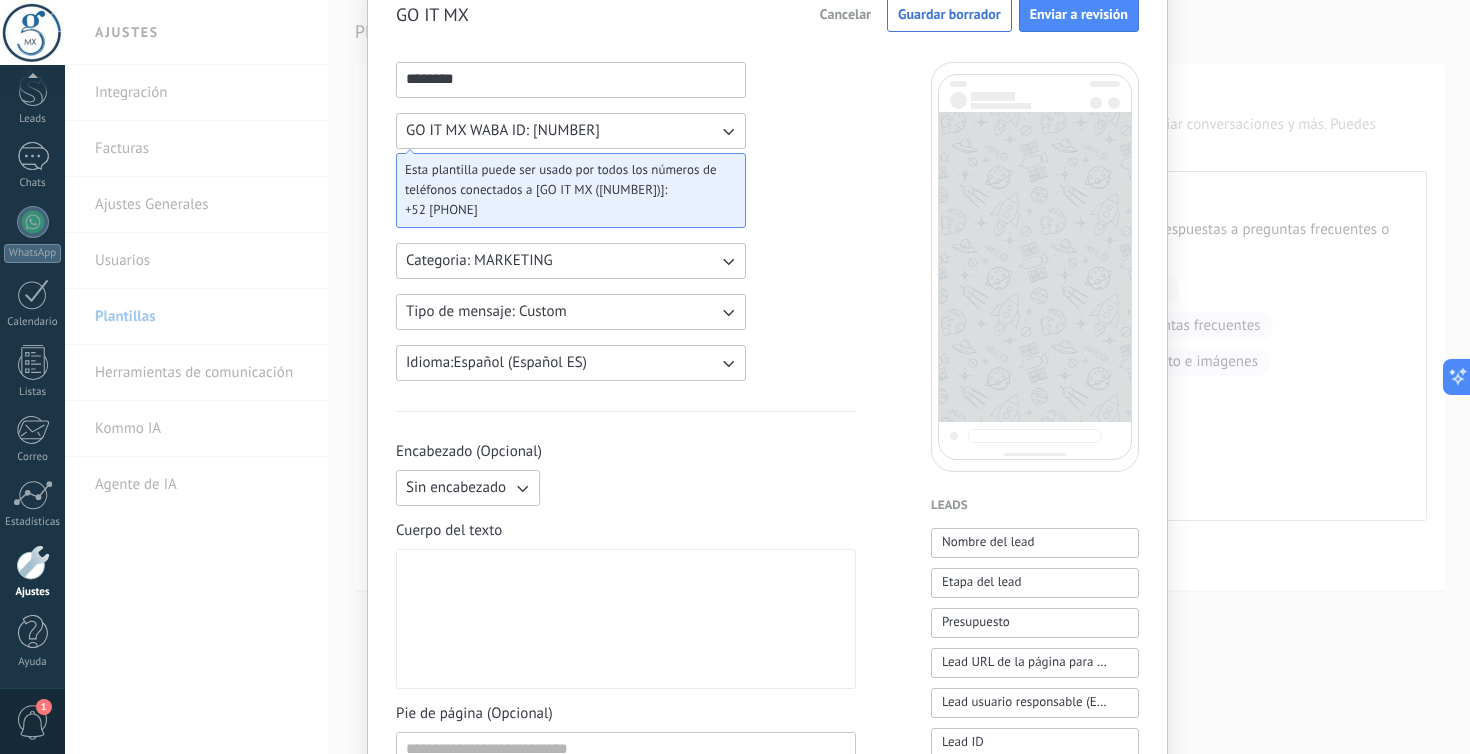 scroll, scrollTop: 95, scrollLeft: 0, axis: vertical 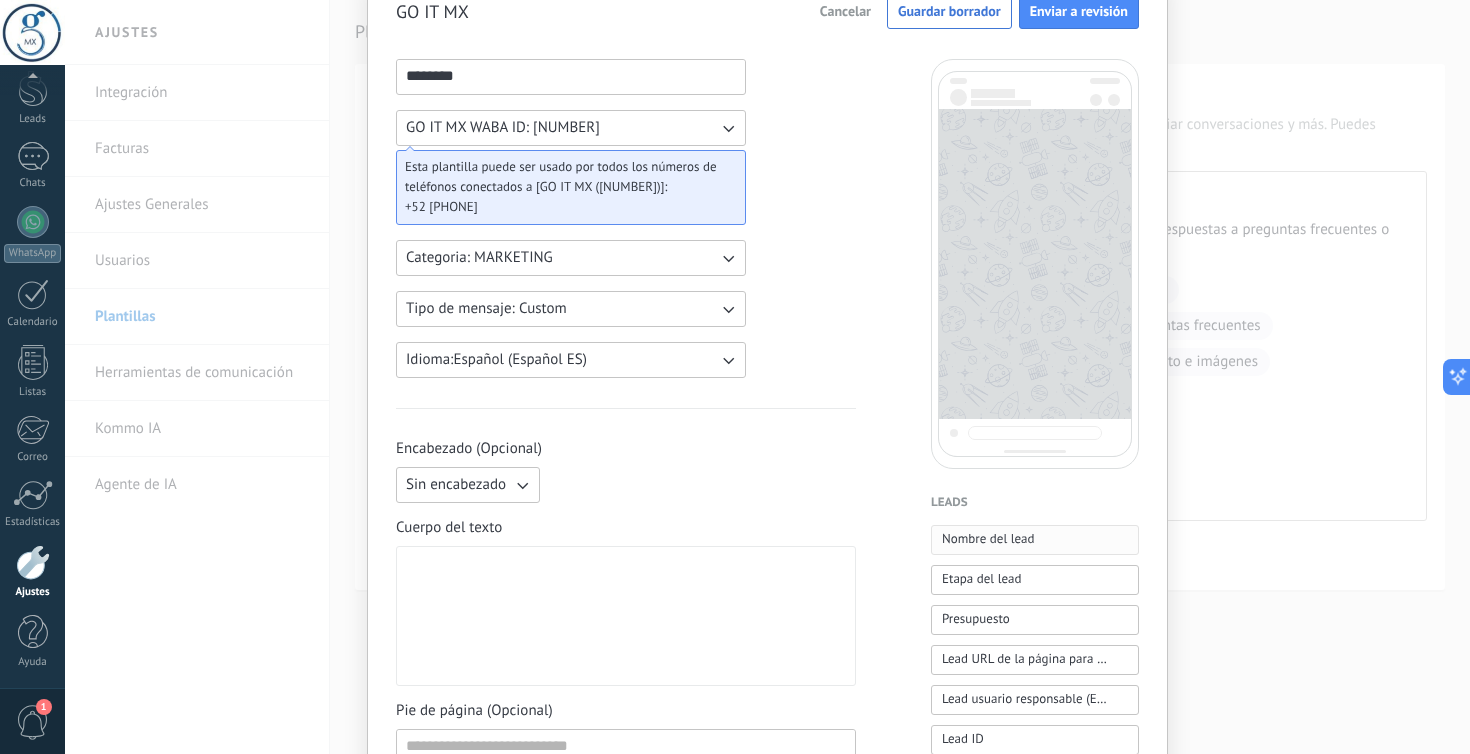 click on "Nombre del lead" at bounding box center [988, 539] 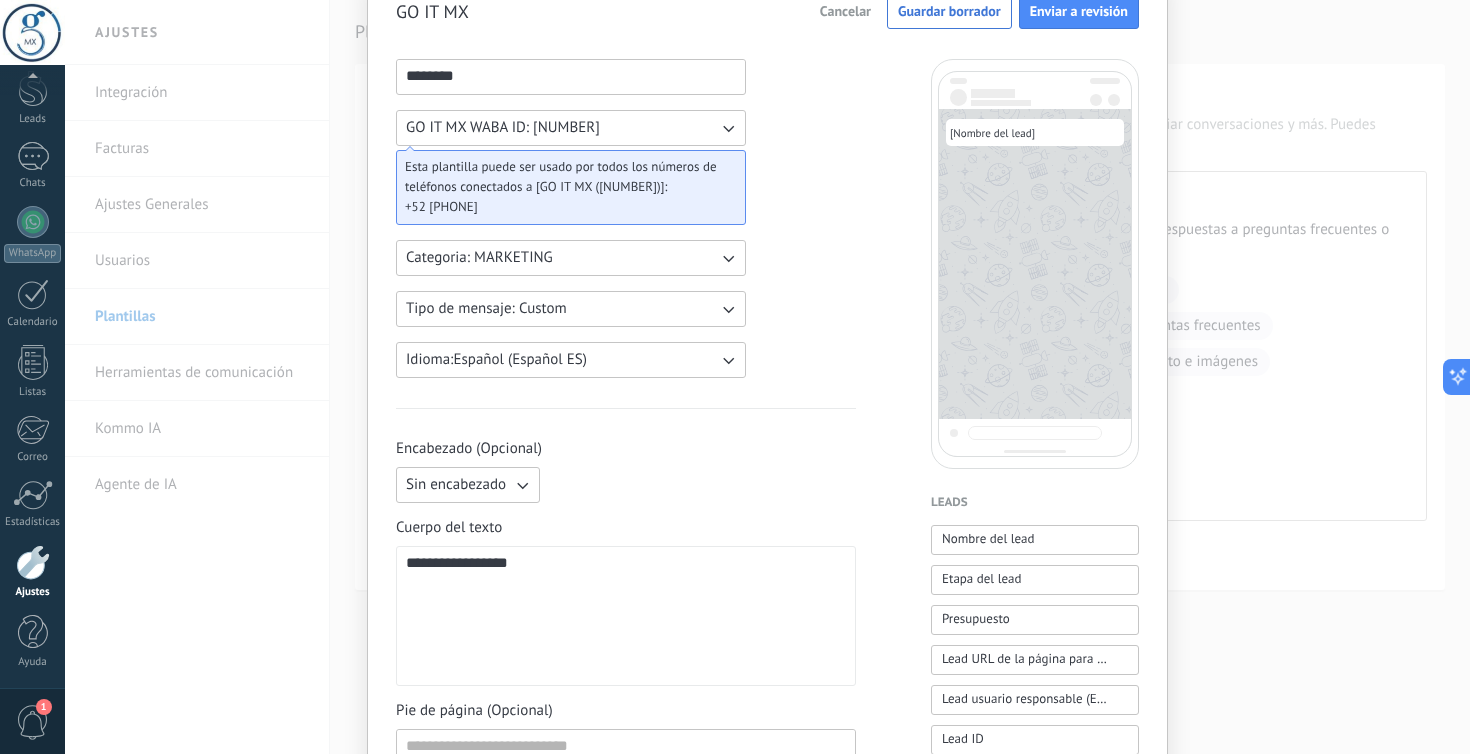 click on "Sin encabezado" at bounding box center [456, 485] 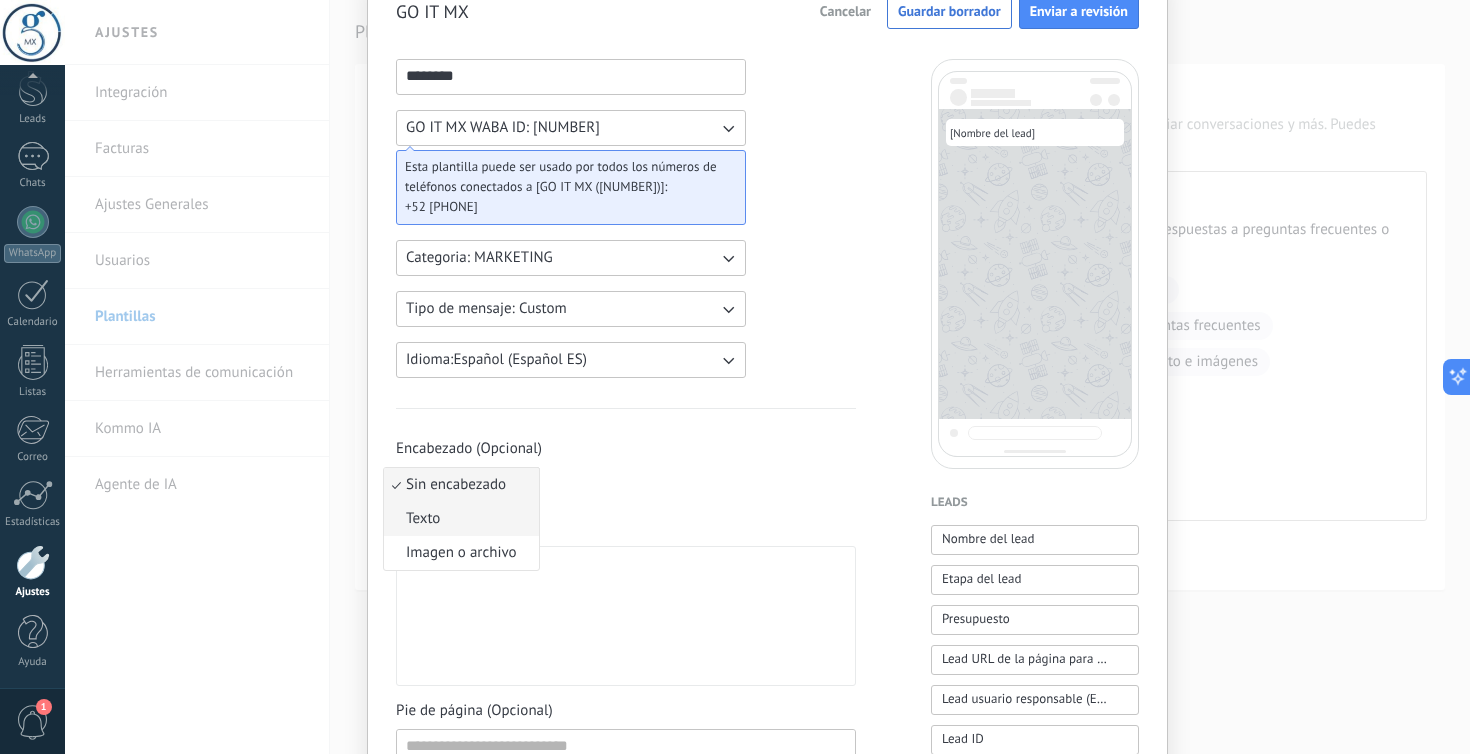 click on "Texto" at bounding box center [461, 519] 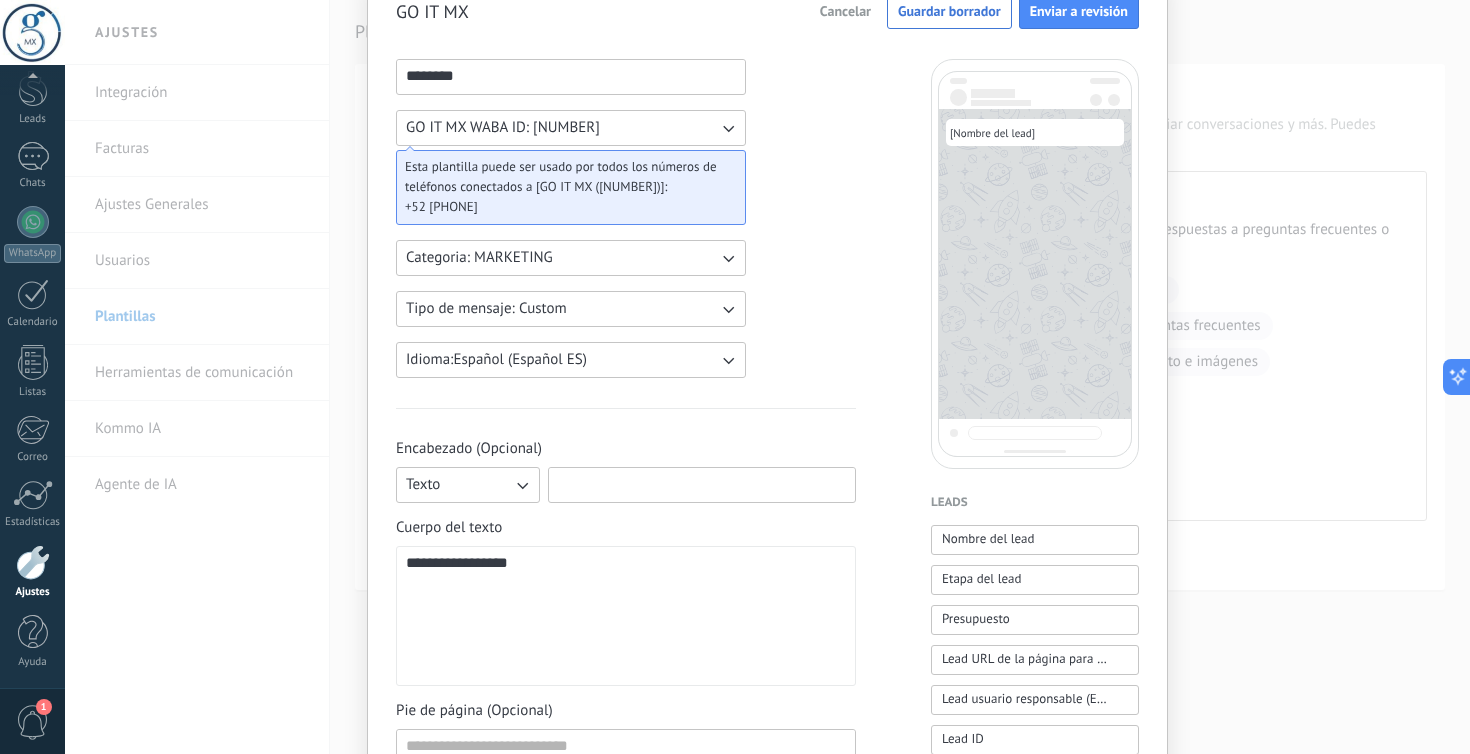 click at bounding box center [702, 484] 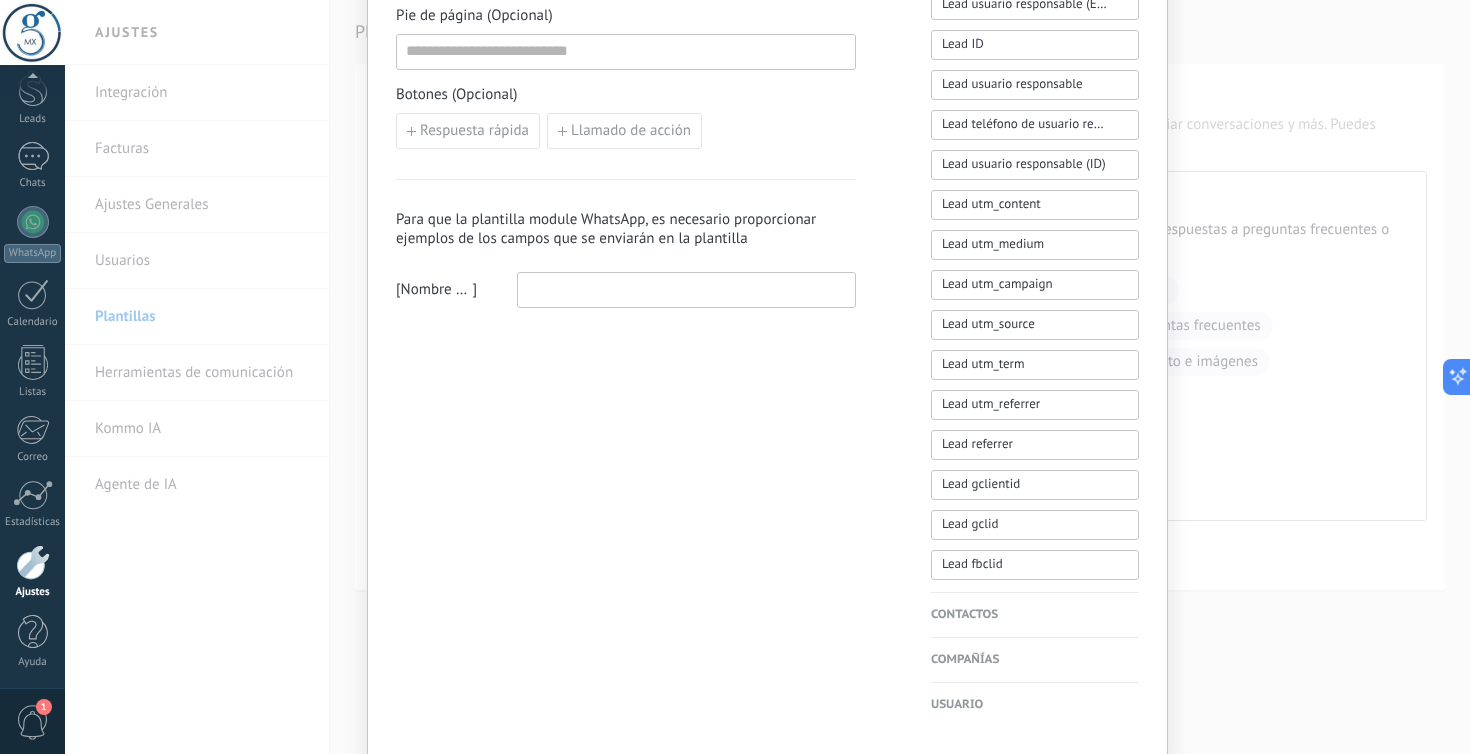 scroll, scrollTop: 857, scrollLeft: 0, axis: vertical 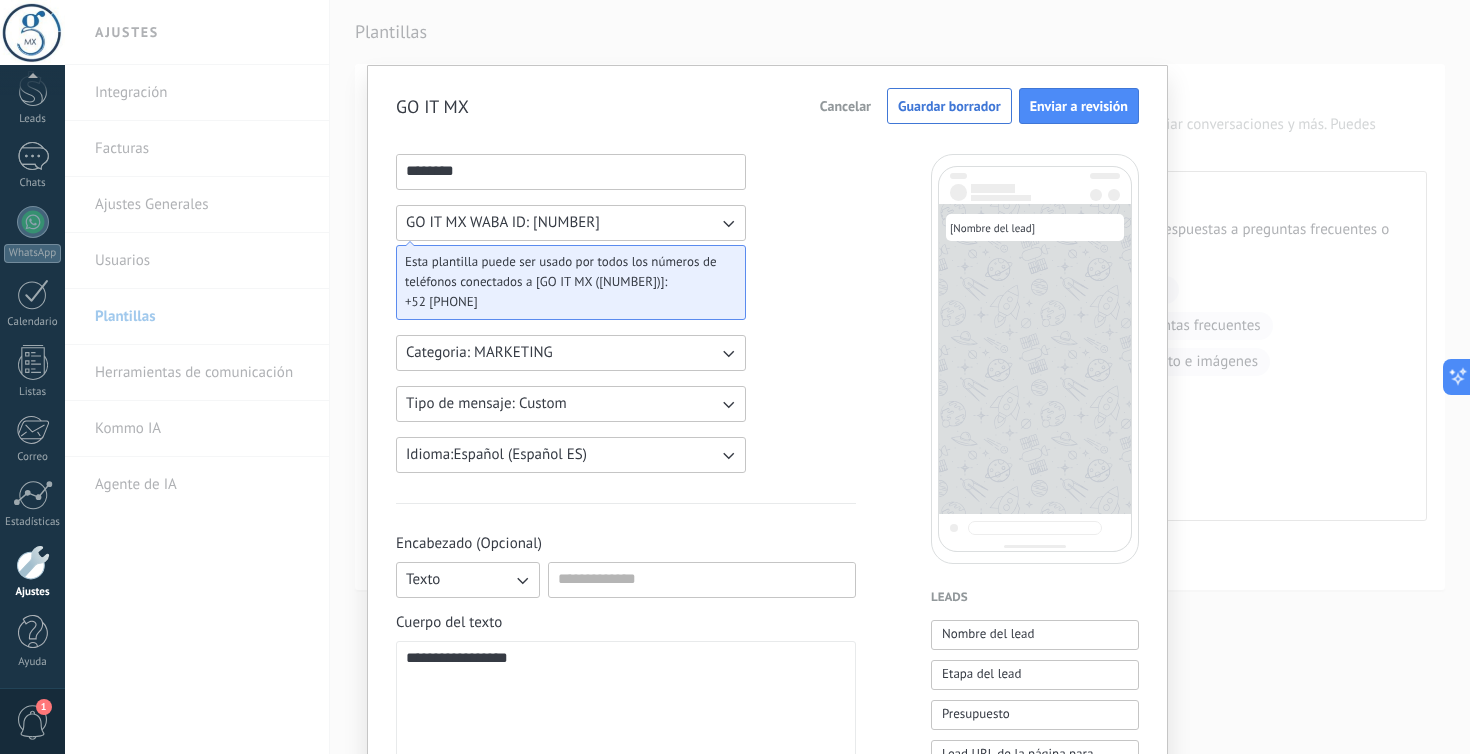 click on "Cancelar" at bounding box center [845, 106] 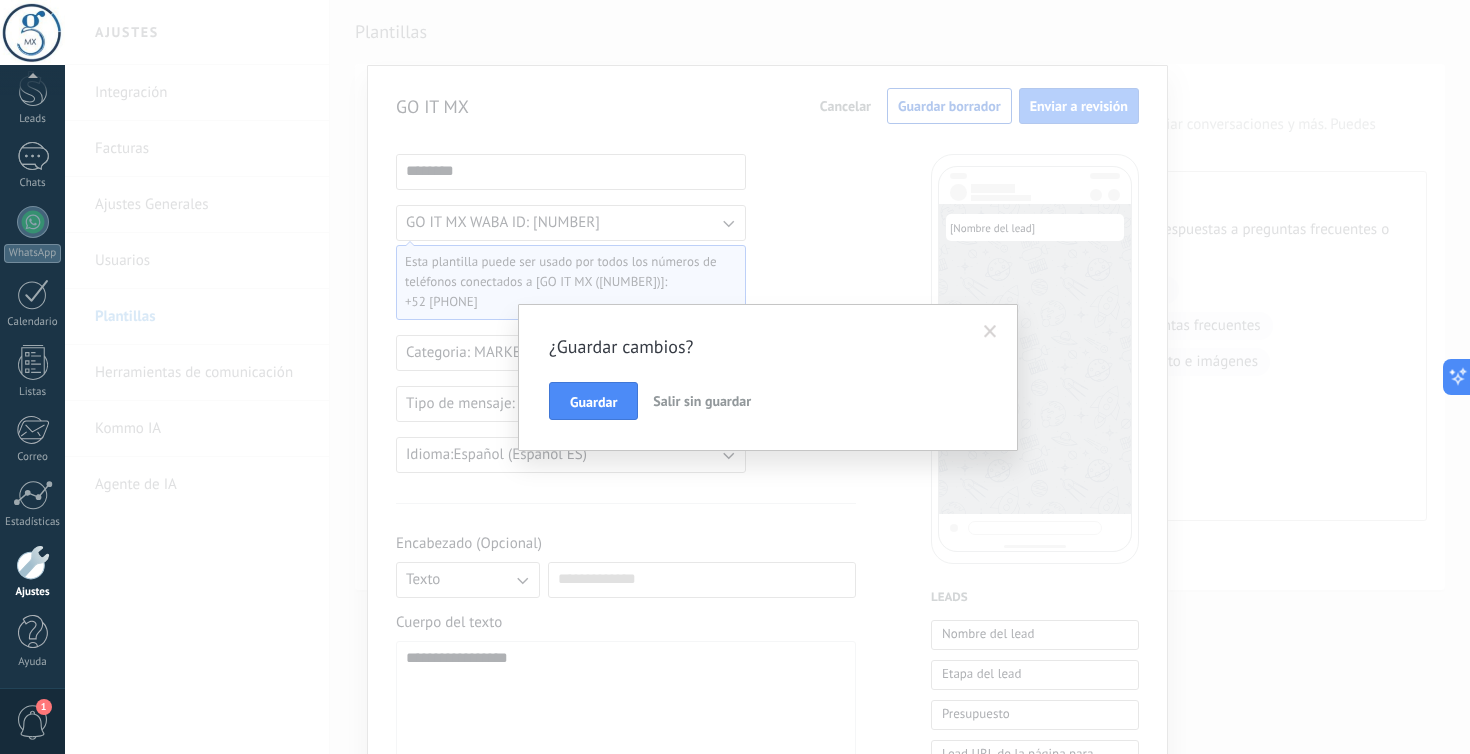 click on "Salir sin guardar" at bounding box center [702, 401] 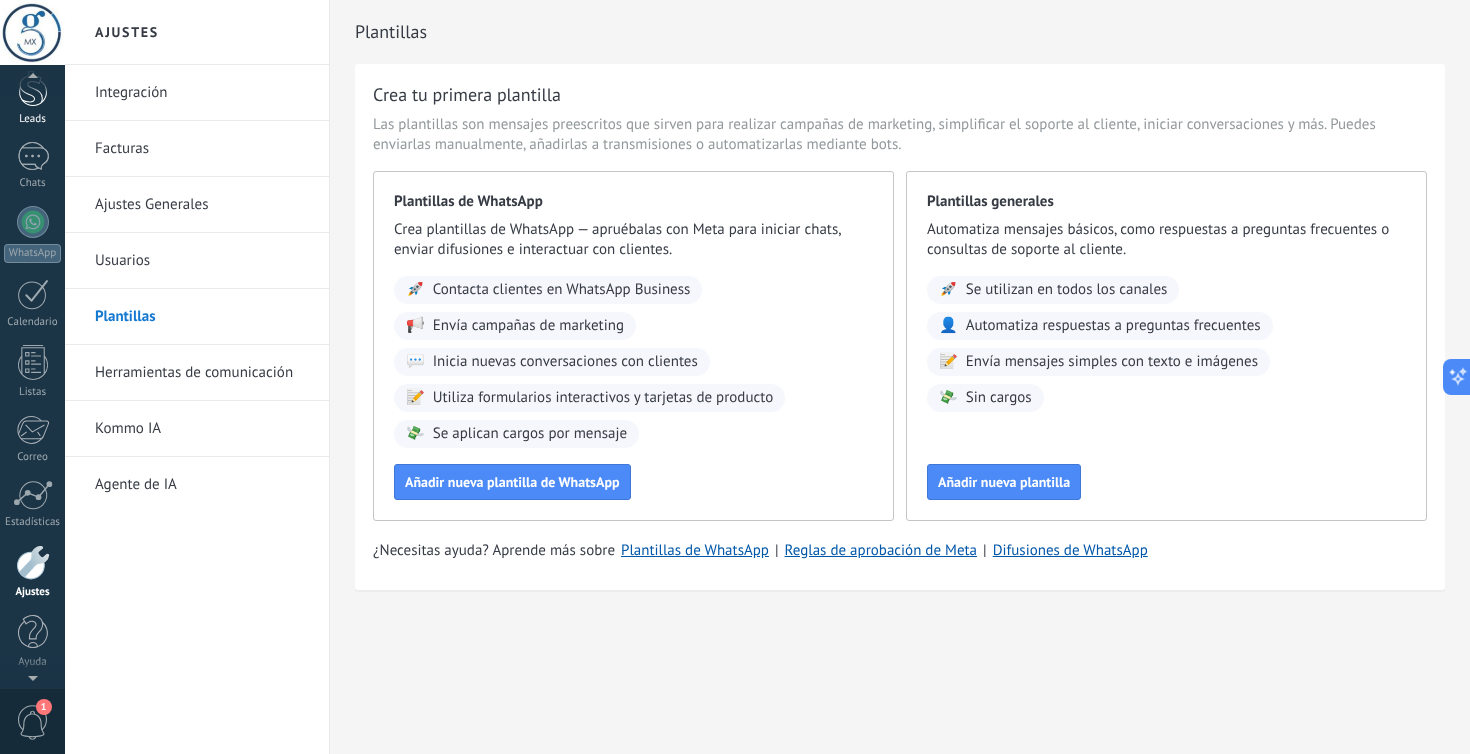 click at bounding box center (33, 88) 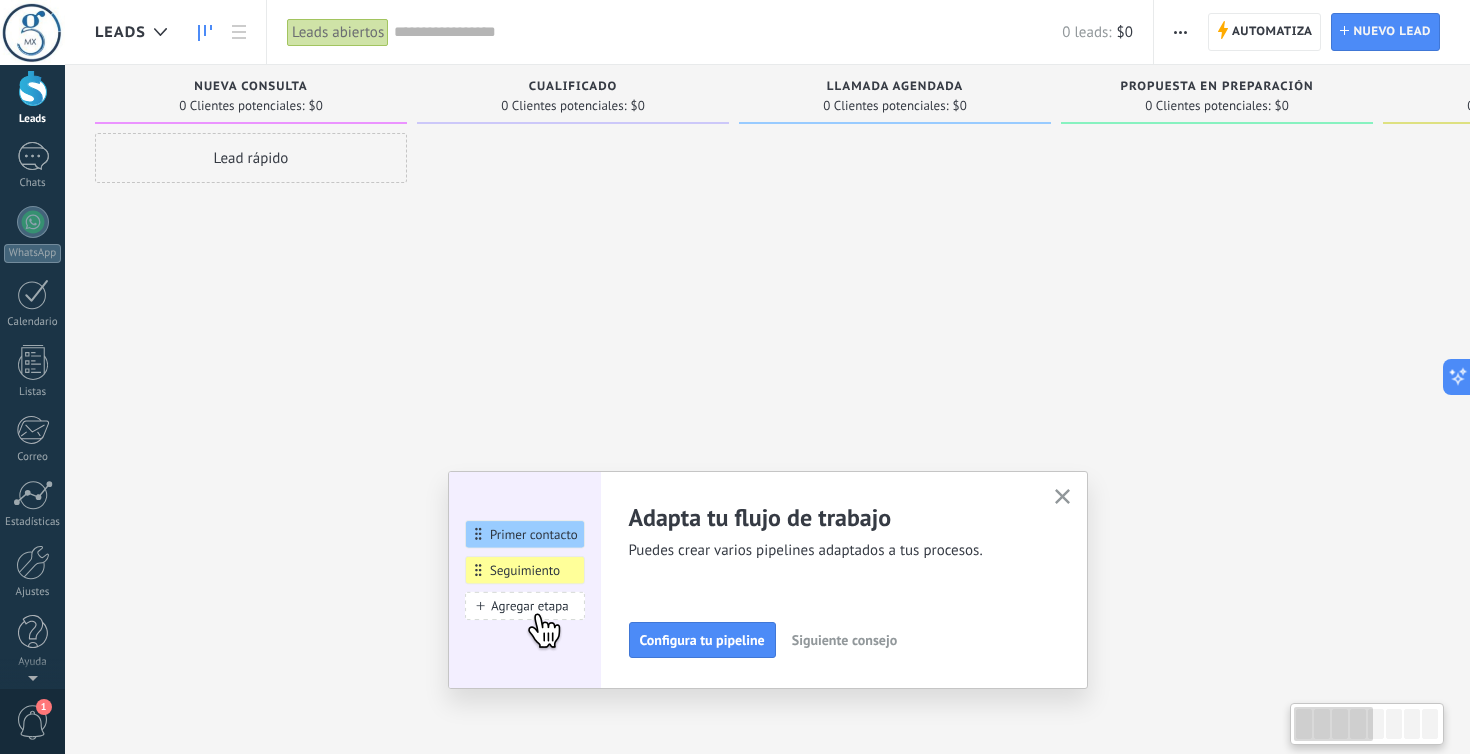 scroll, scrollTop: 0, scrollLeft: 0, axis: both 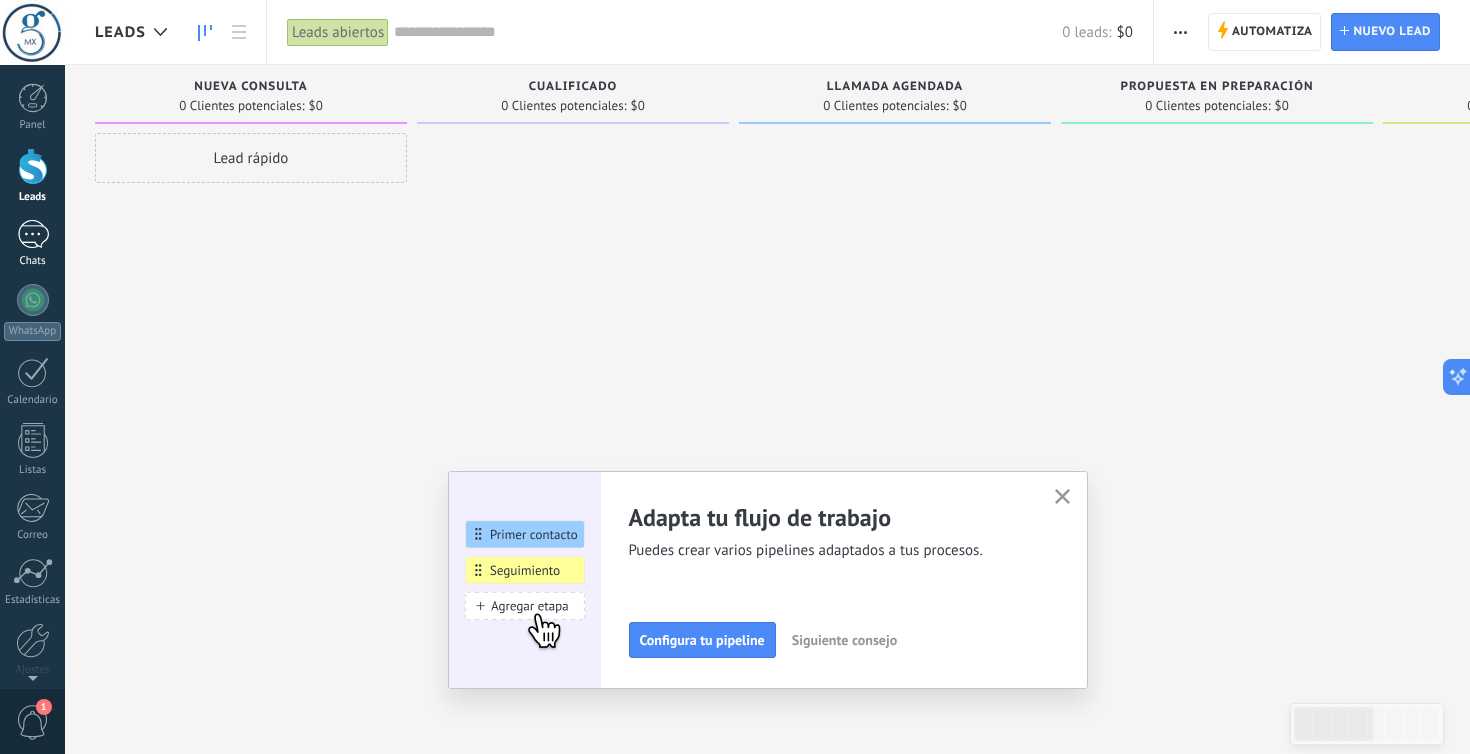 click at bounding box center (33, 234) 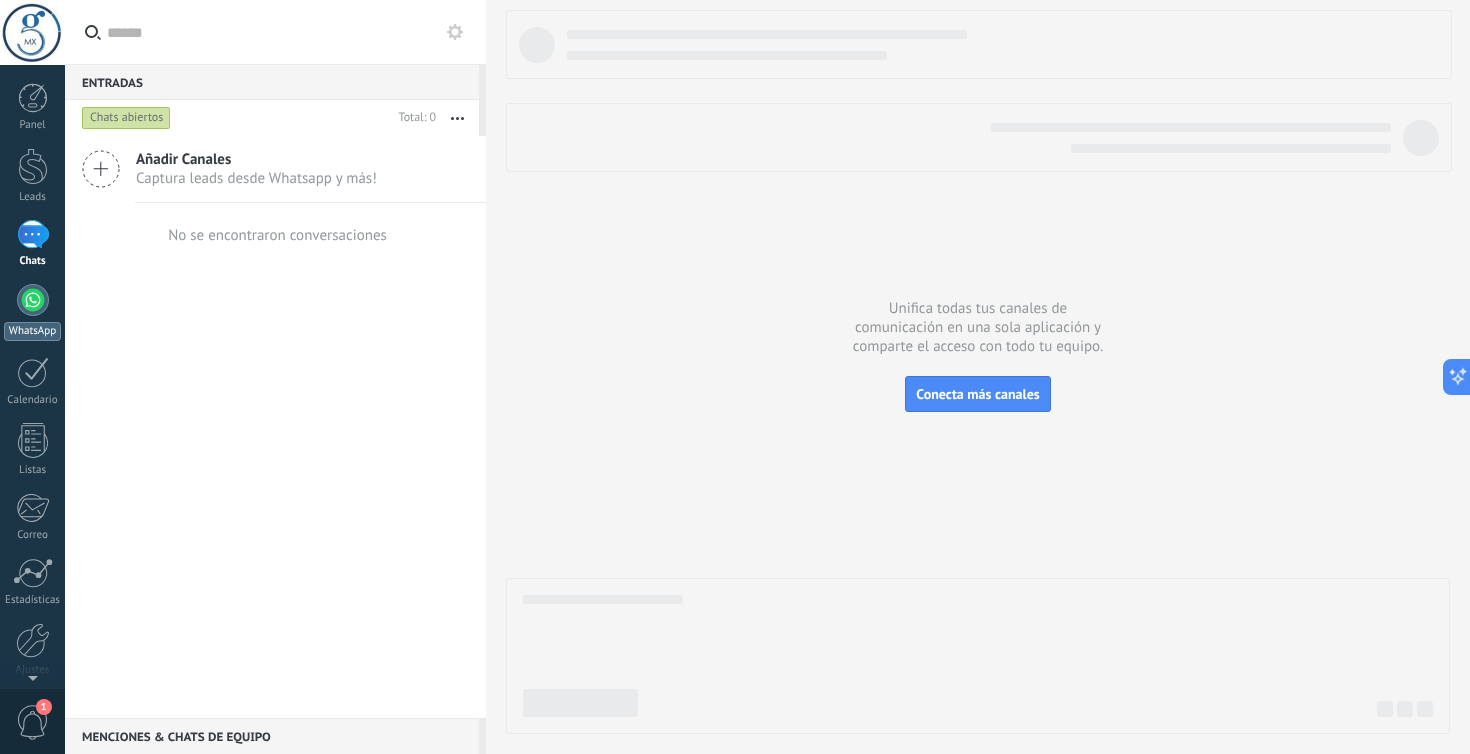 click at bounding box center (33, 300) 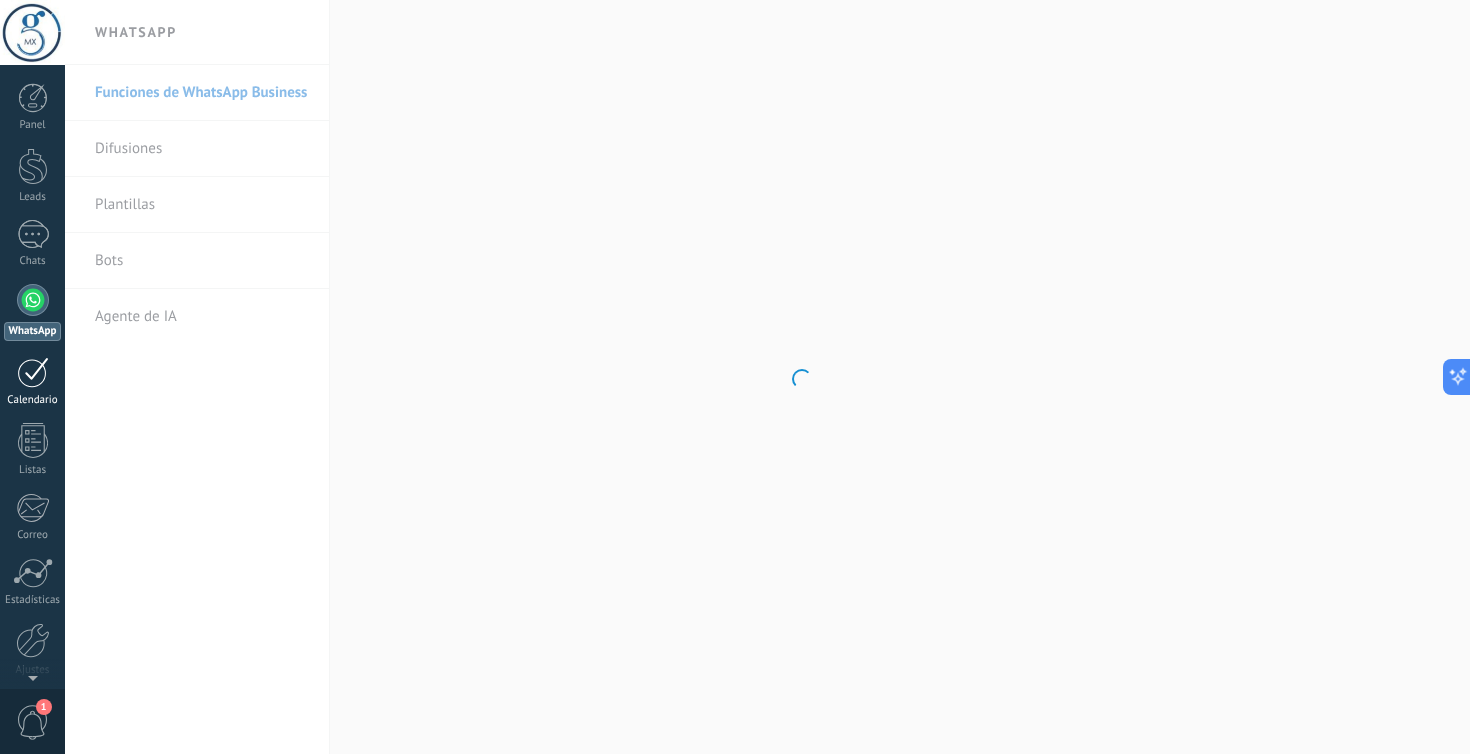 click at bounding box center (33, 372) 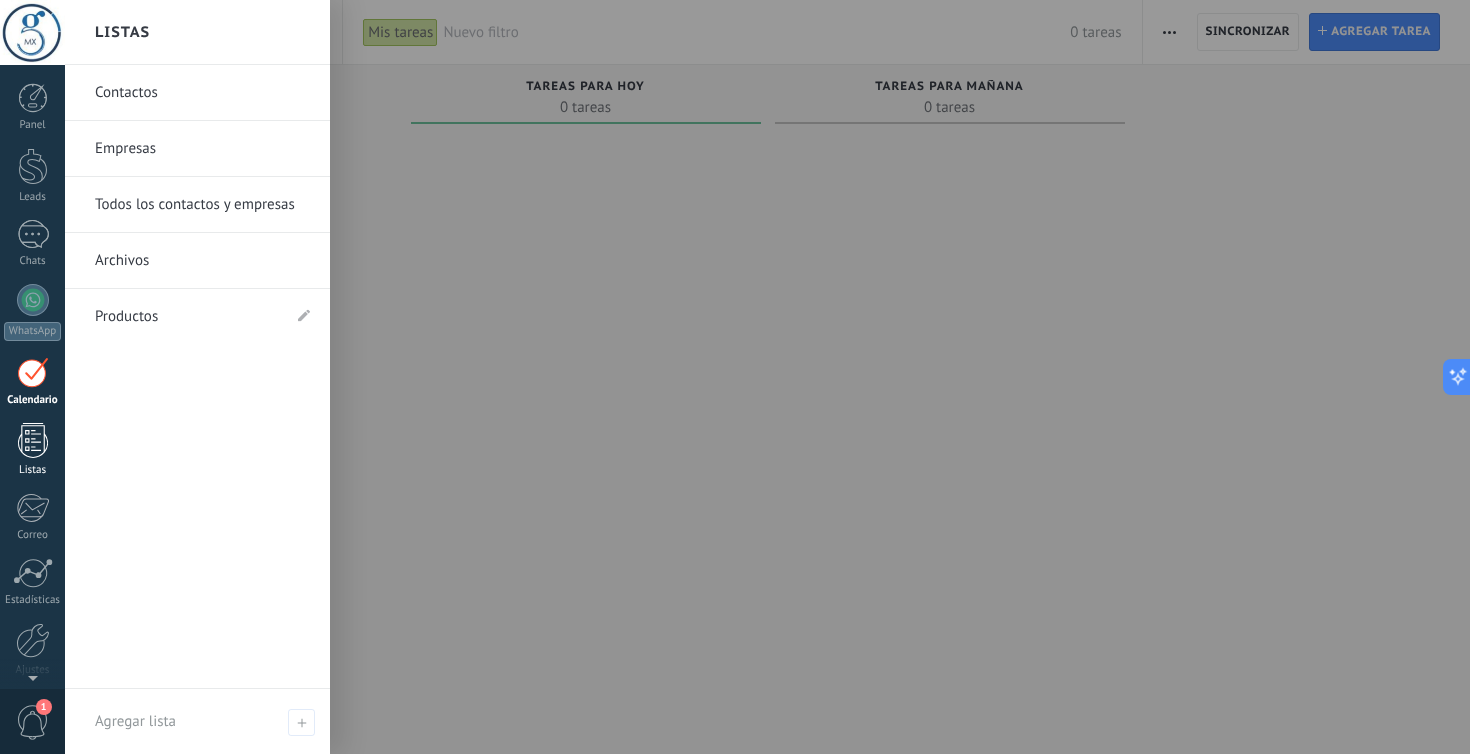 click at bounding box center [33, 440] 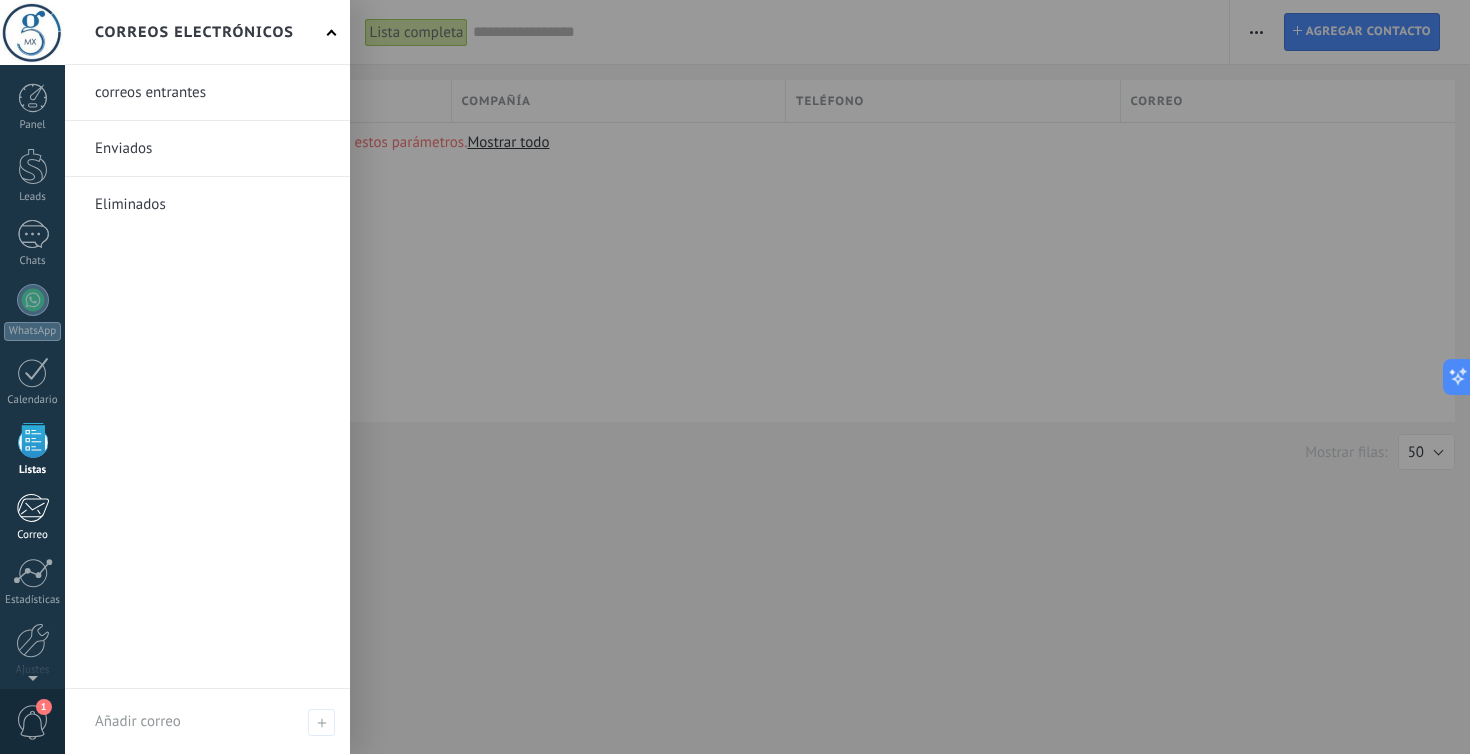 click at bounding box center [32, 508] 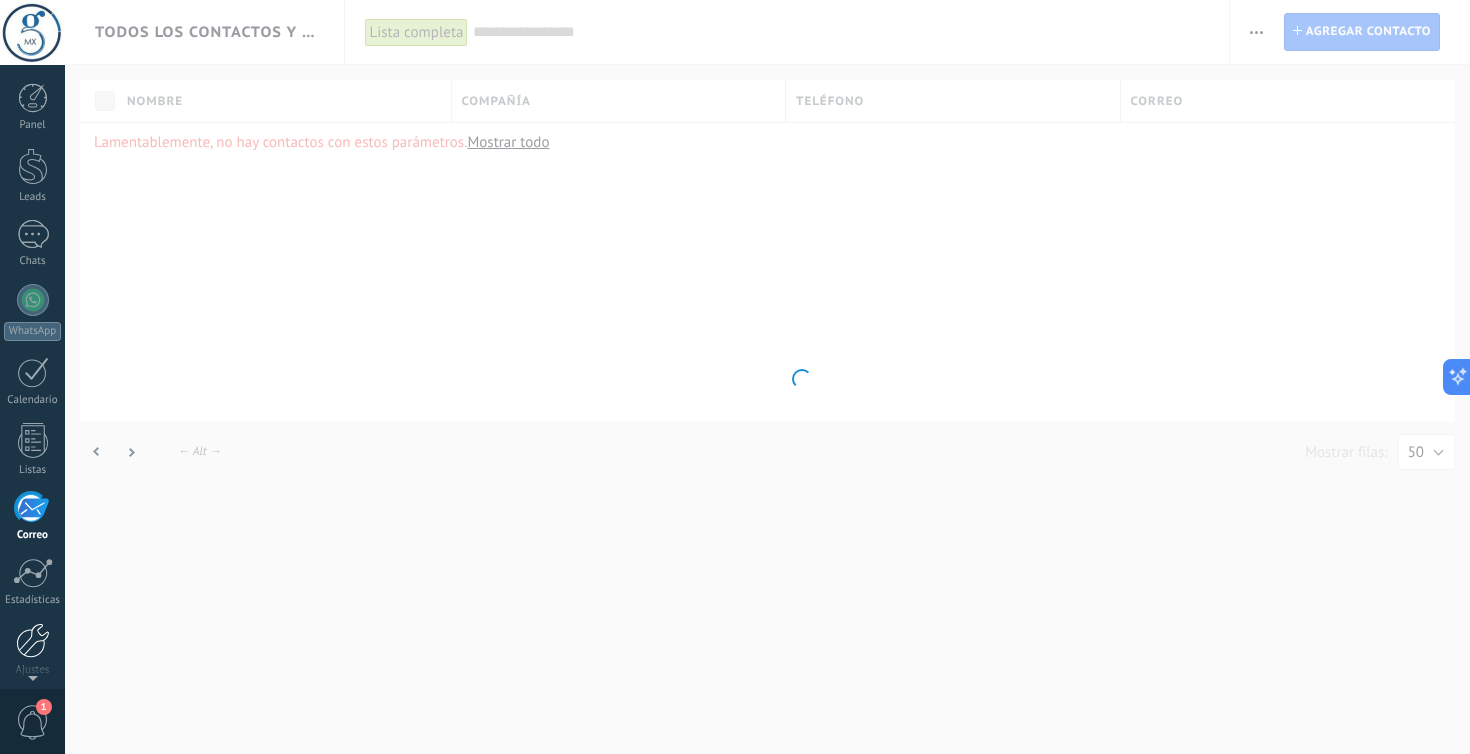 scroll, scrollTop: 78, scrollLeft: 0, axis: vertical 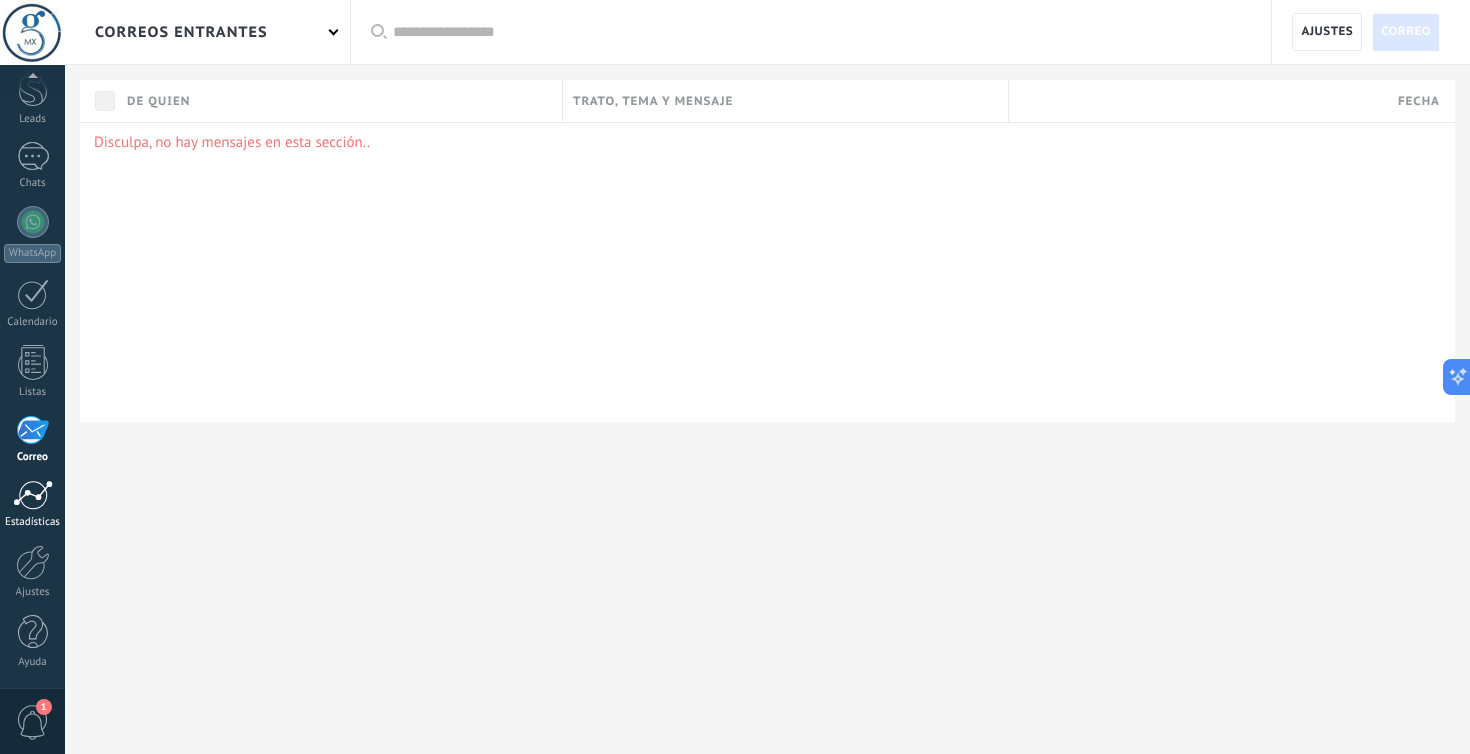 click at bounding box center [33, 495] 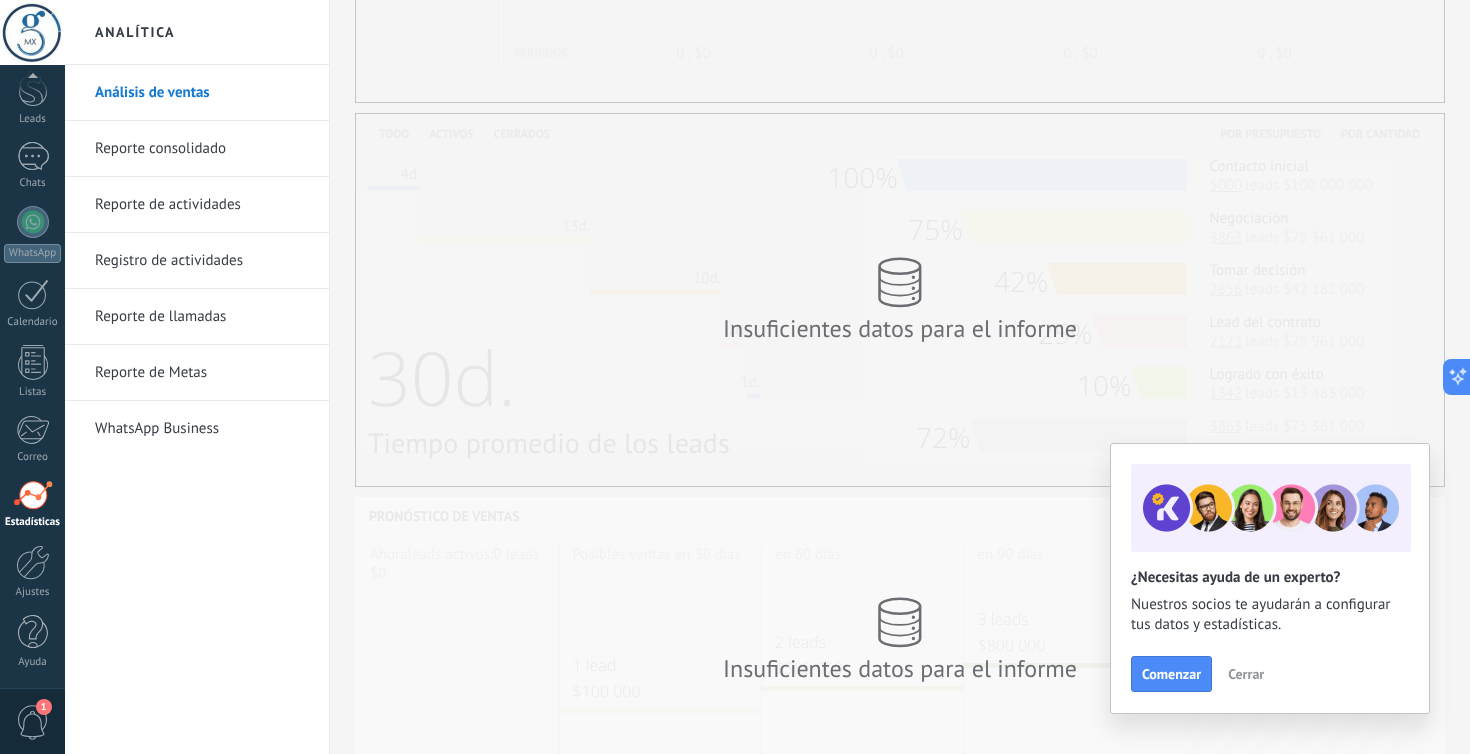 scroll, scrollTop: 350, scrollLeft: 0, axis: vertical 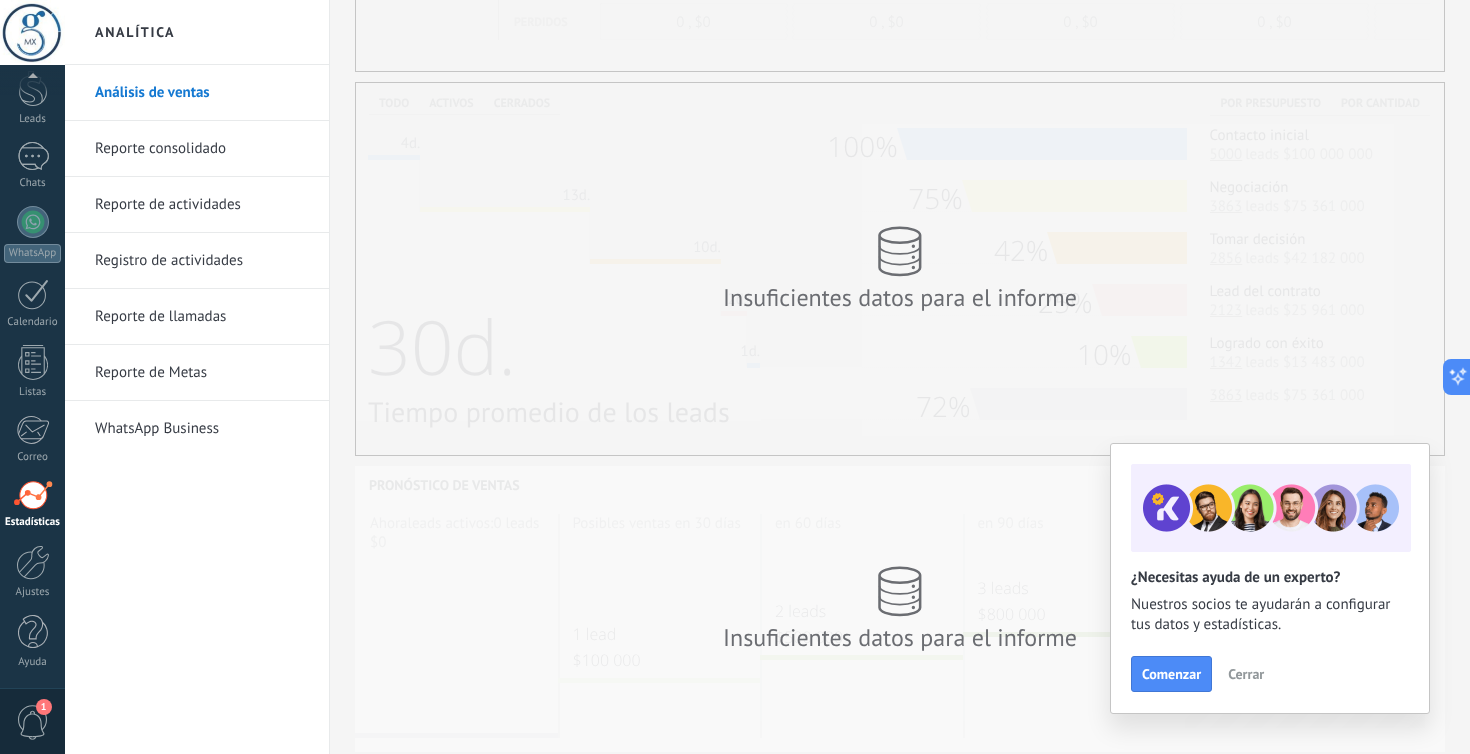 click on "1" at bounding box center [33, 722] 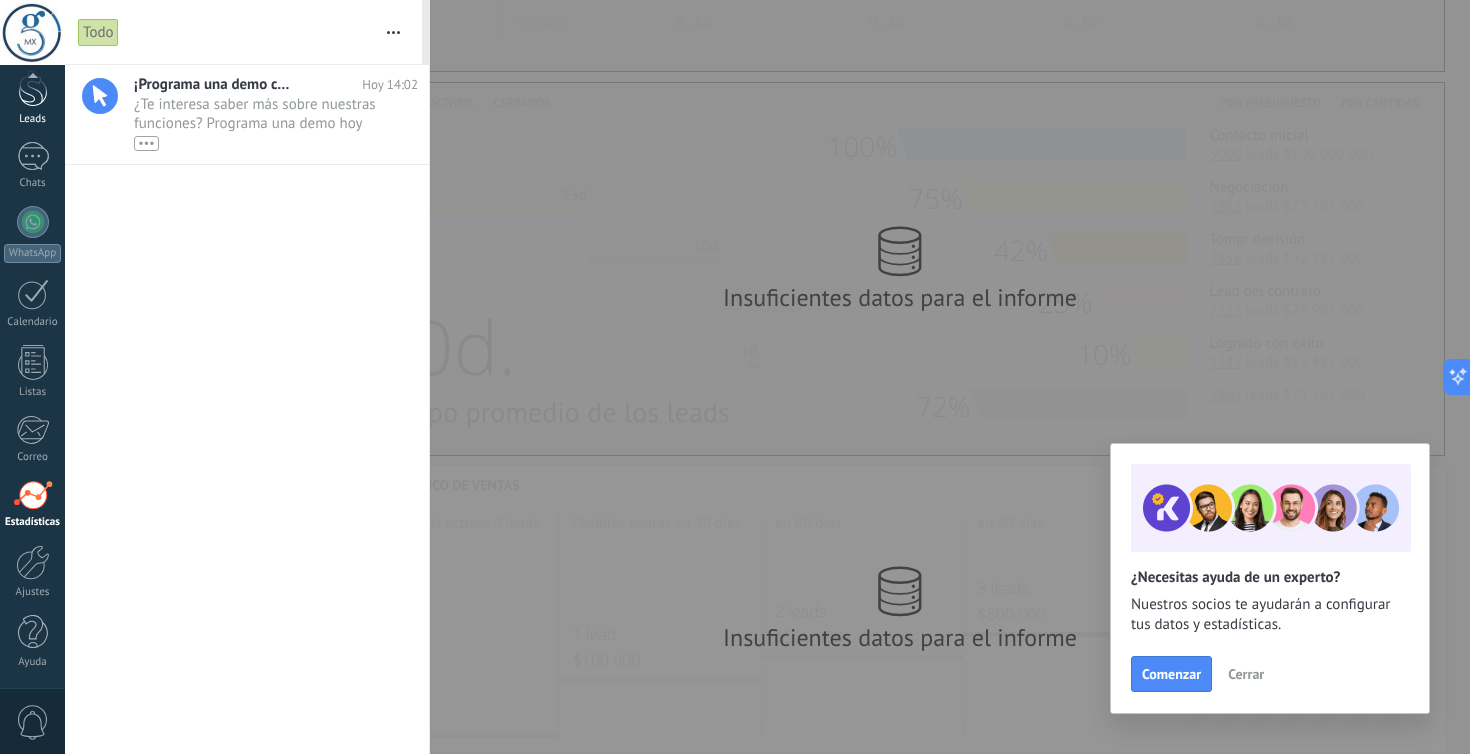 click at bounding box center [33, 88] 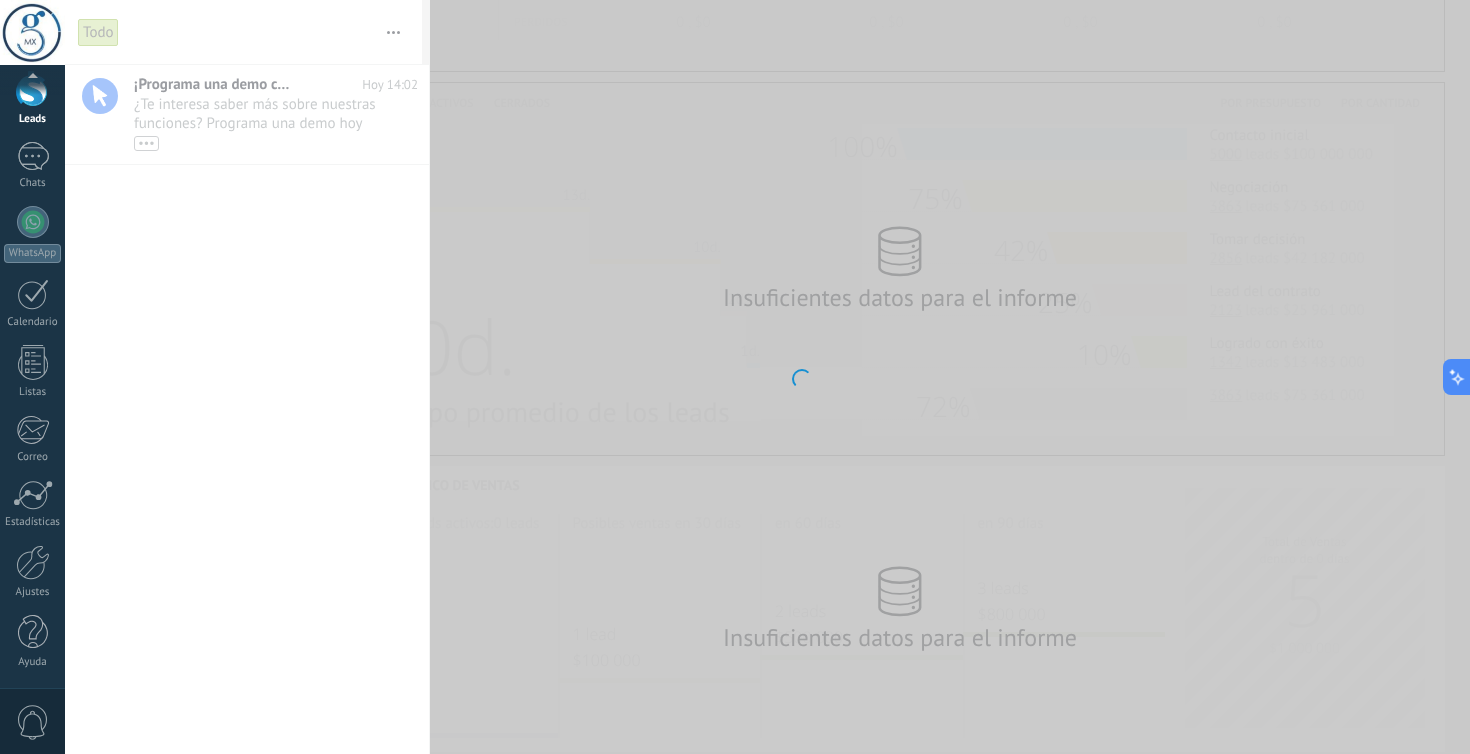 scroll, scrollTop: 0, scrollLeft: 0, axis: both 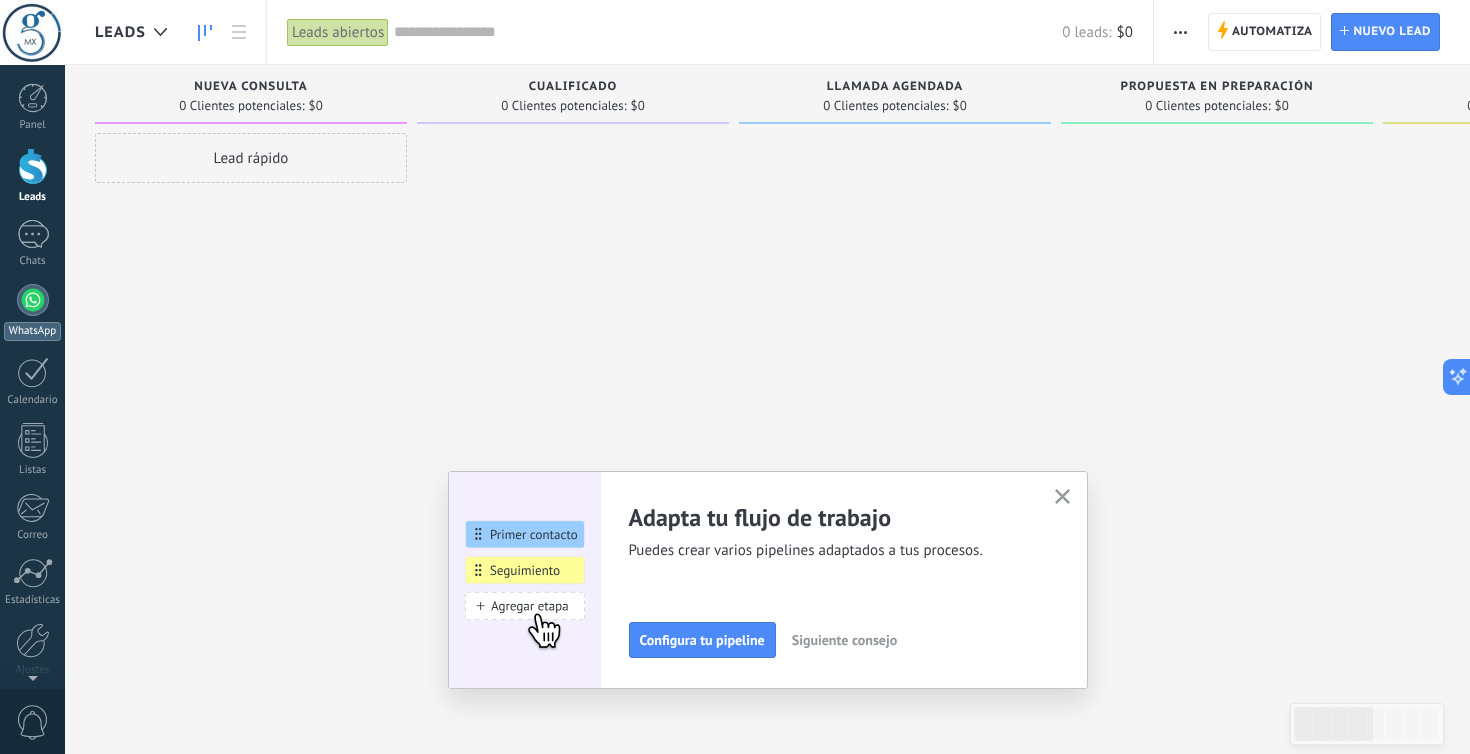 click at bounding box center [33, 300] 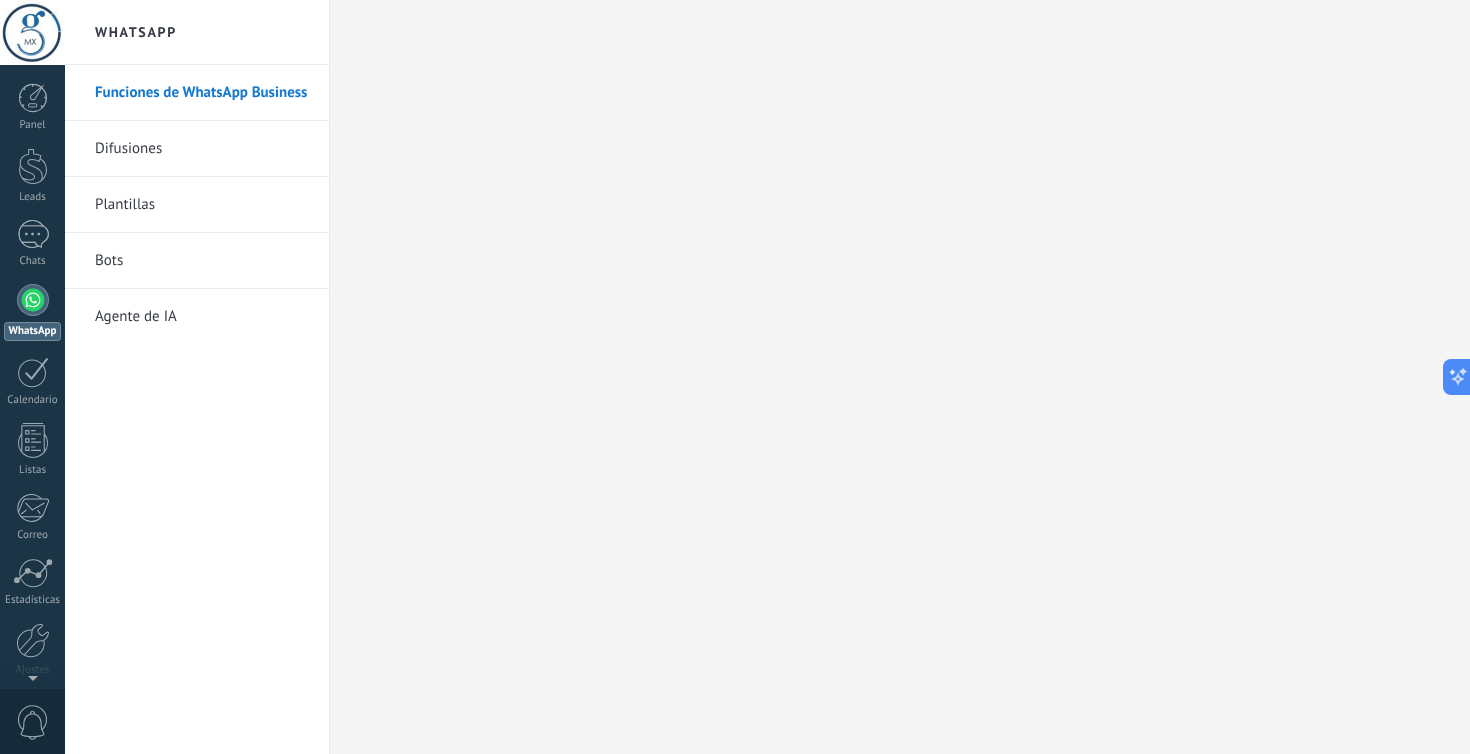 click on "Difusiones" at bounding box center [202, 149] 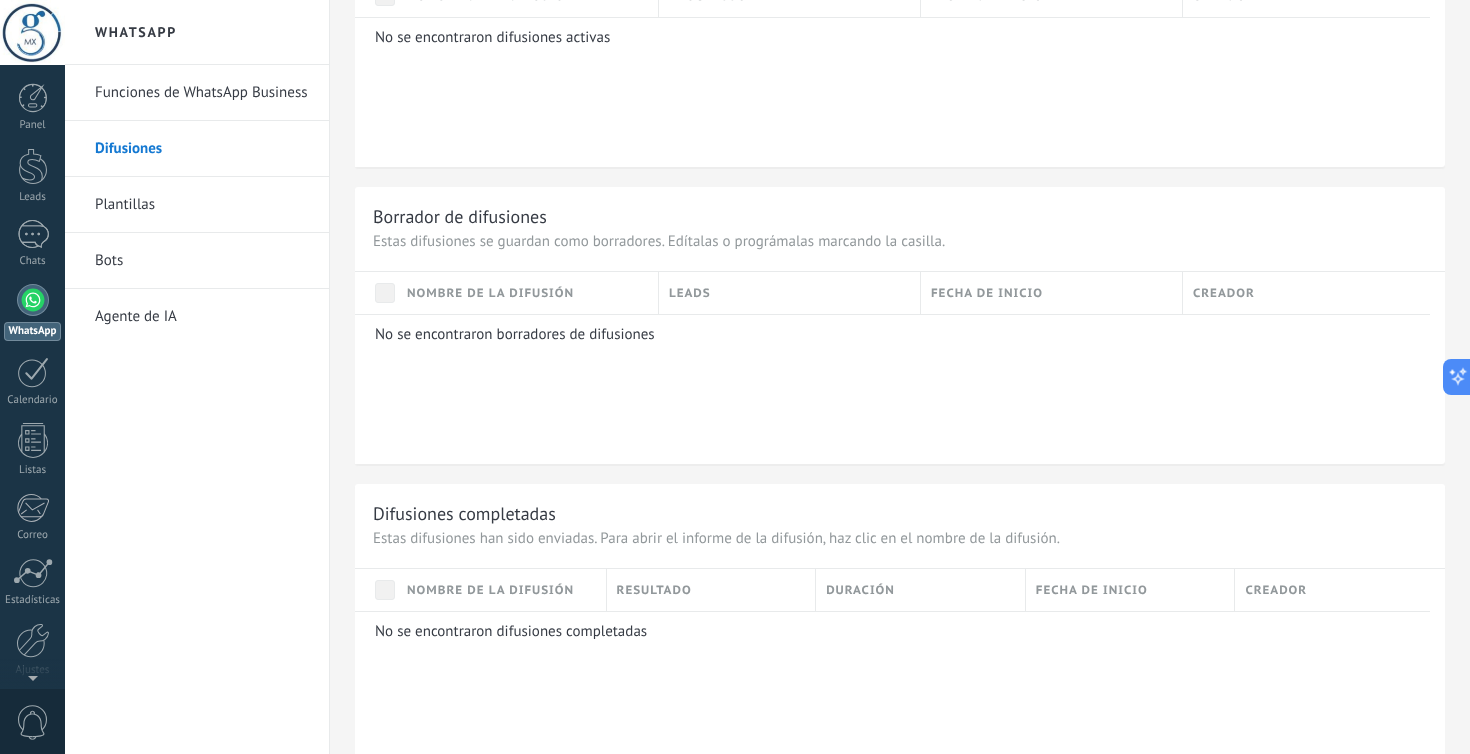 scroll, scrollTop: 735, scrollLeft: 0, axis: vertical 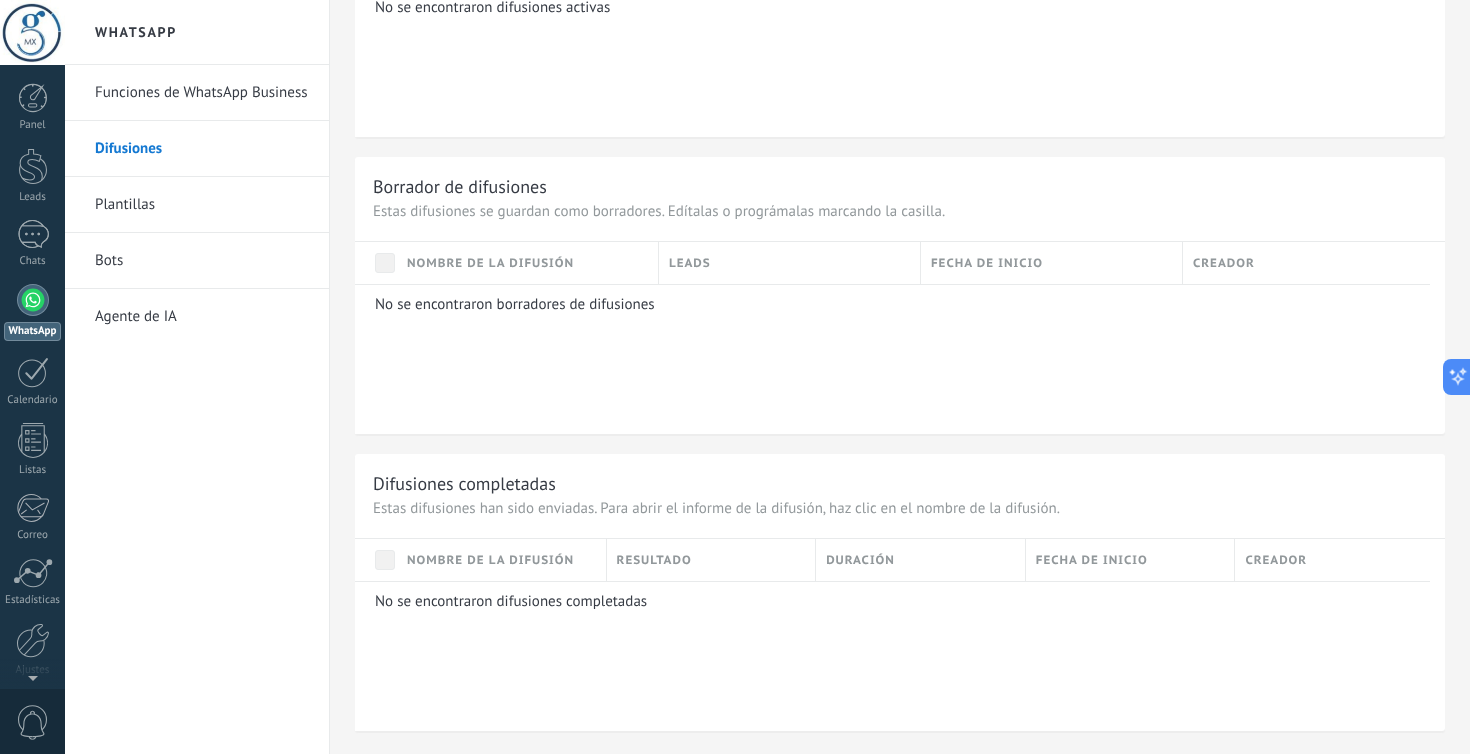 click on "Plantillas" at bounding box center [202, 205] 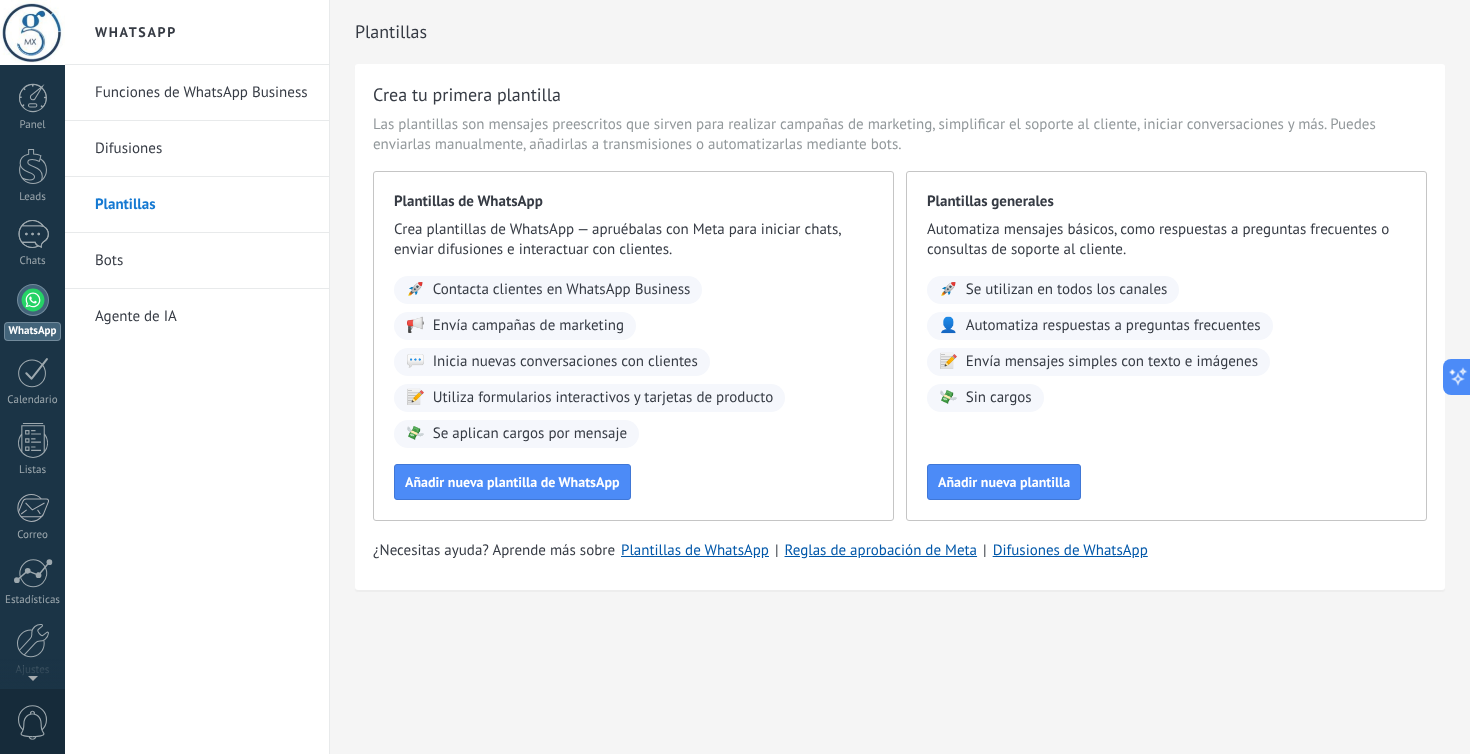 click on "Bots" at bounding box center (202, 261) 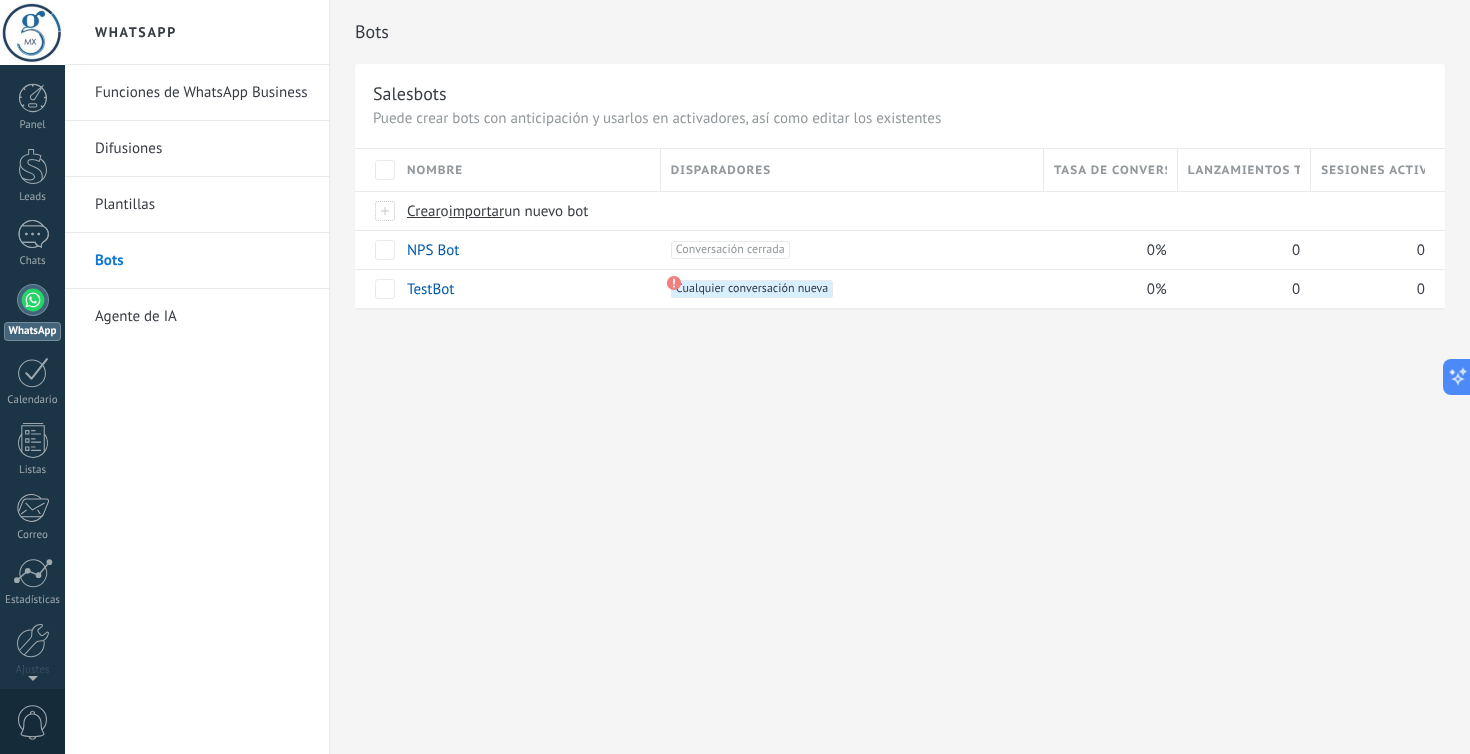 click on "Agente de IA" at bounding box center (202, 317) 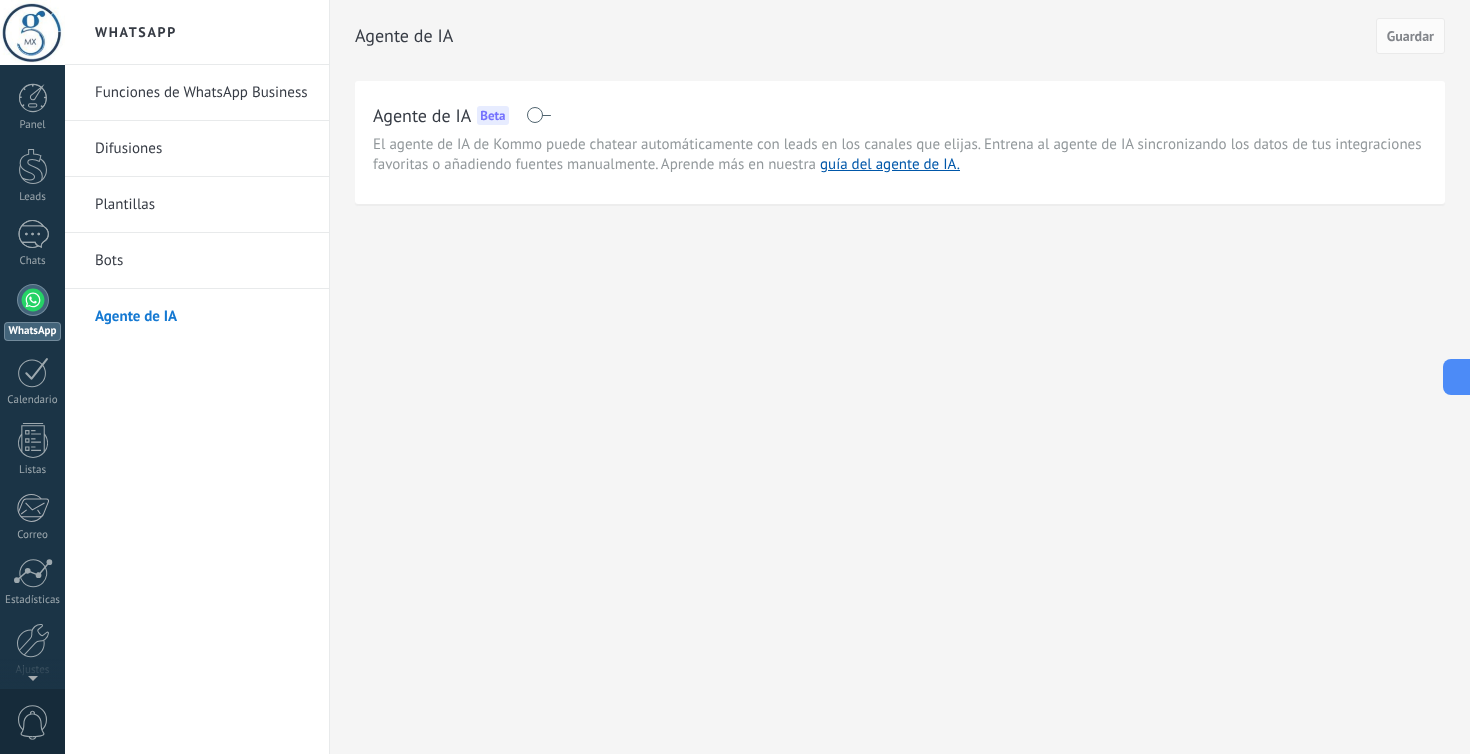 click on "Plantillas" at bounding box center (202, 205) 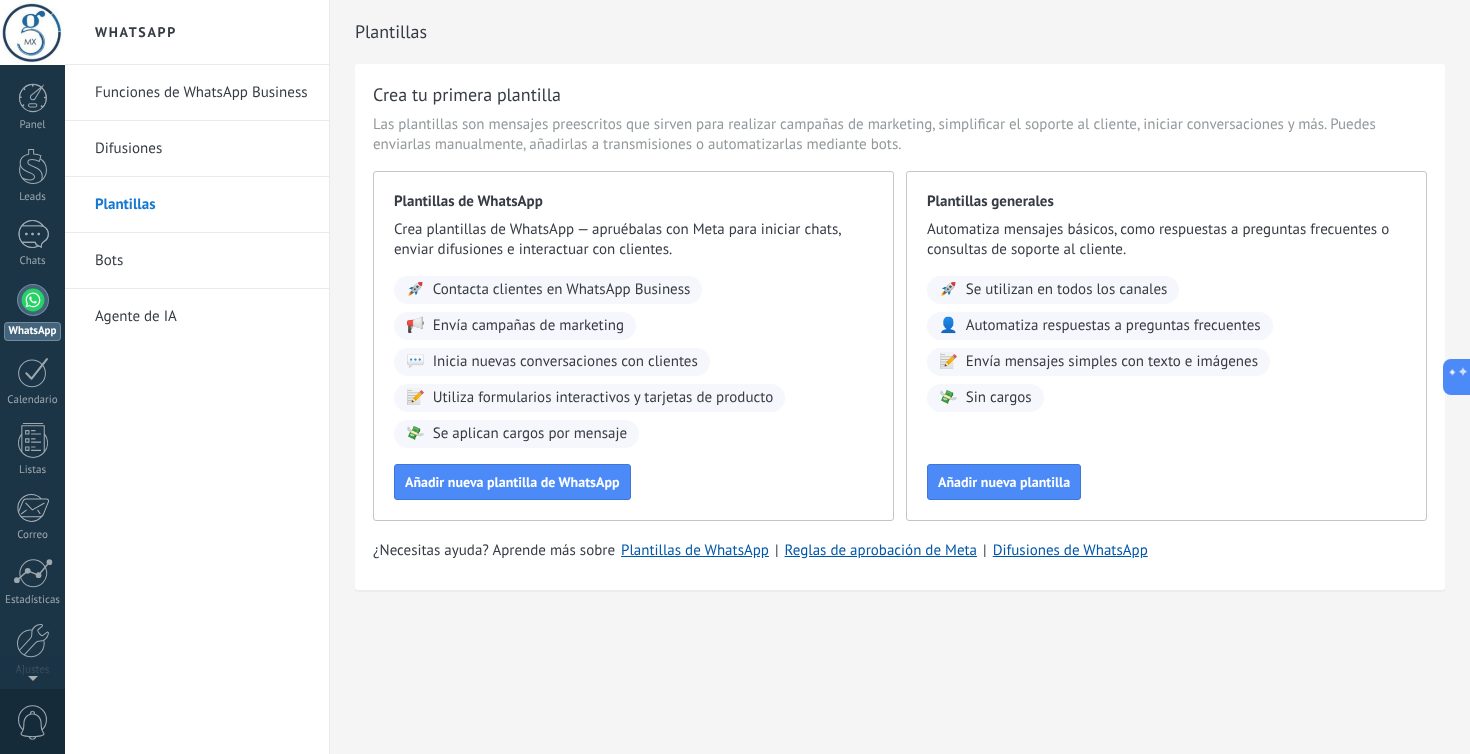 click at bounding box center [33, 300] 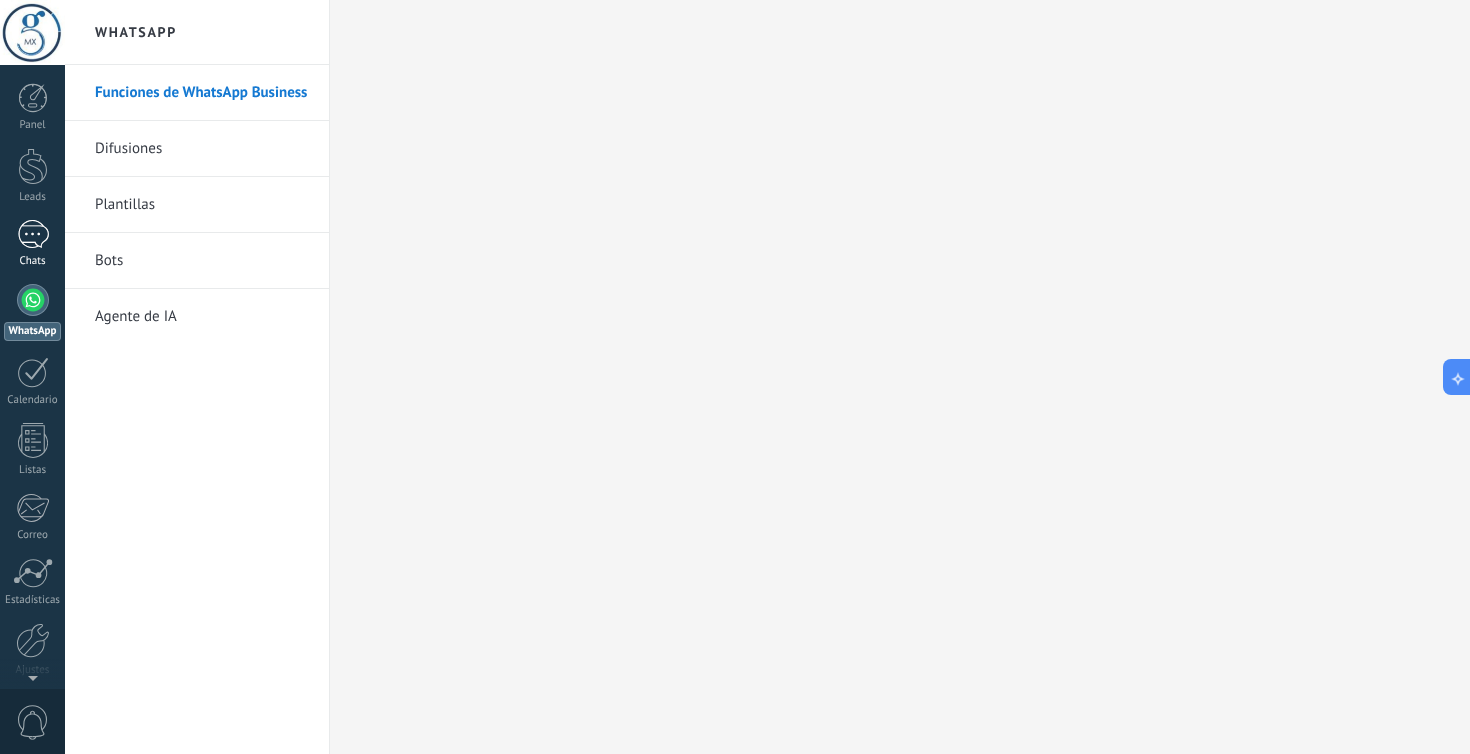 click at bounding box center [33, 234] 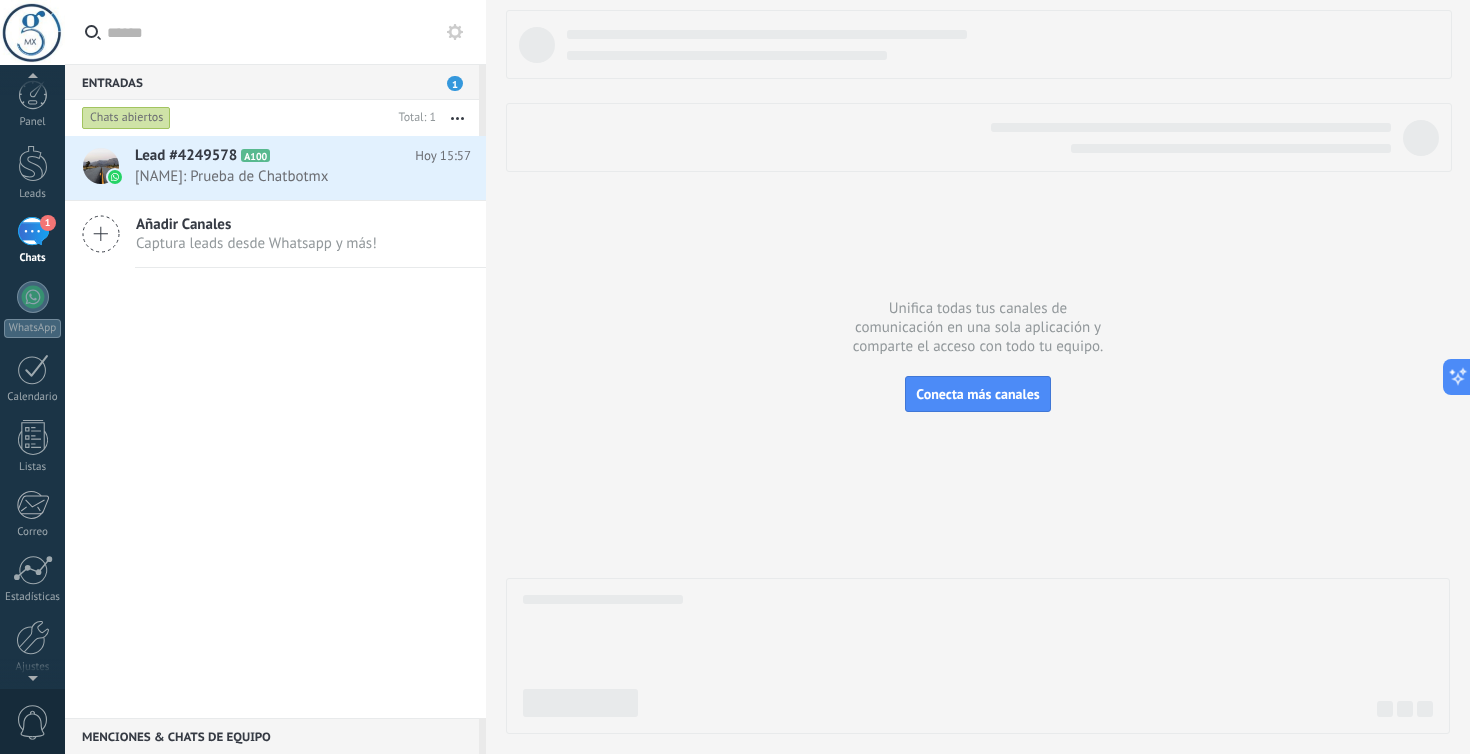 scroll, scrollTop: 0, scrollLeft: 0, axis: both 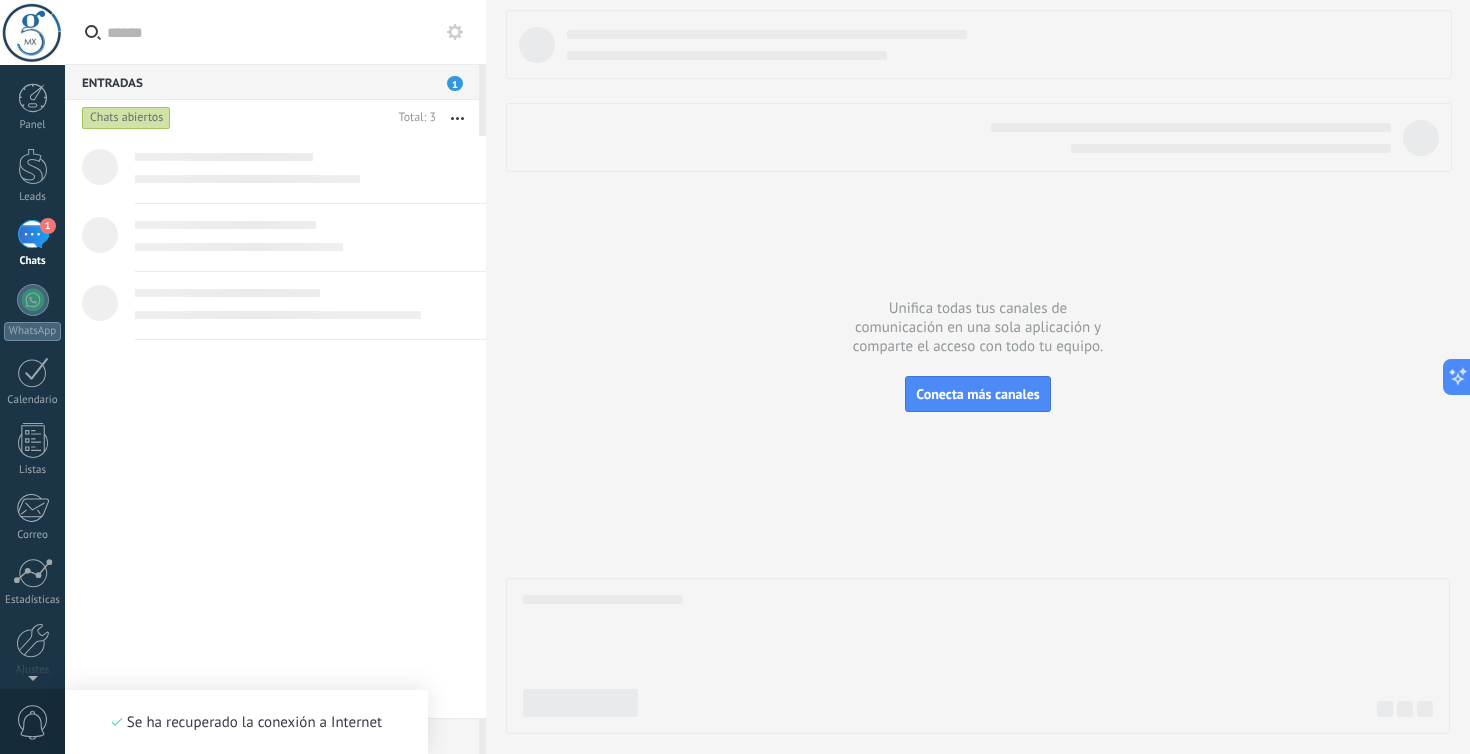 click on "1" at bounding box center [33, 234] 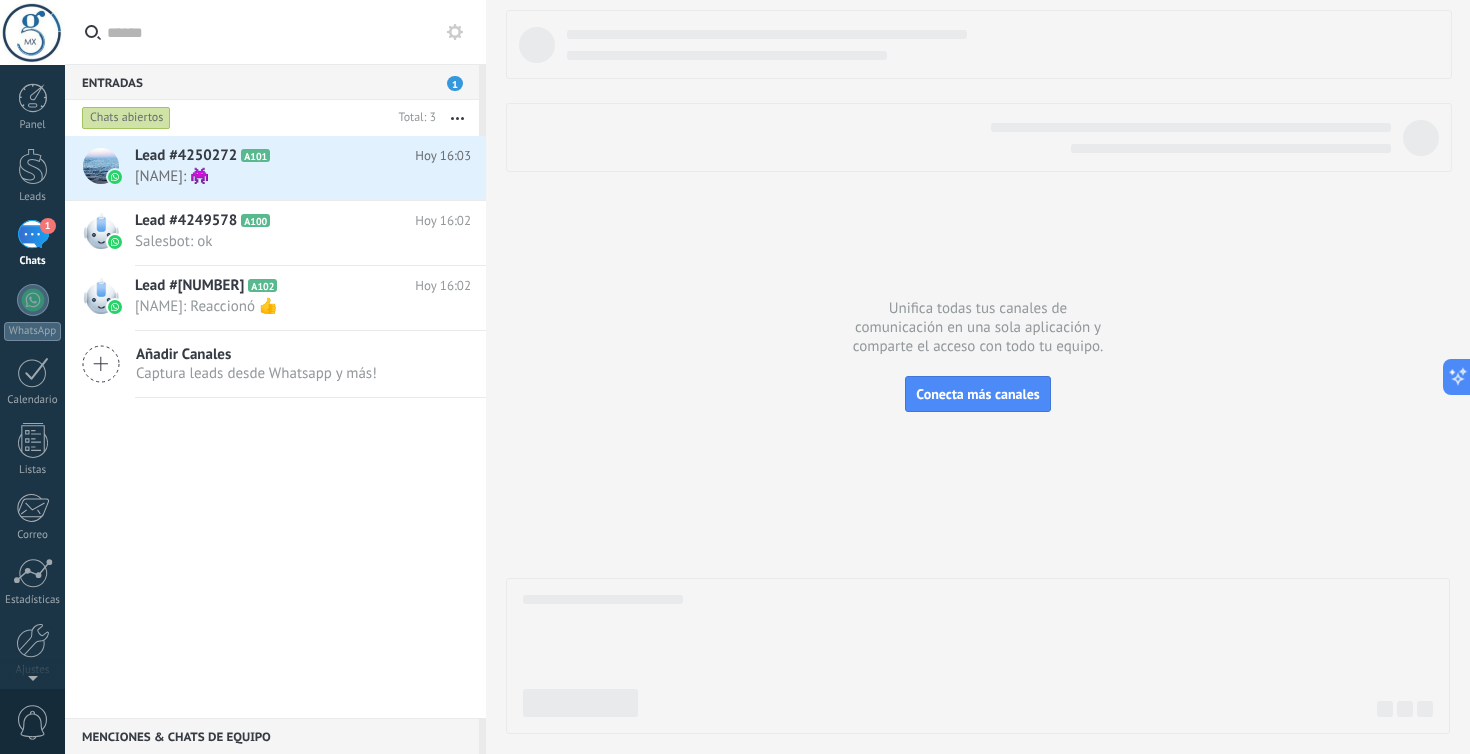 click at bounding box center (457, 118) 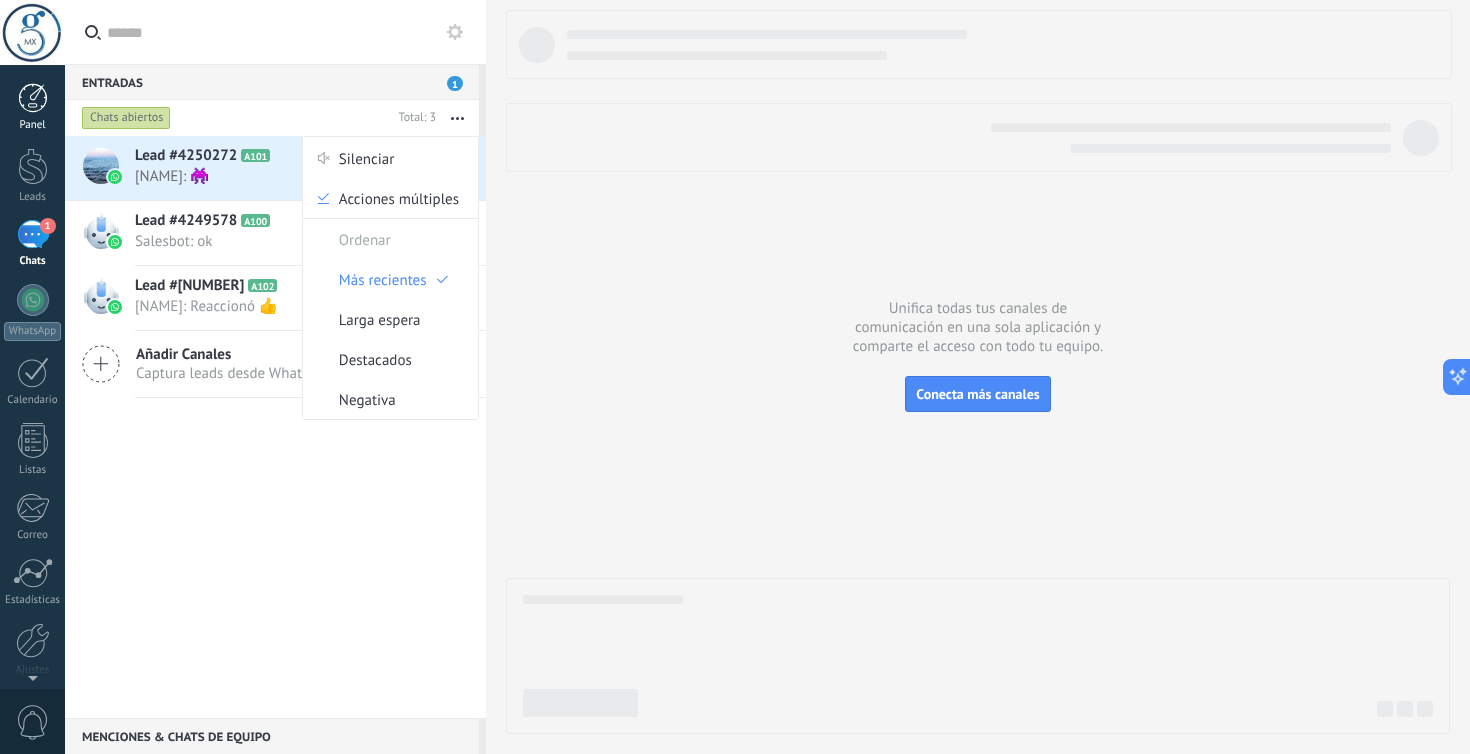 click at bounding box center (33, 98) 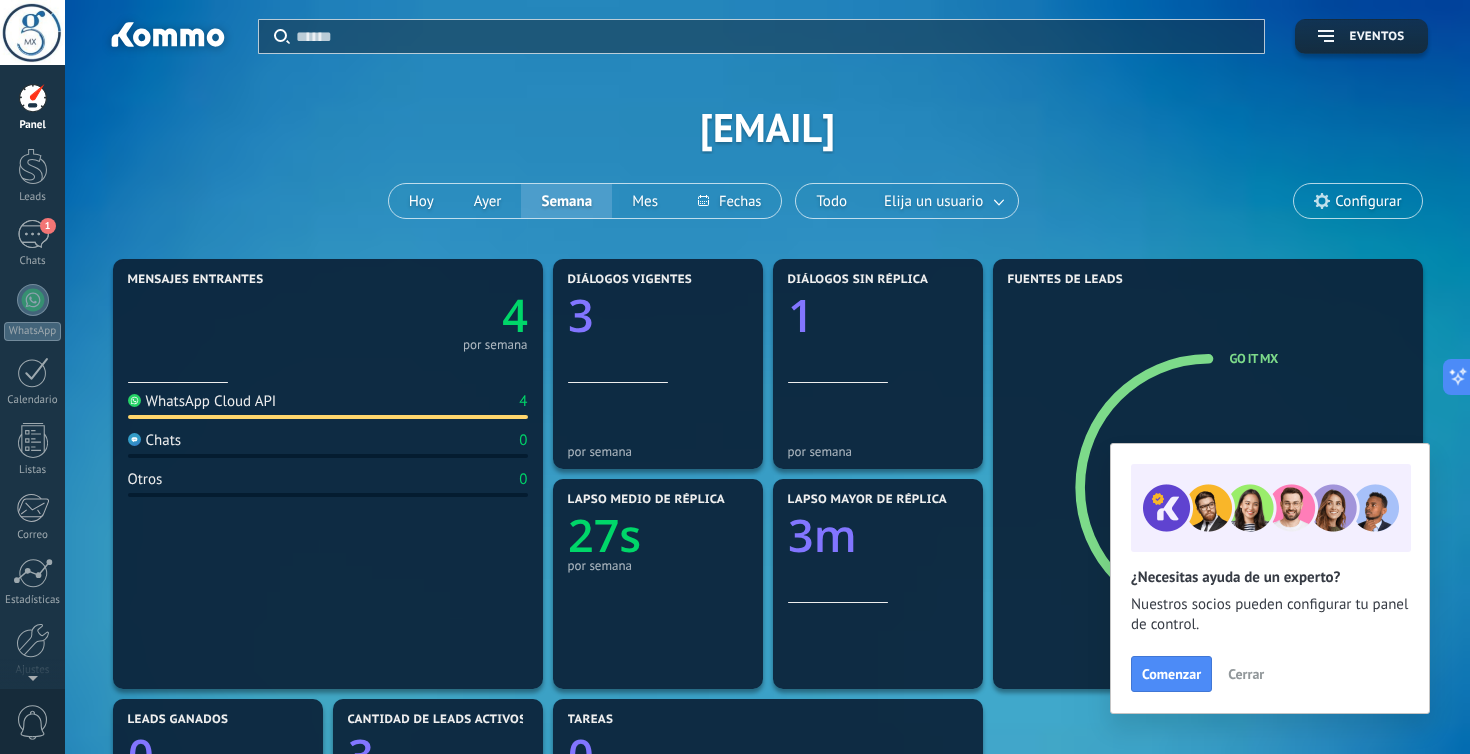 click on "Cerrar" at bounding box center [1246, 674] 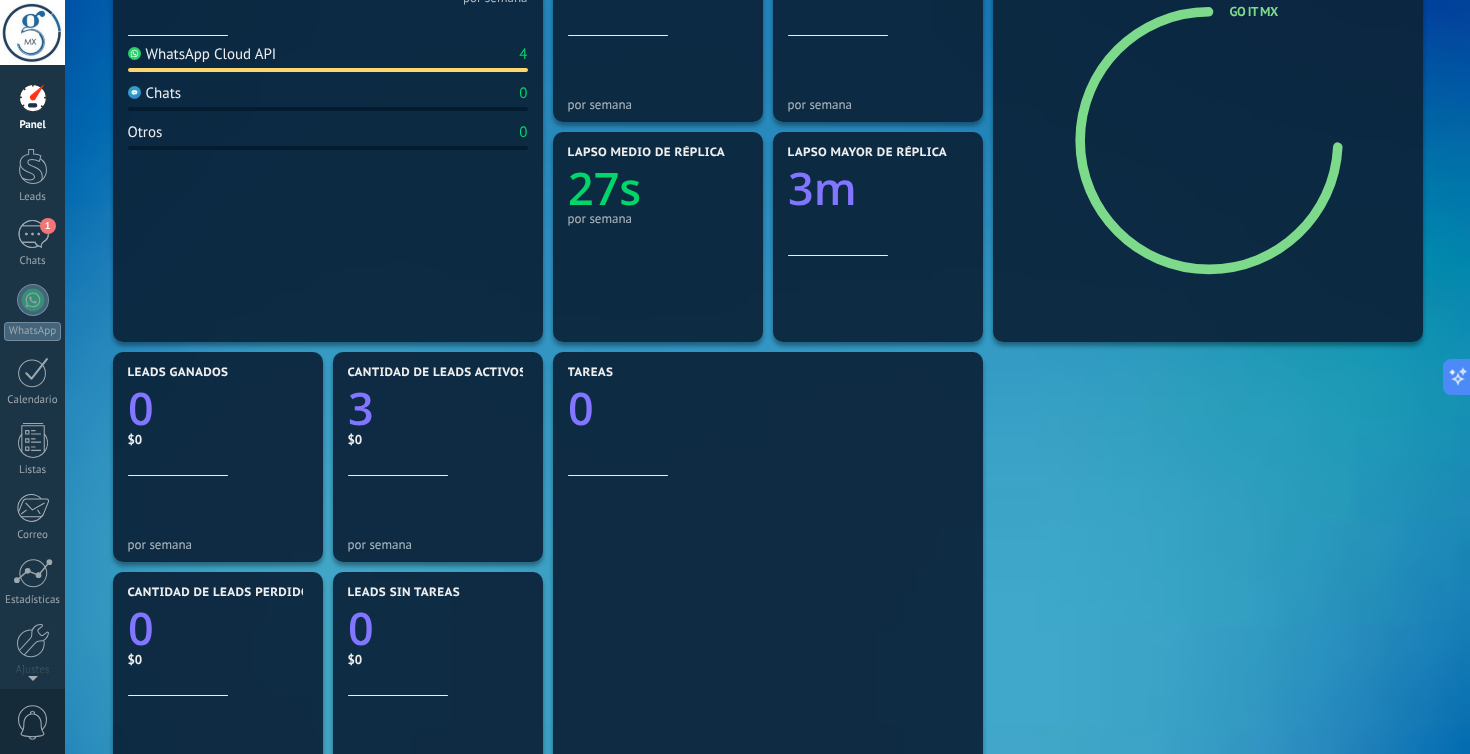 scroll, scrollTop: 0, scrollLeft: 0, axis: both 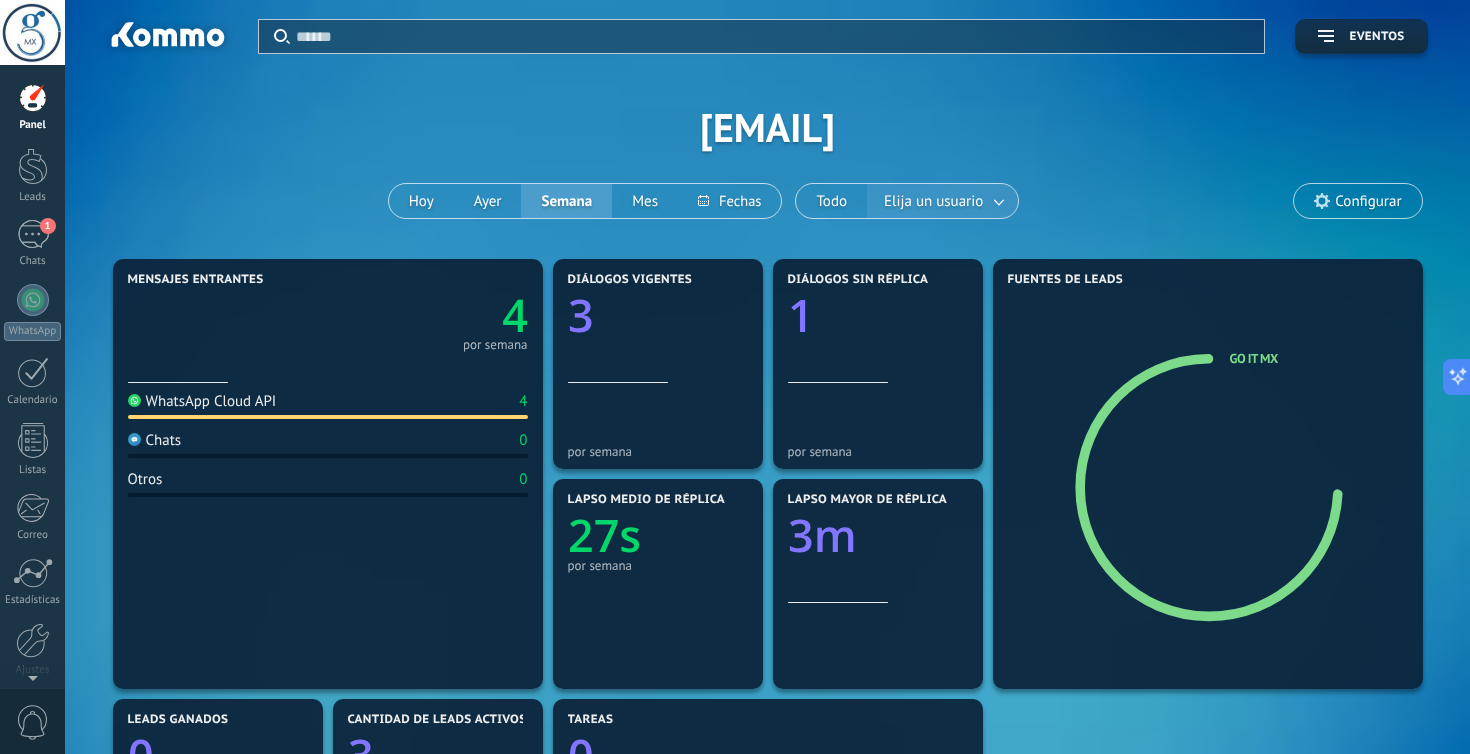 click on "Elija un usuario" at bounding box center [933, 201] 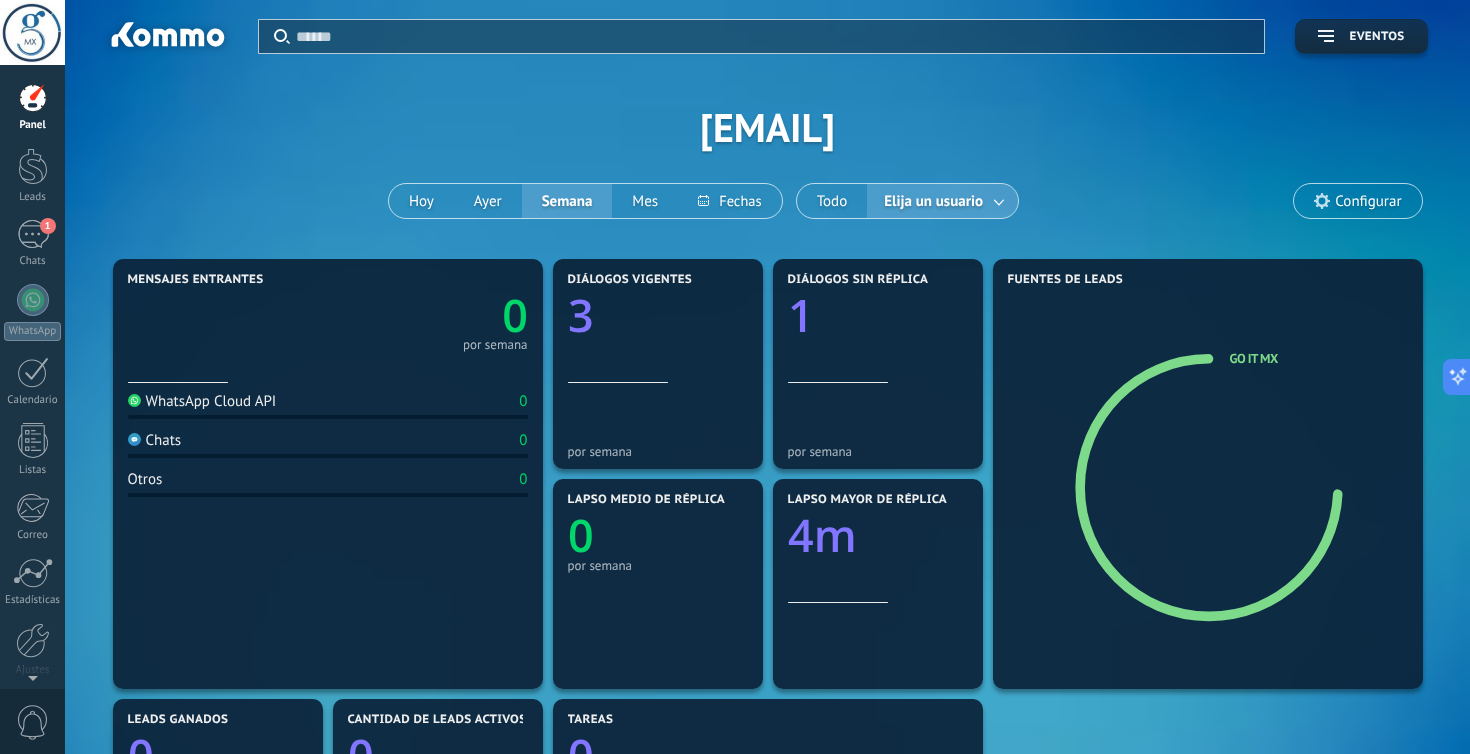 click on "Configurar" at bounding box center (1368, 201) 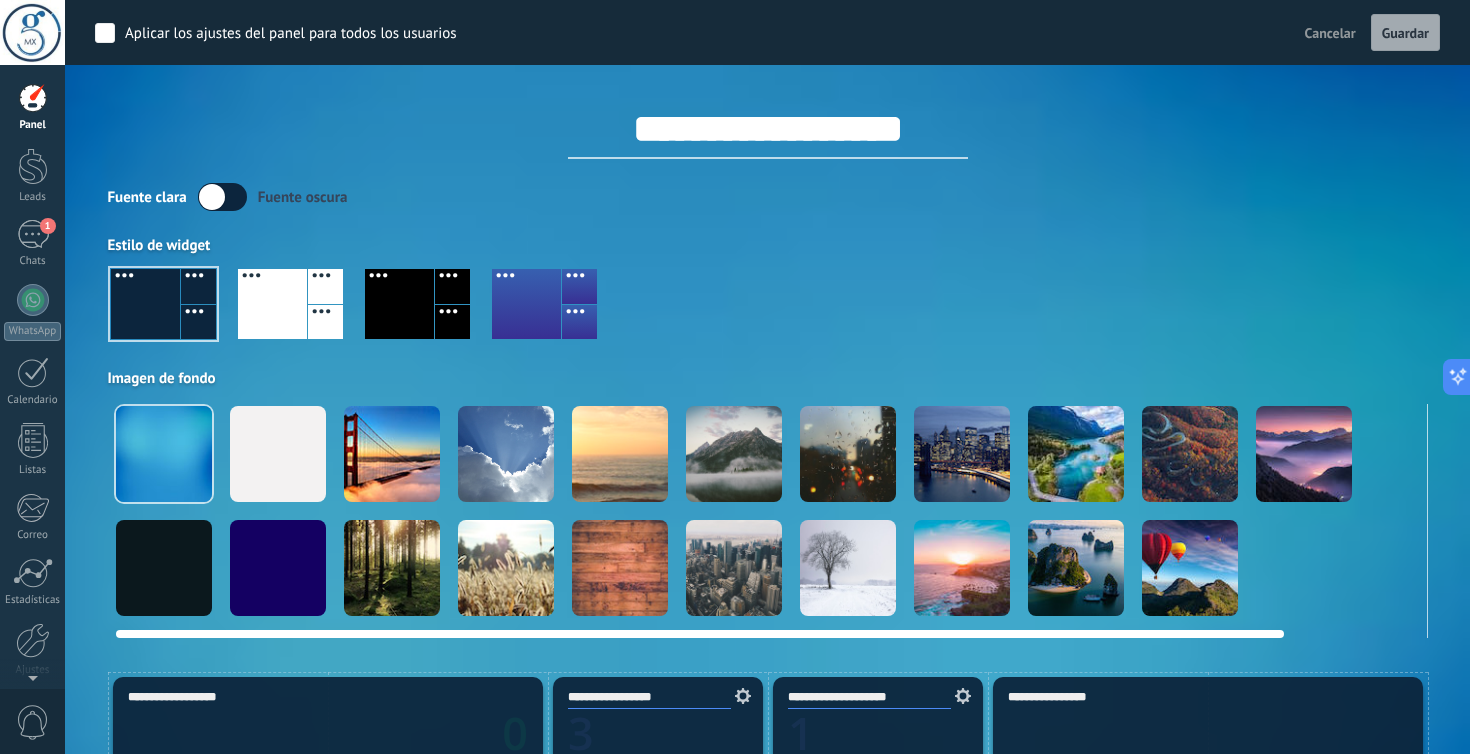click at bounding box center [848, 454] 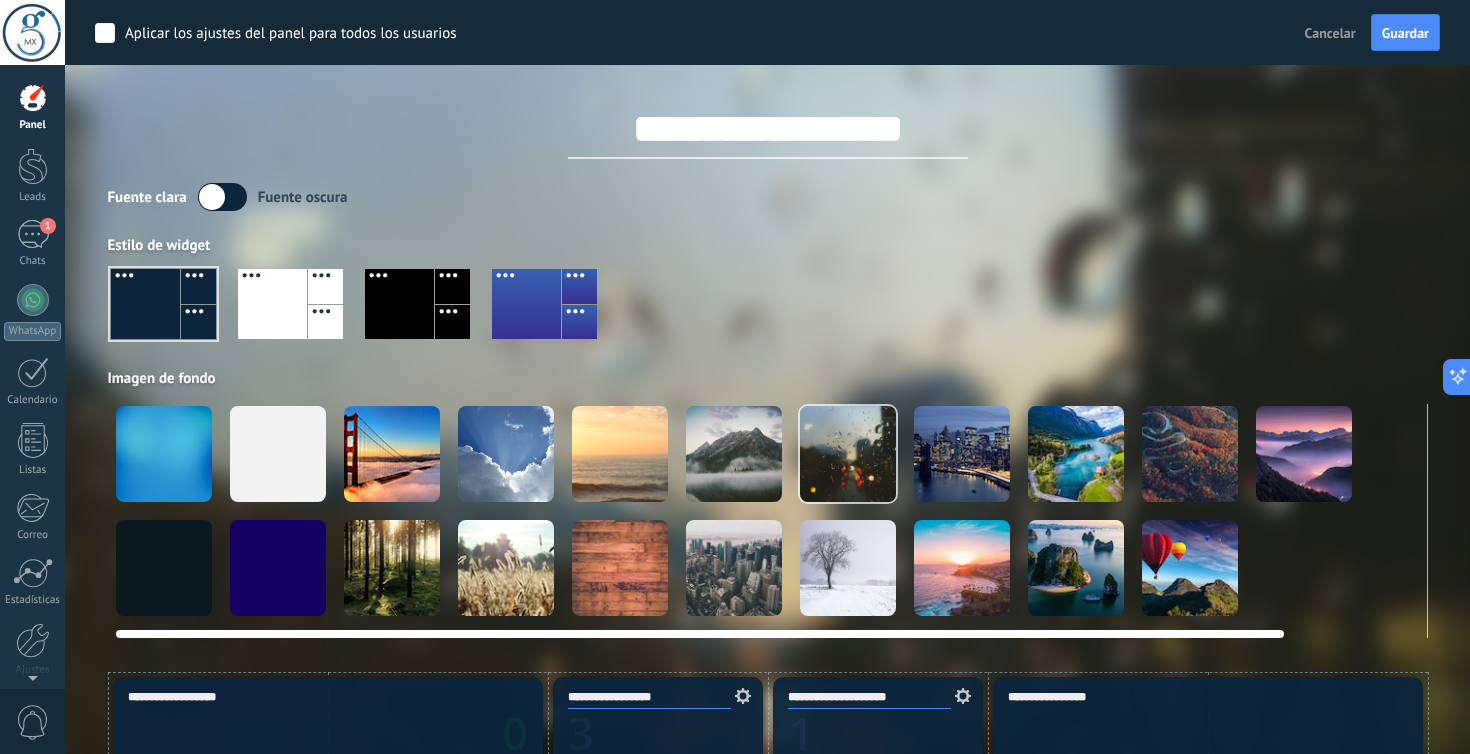 click at bounding box center (962, 454) 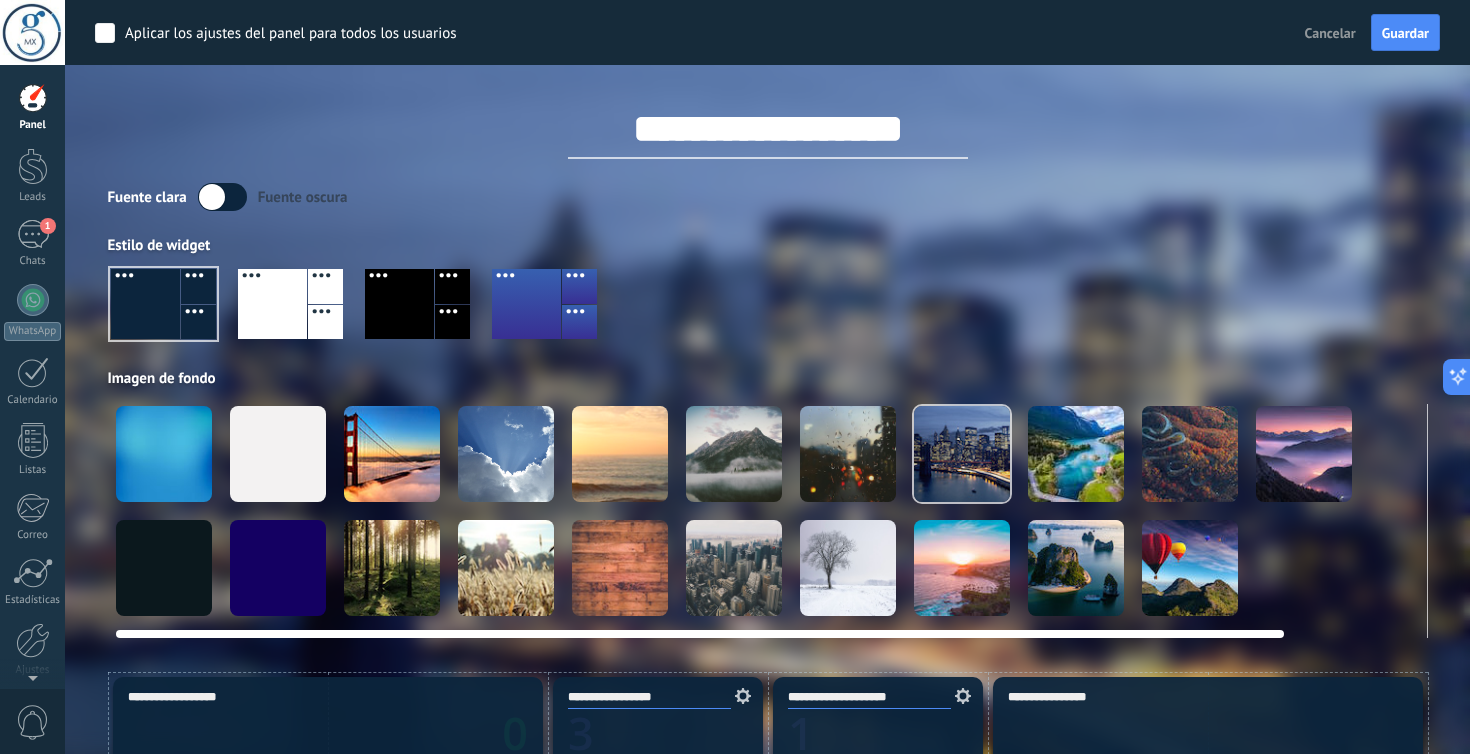 click at bounding box center (1076, 454) 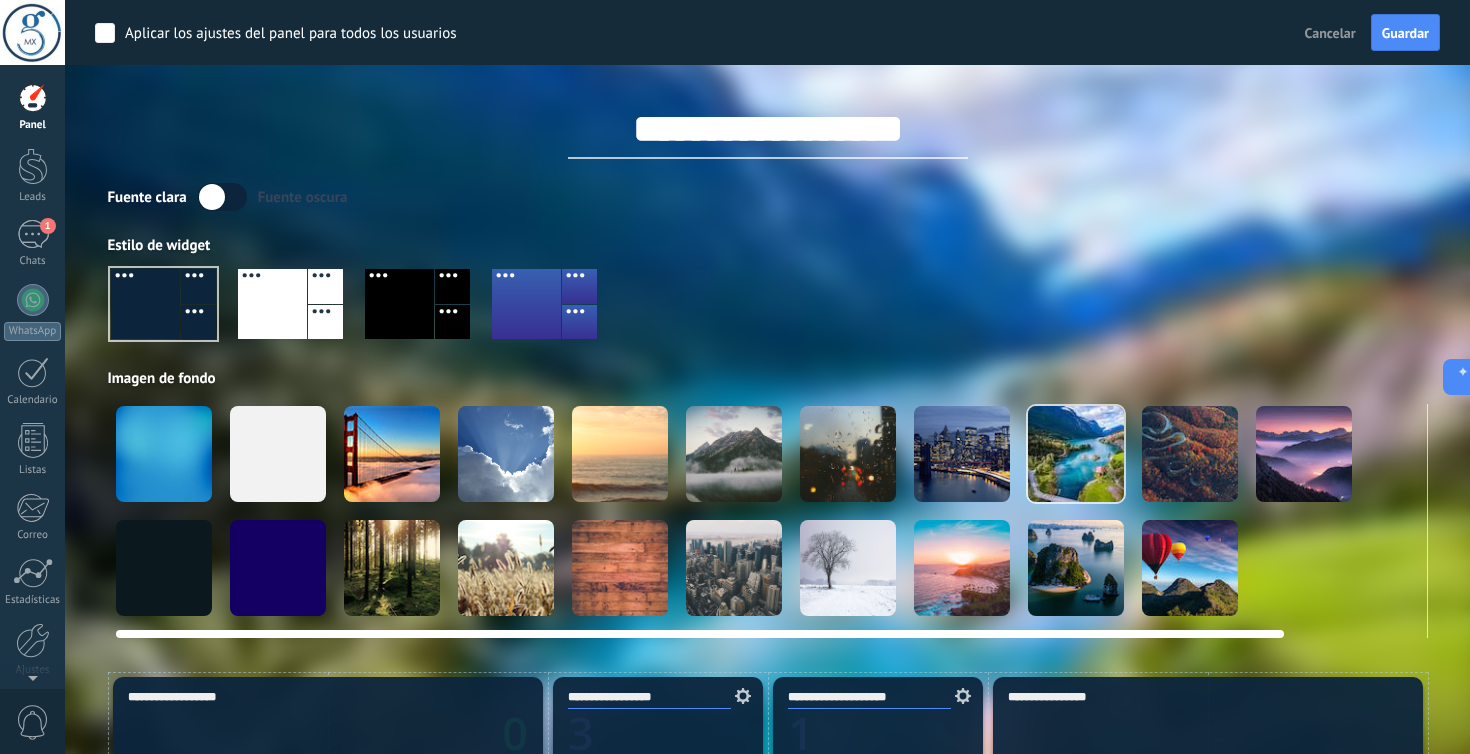 click at bounding box center [1190, 454] 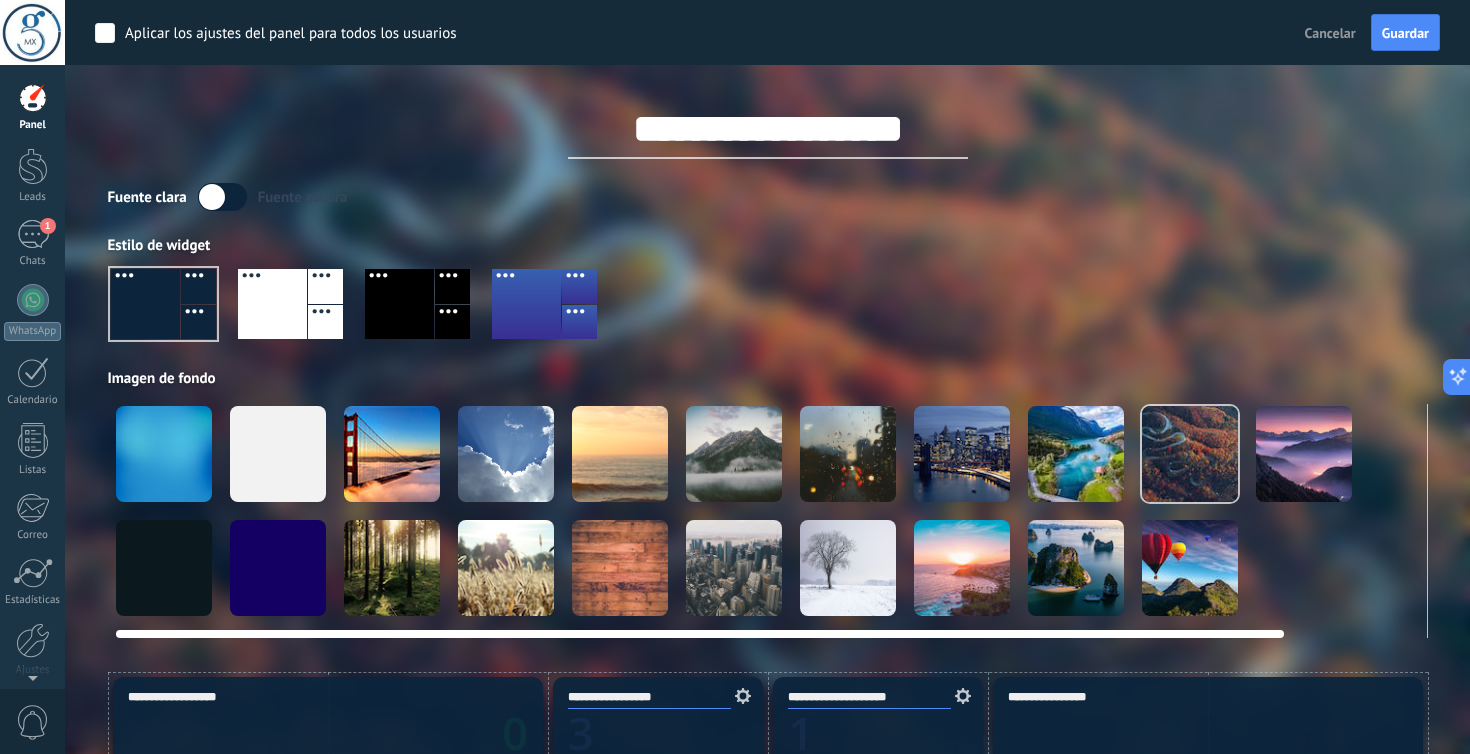 click at bounding box center (1304, 454) 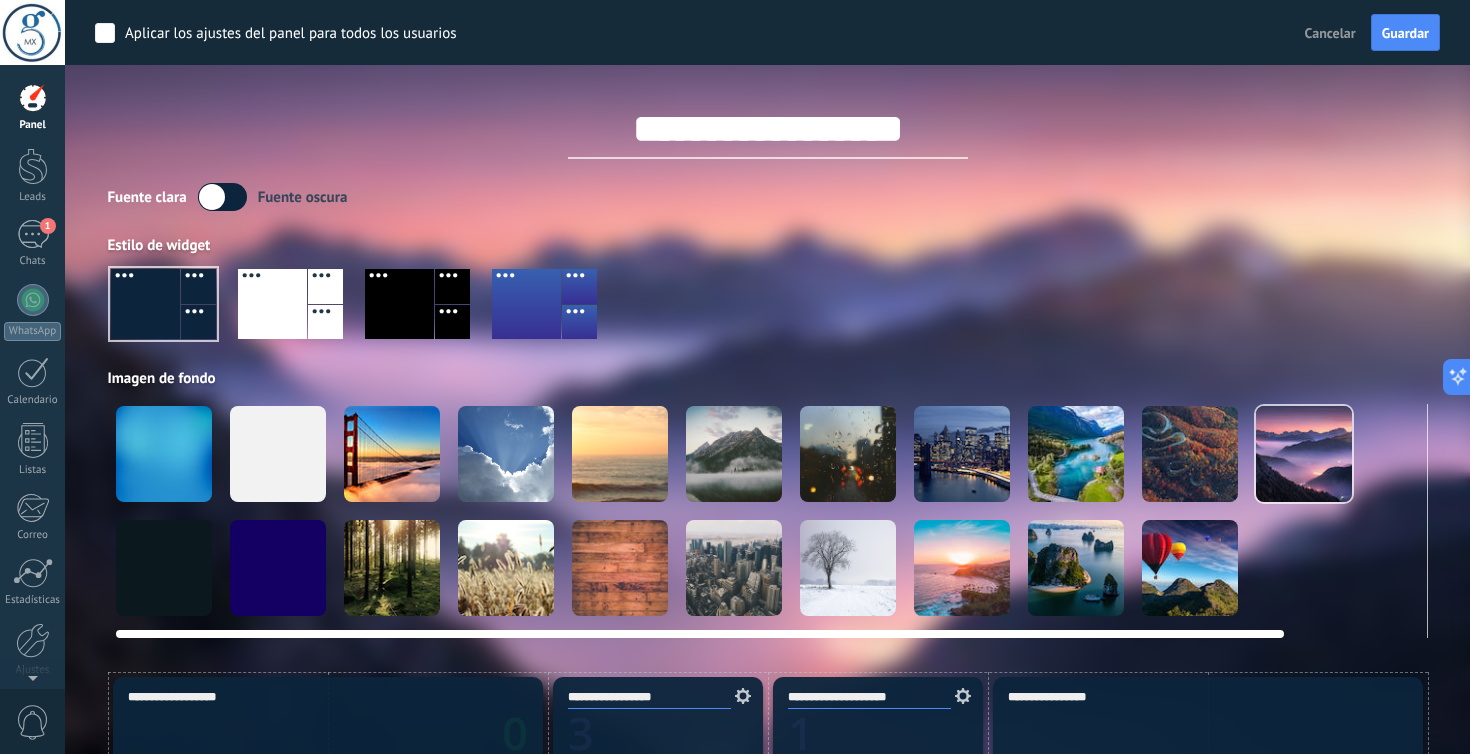 click at bounding box center [1304, 568] 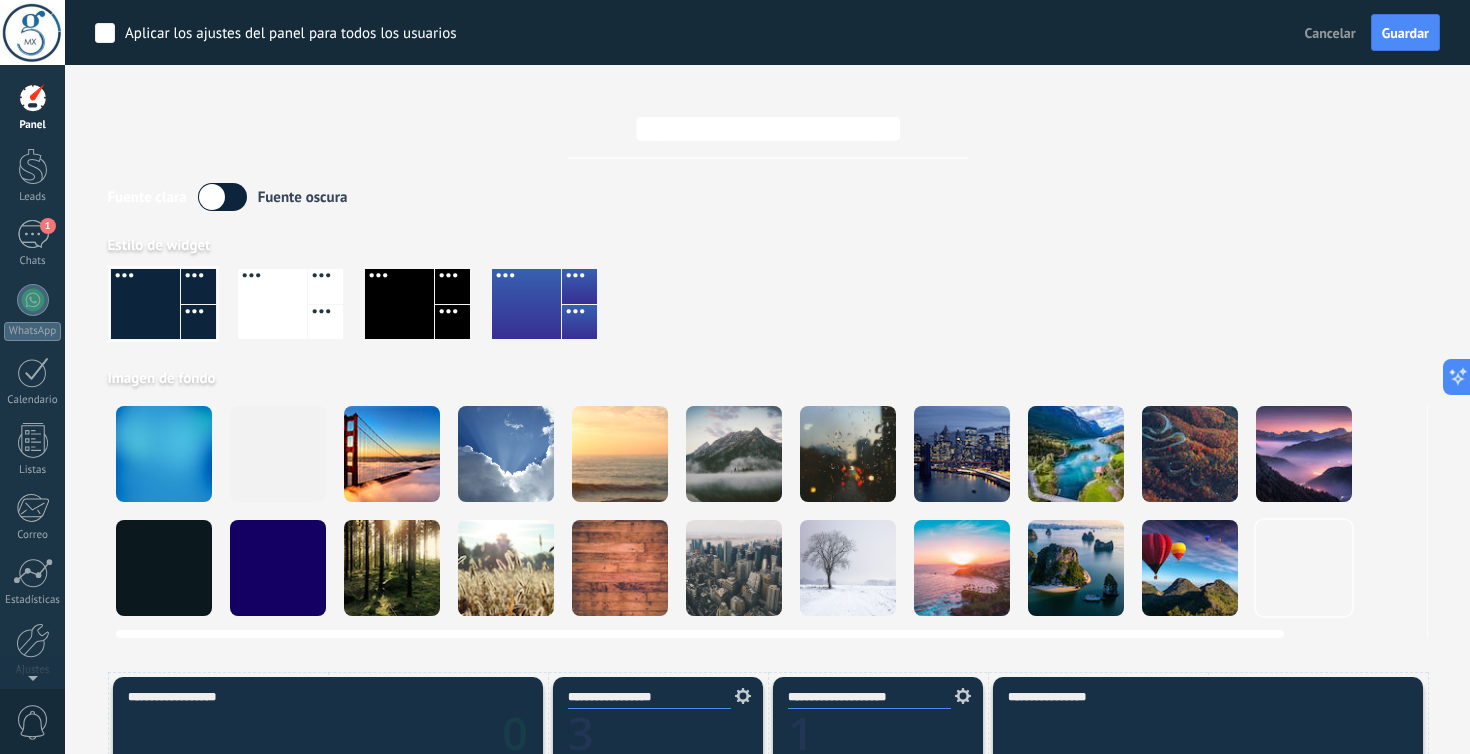 click at bounding box center [848, 568] 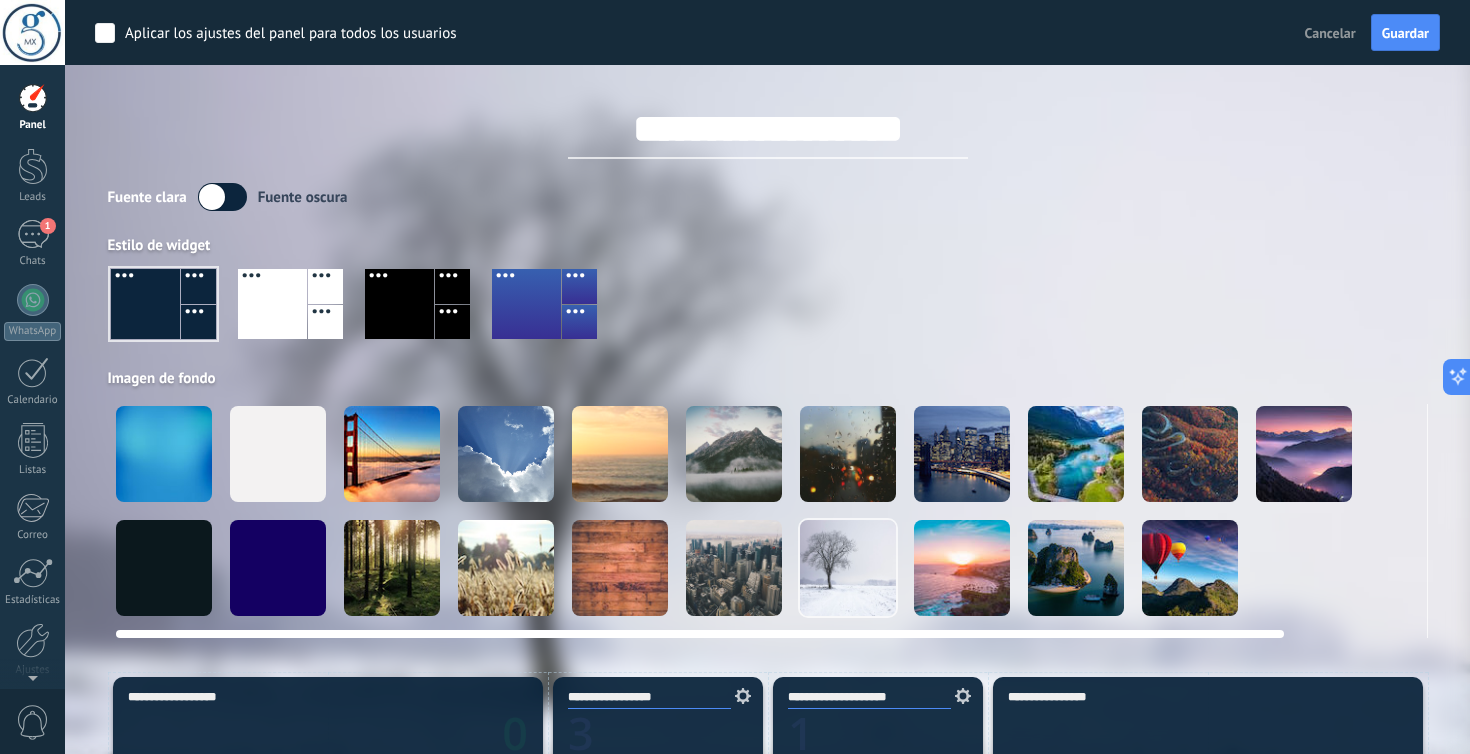 click at bounding box center [392, 568] 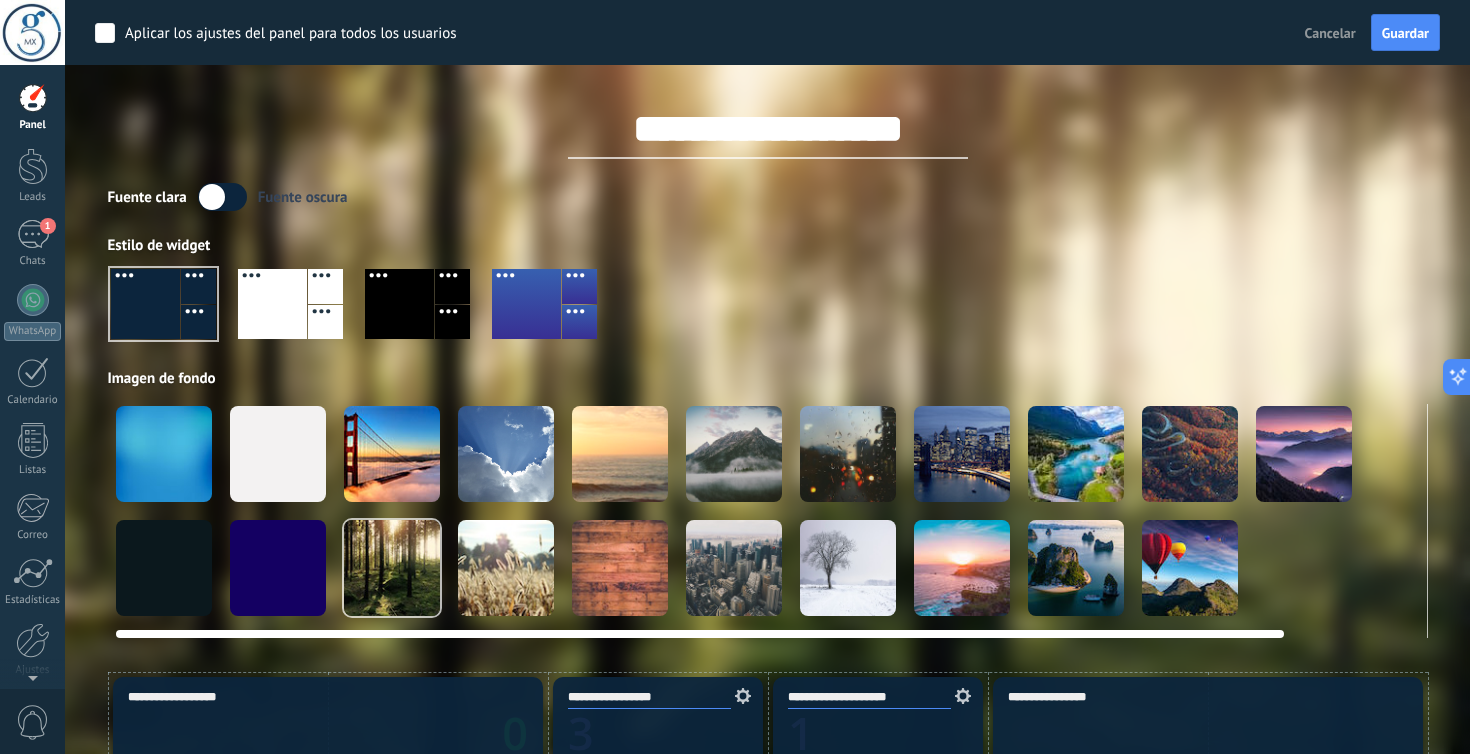 click at bounding box center [164, 454] 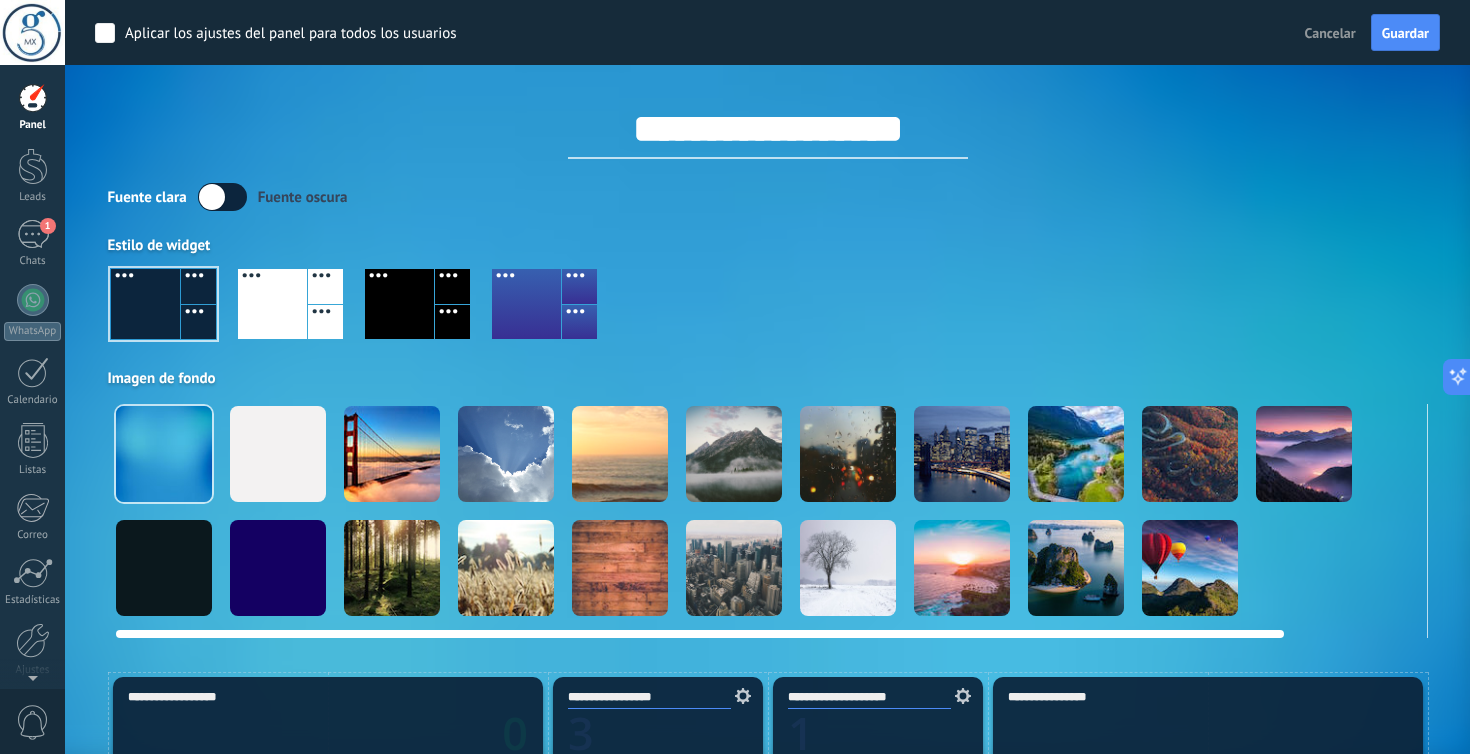 click at bounding box center [620, 568] 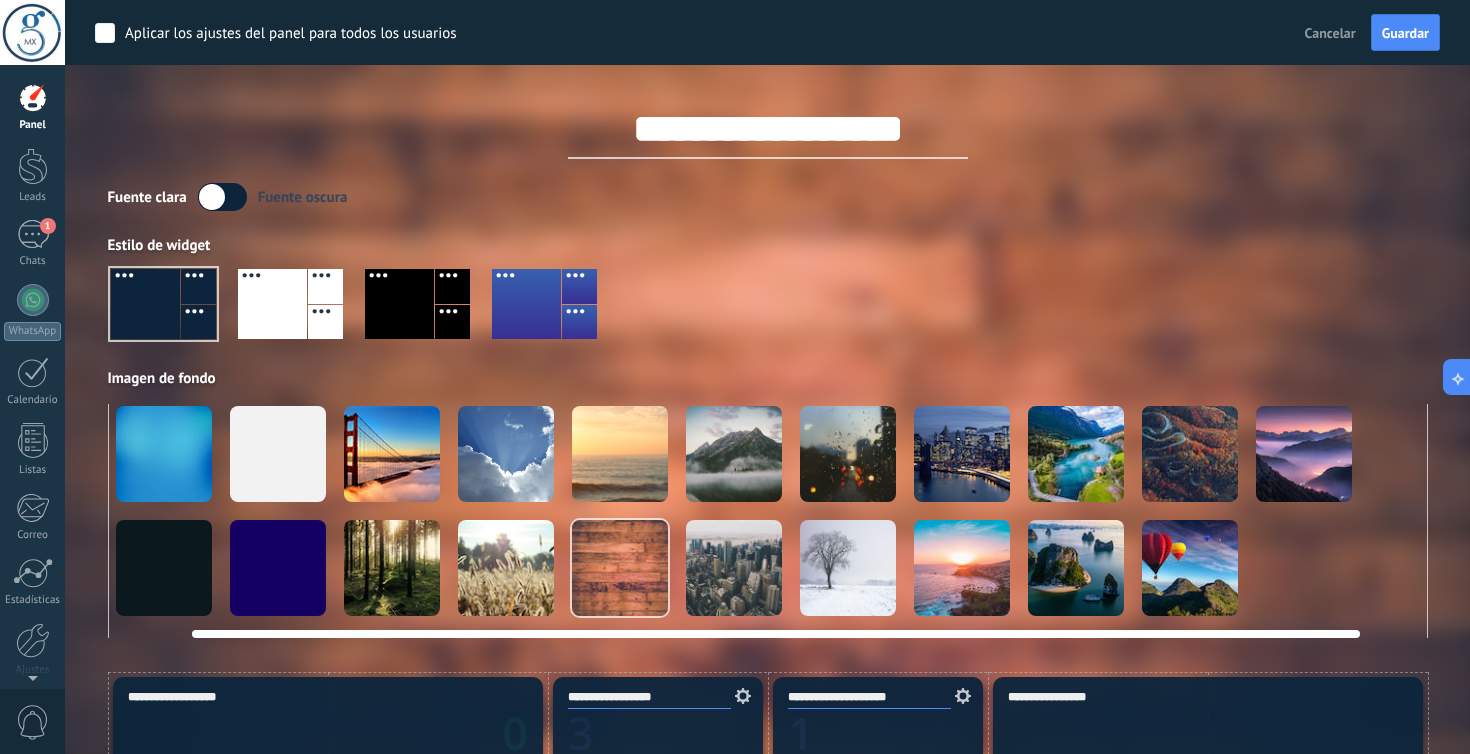 scroll, scrollTop: 0, scrollLeft: 154, axis: horizontal 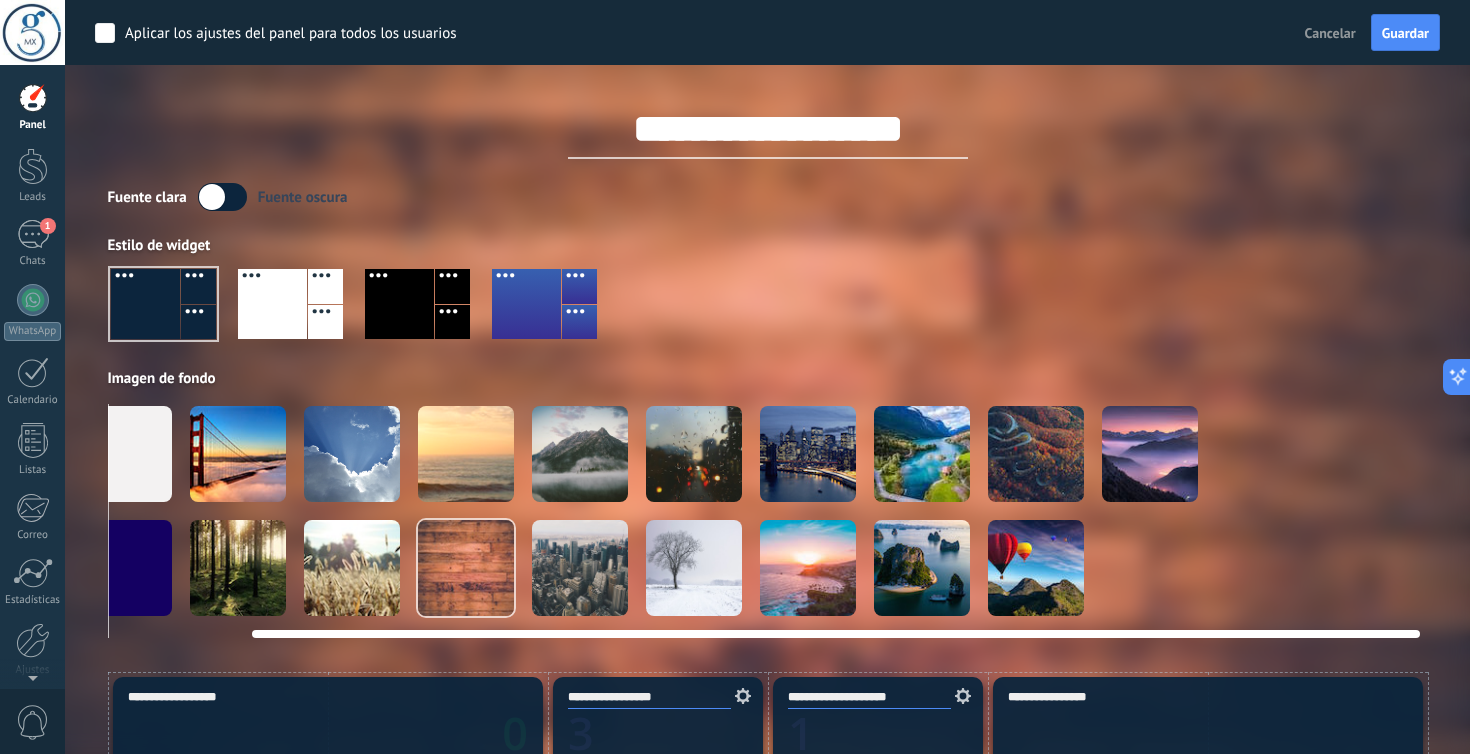 click at bounding box center [1378, 568] 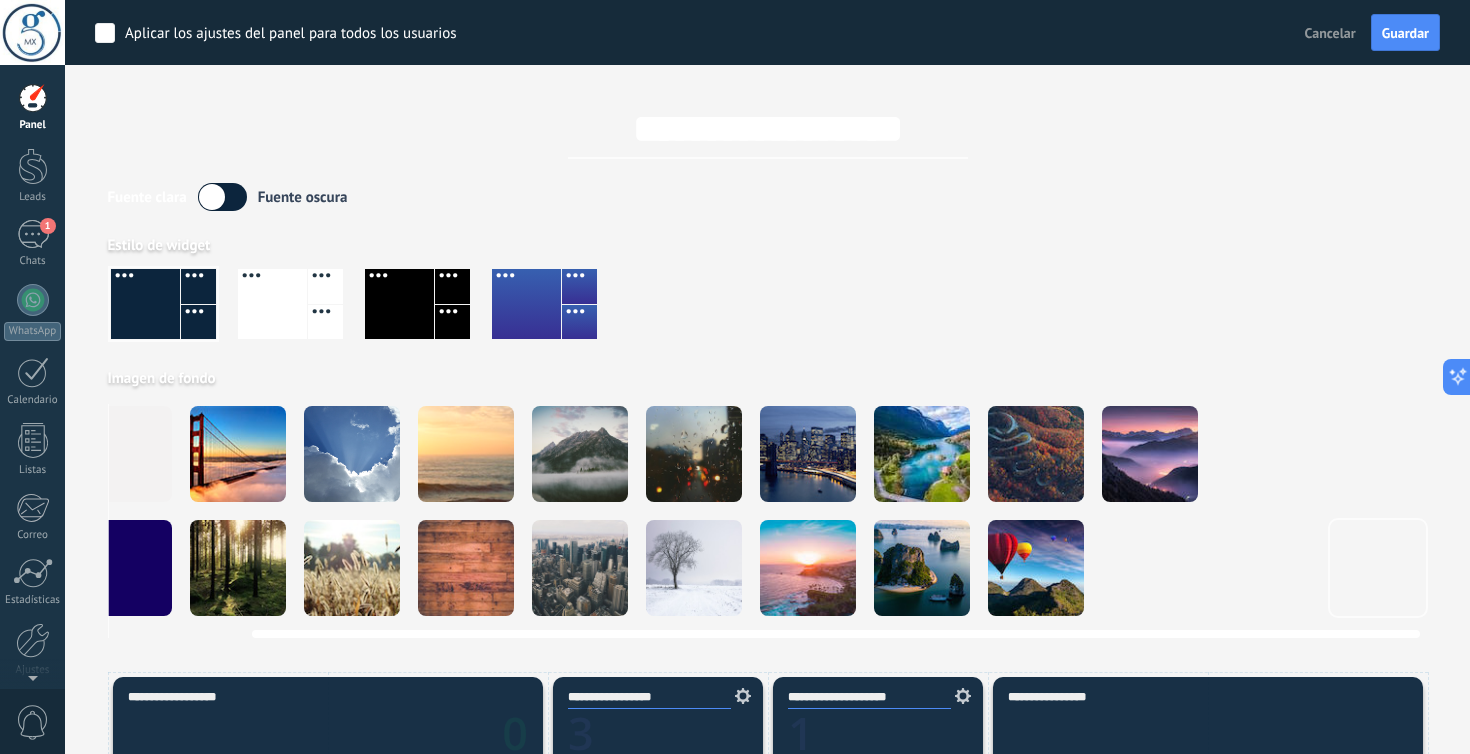 click at bounding box center [1150, 454] 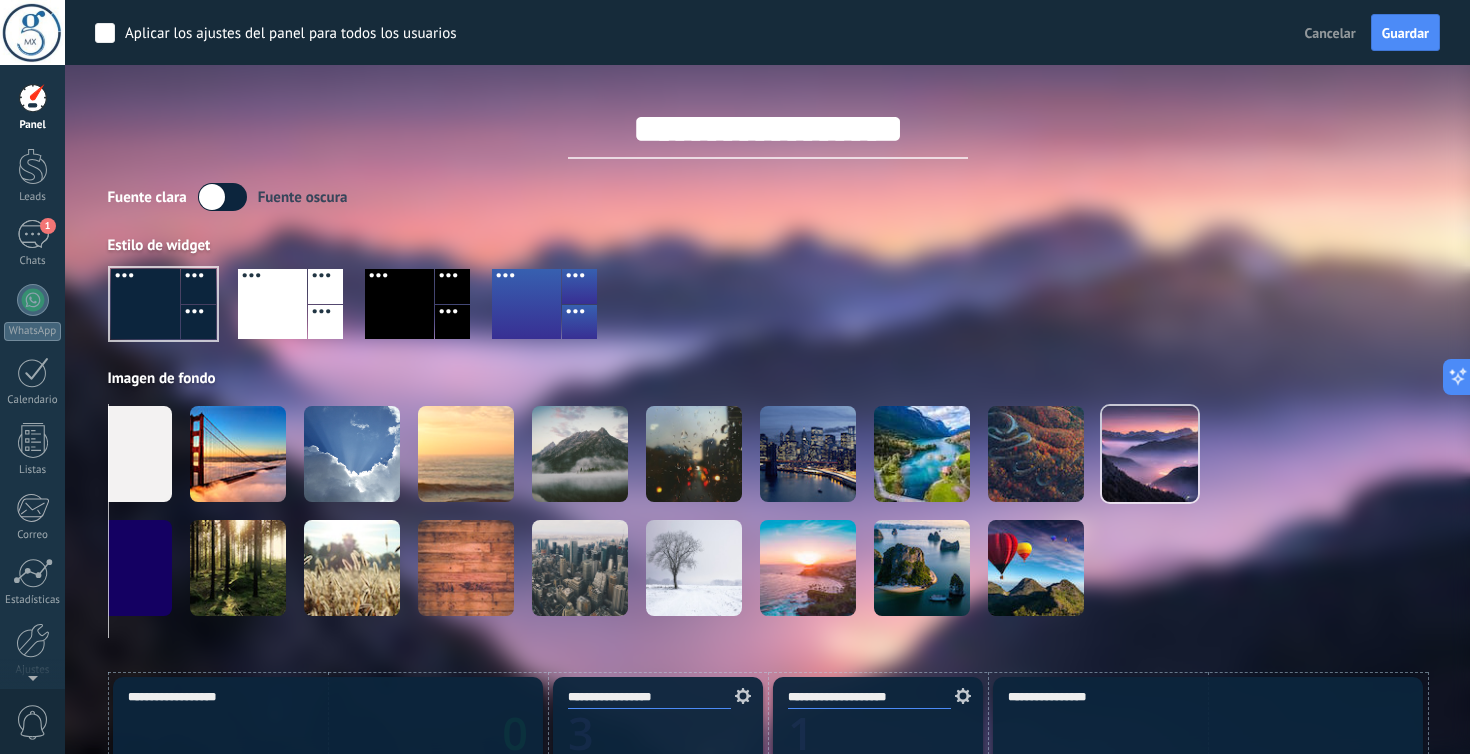 click at bounding box center (222, 197) 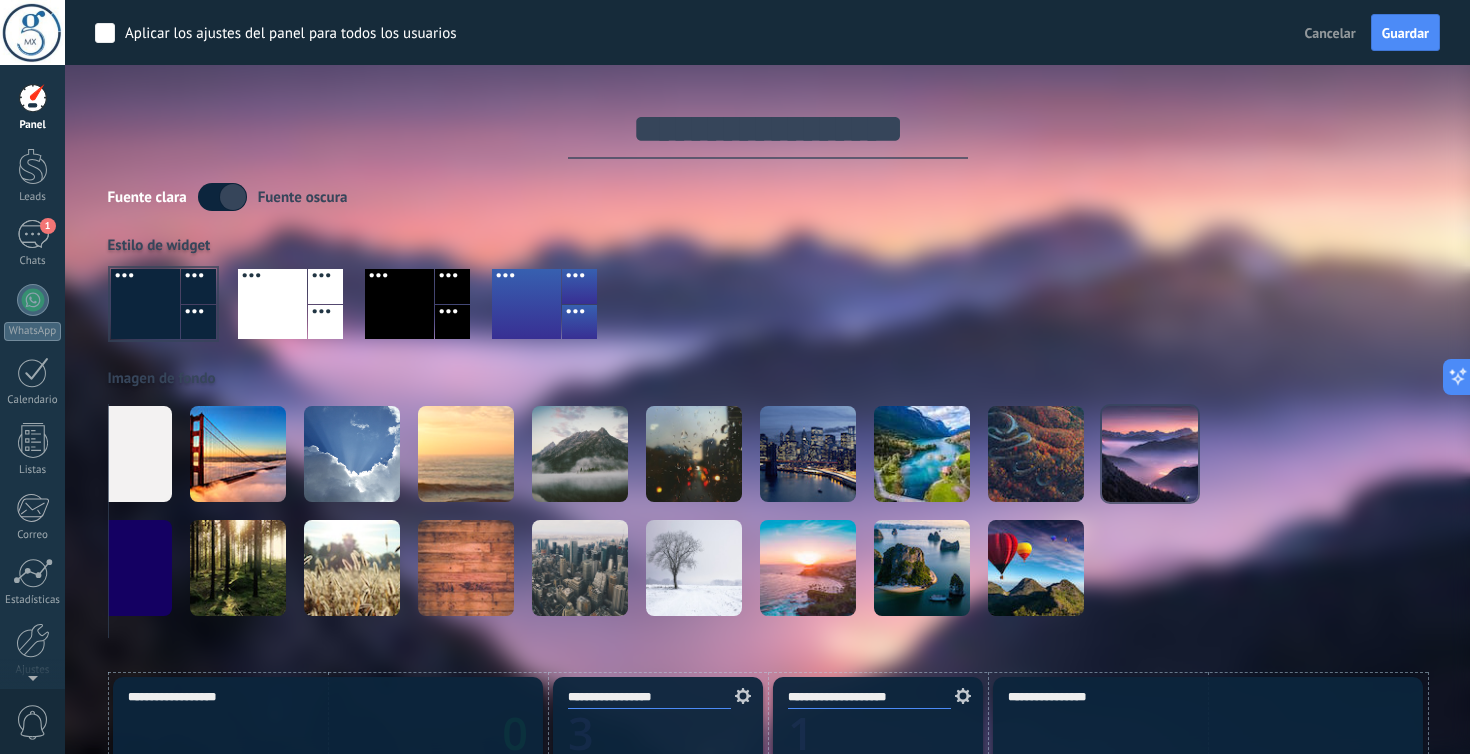 click at bounding box center [222, 197] 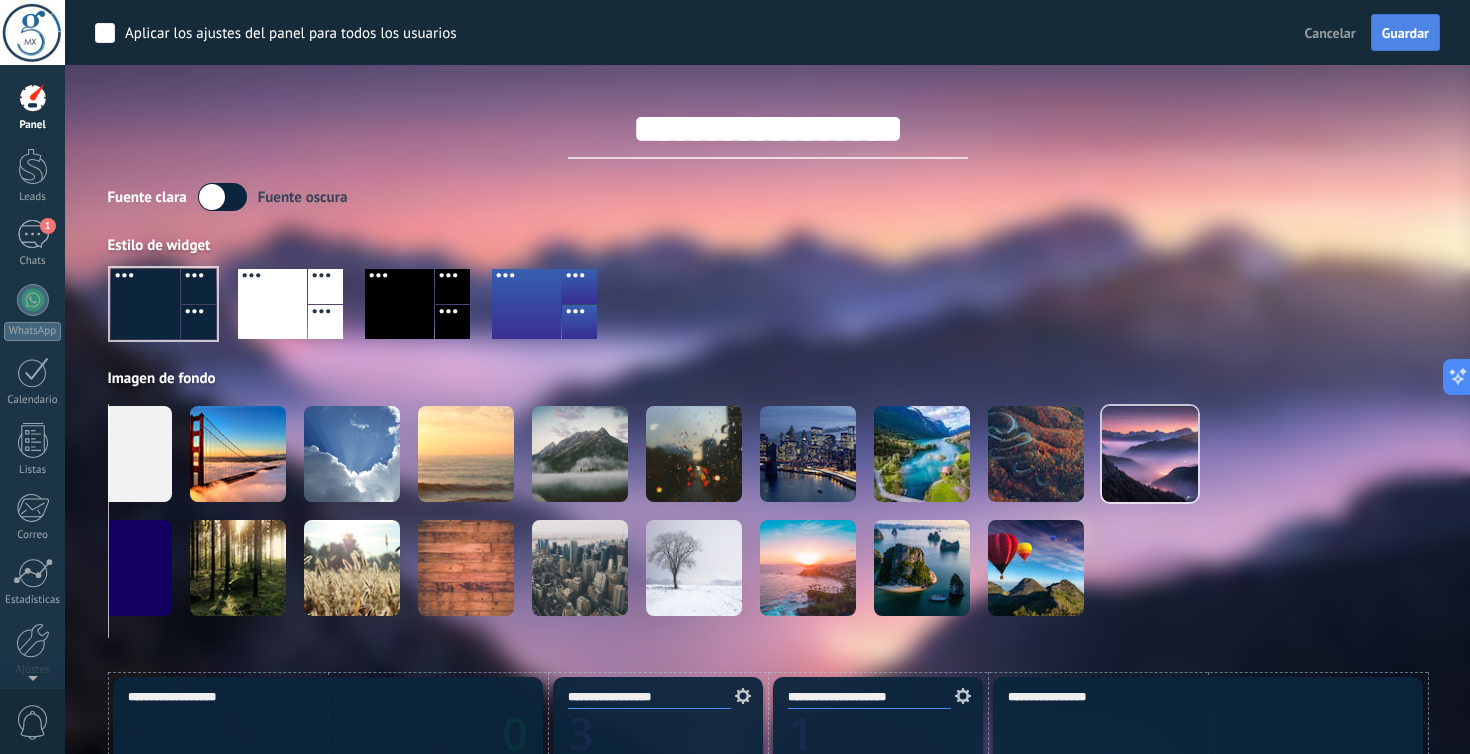 click on "Guardar" at bounding box center [1405, 33] 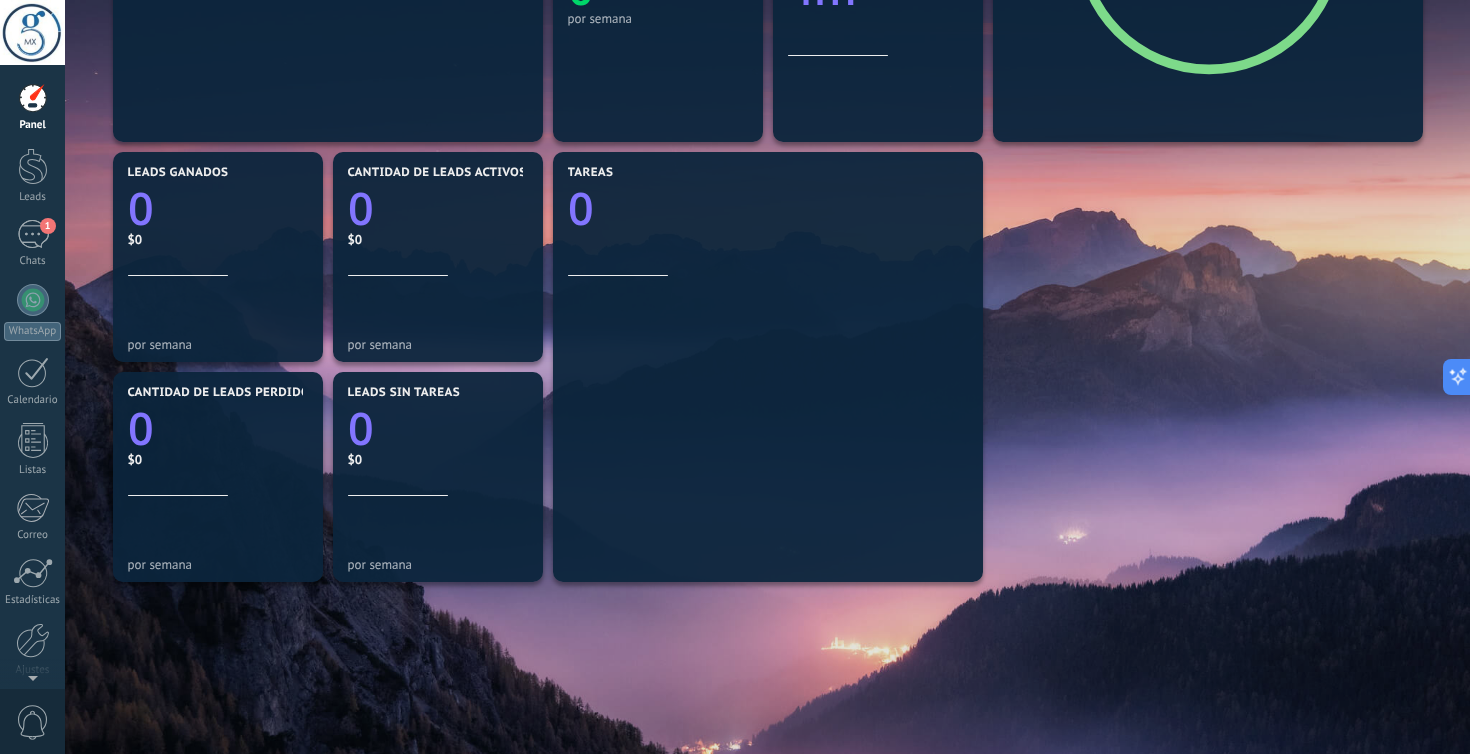 scroll, scrollTop: 651, scrollLeft: 0, axis: vertical 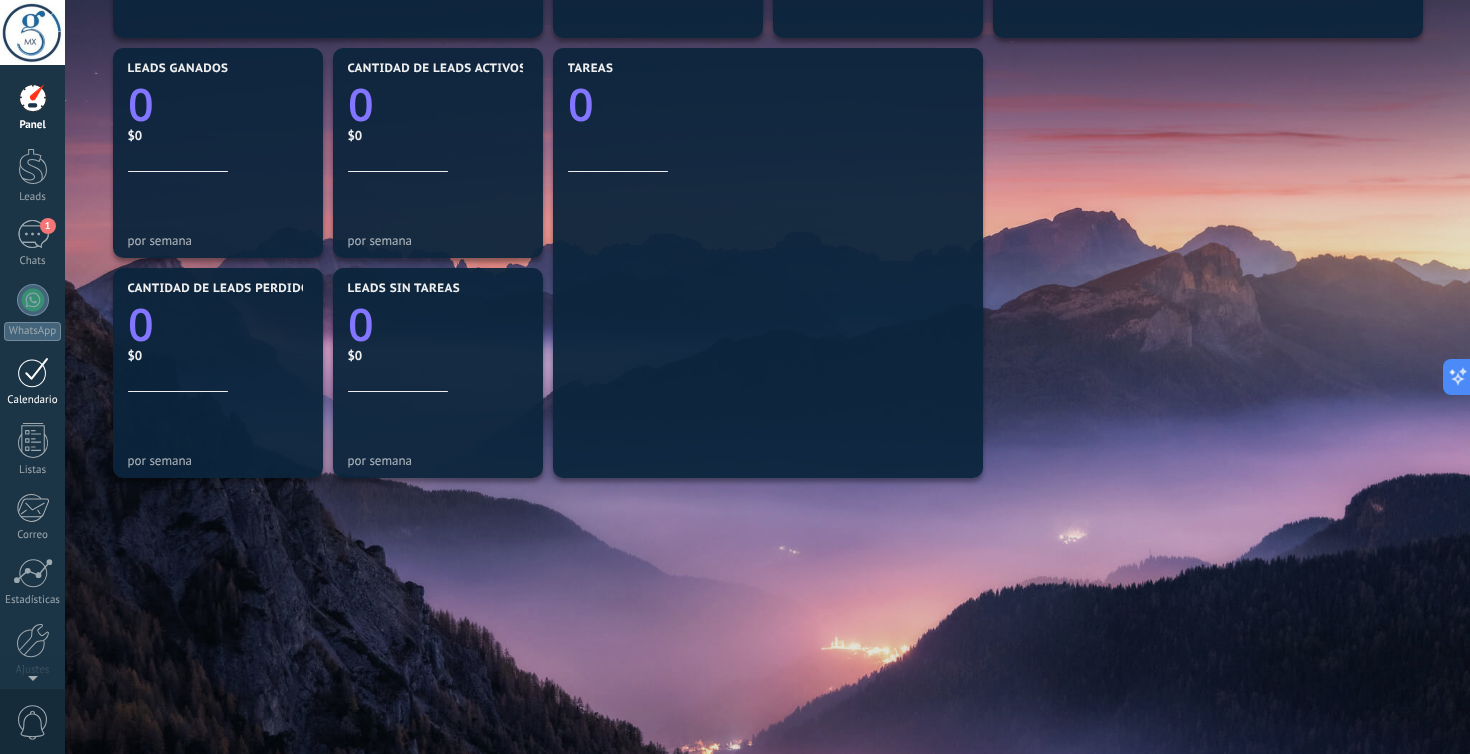 click at bounding box center [33, 372] 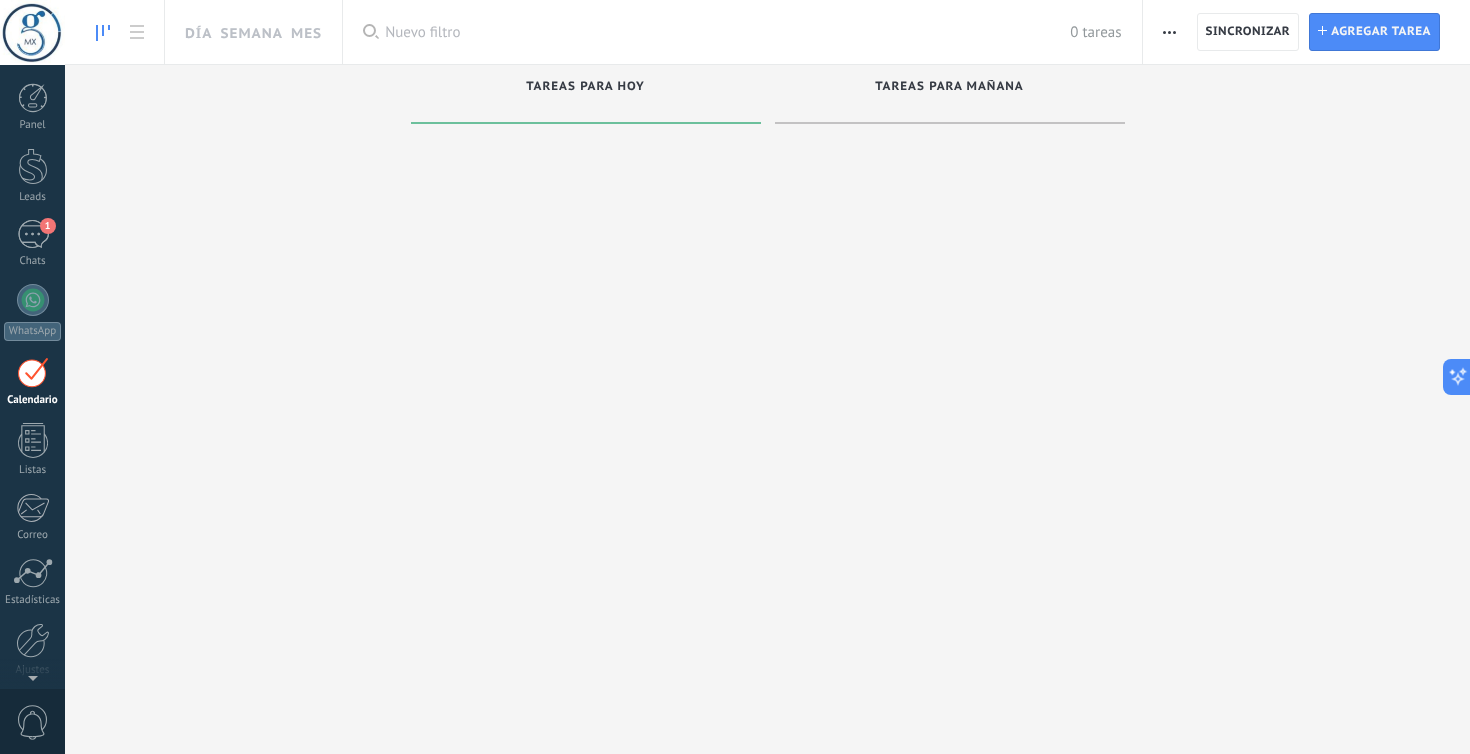 scroll, scrollTop: 0, scrollLeft: 0, axis: both 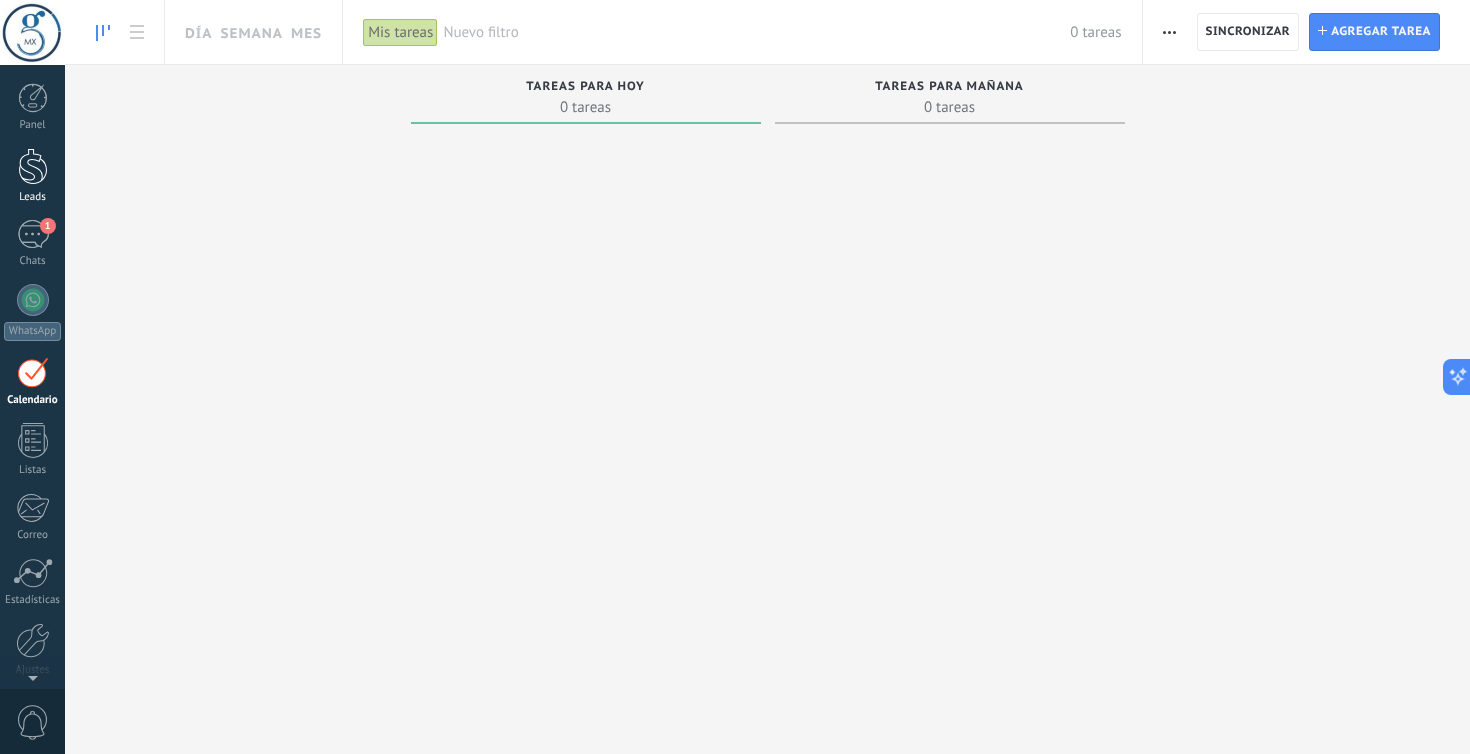 click at bounding box center (33, 166) 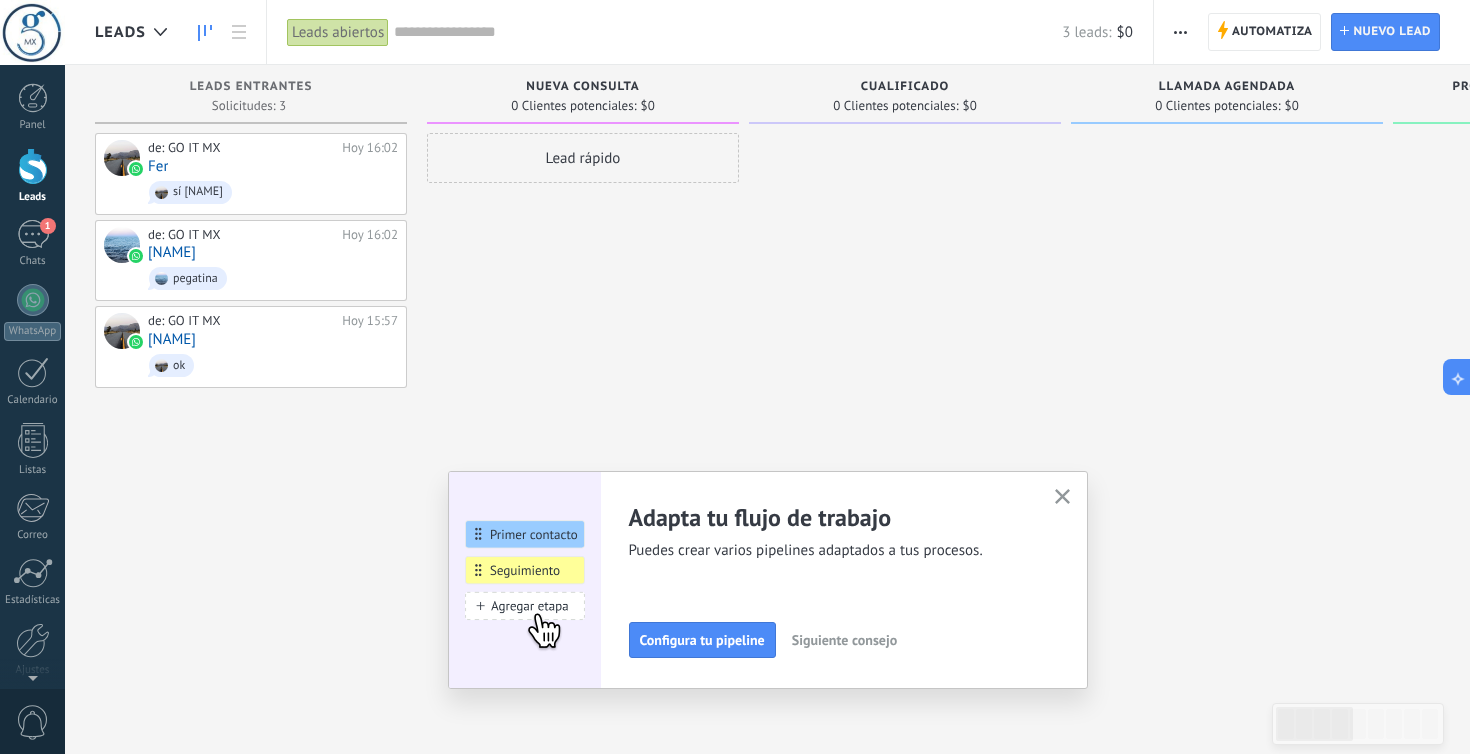 click 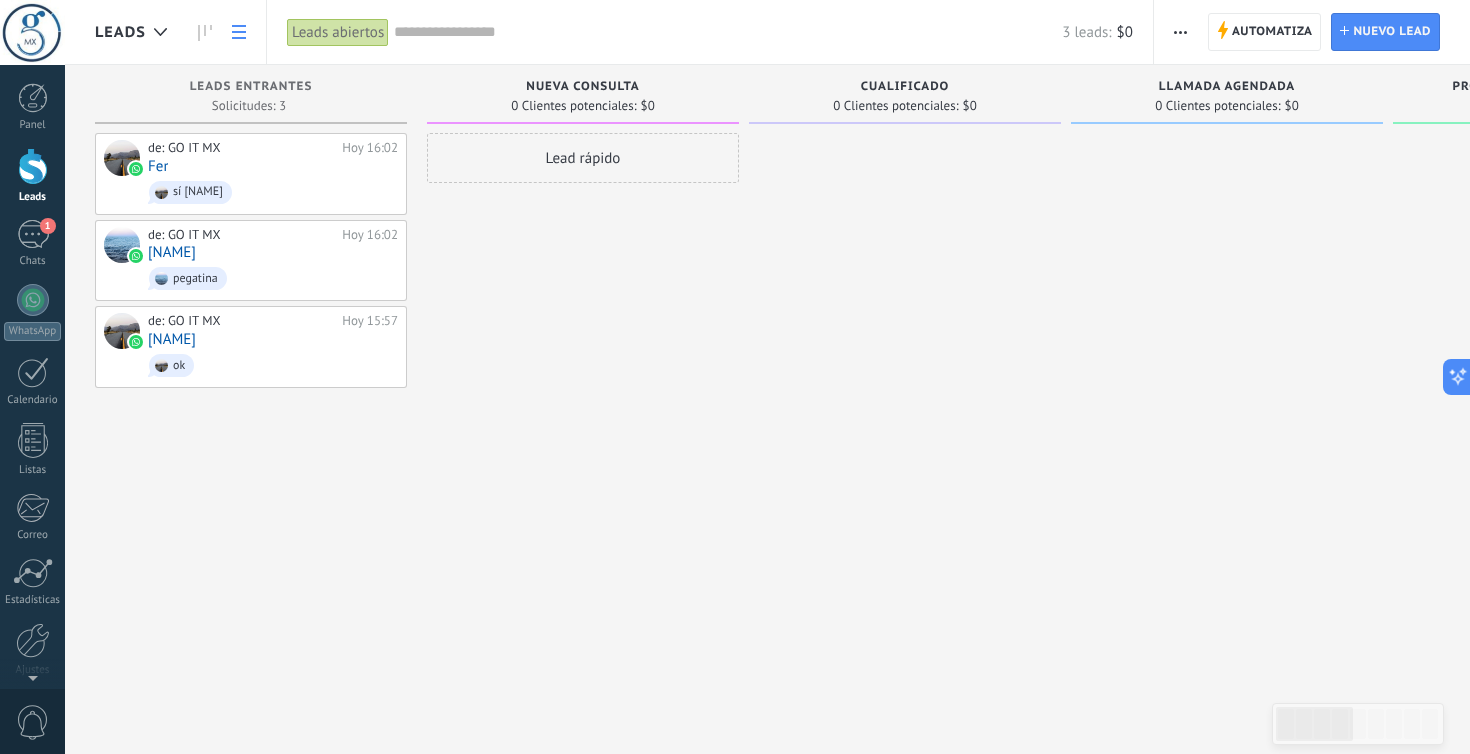 click at bounding box center (239, 32) 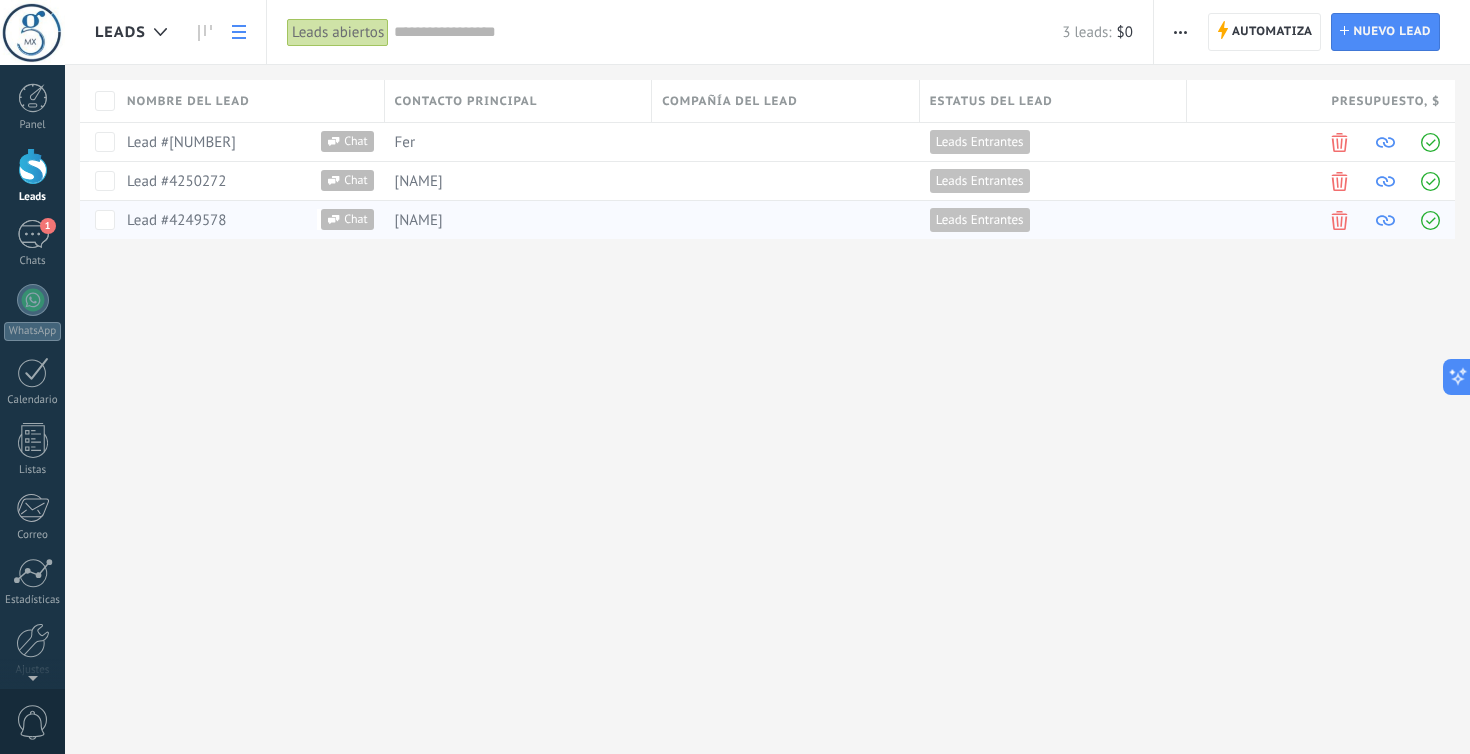 click at bounding box center (1339, 220) 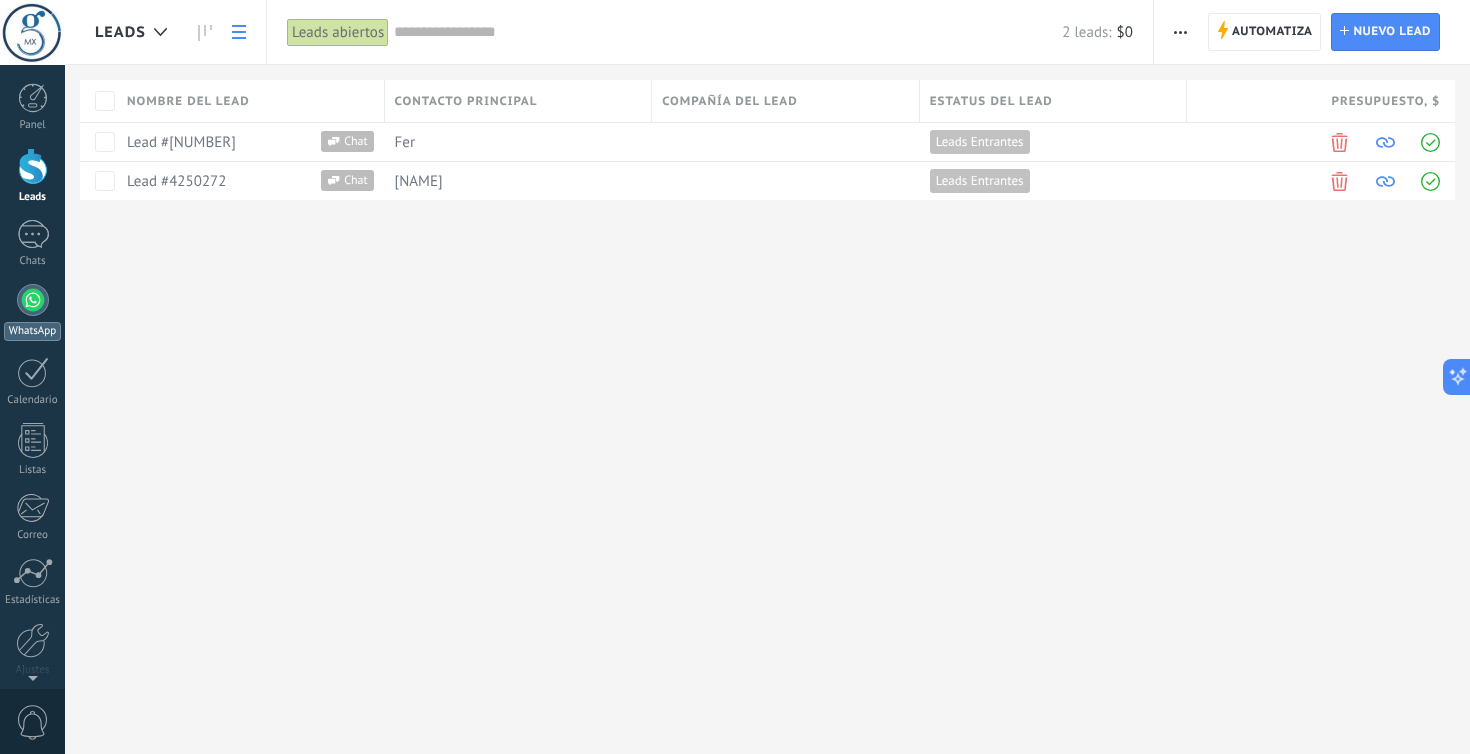 click at bounding box center (33, 300) 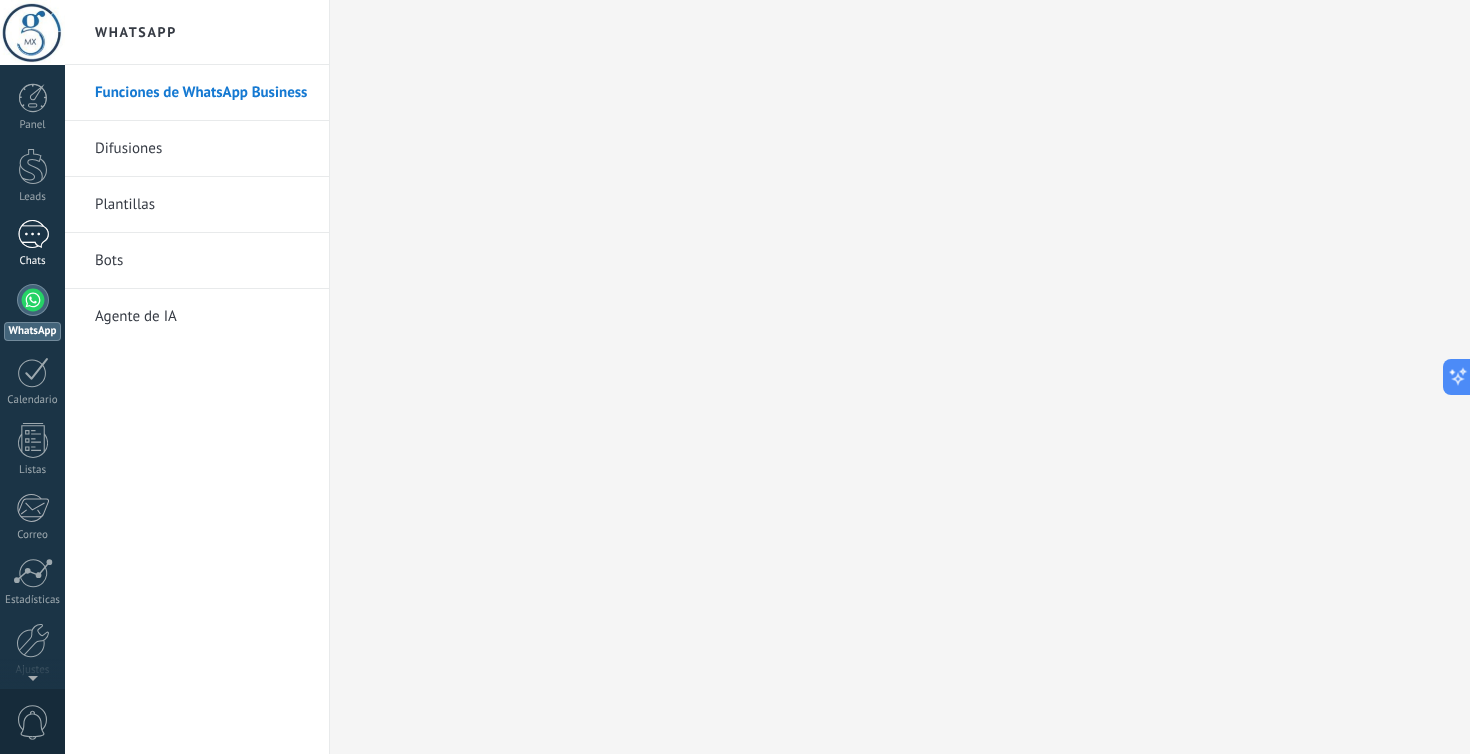 click on "1
Chats" at bounding box center (32, 244) 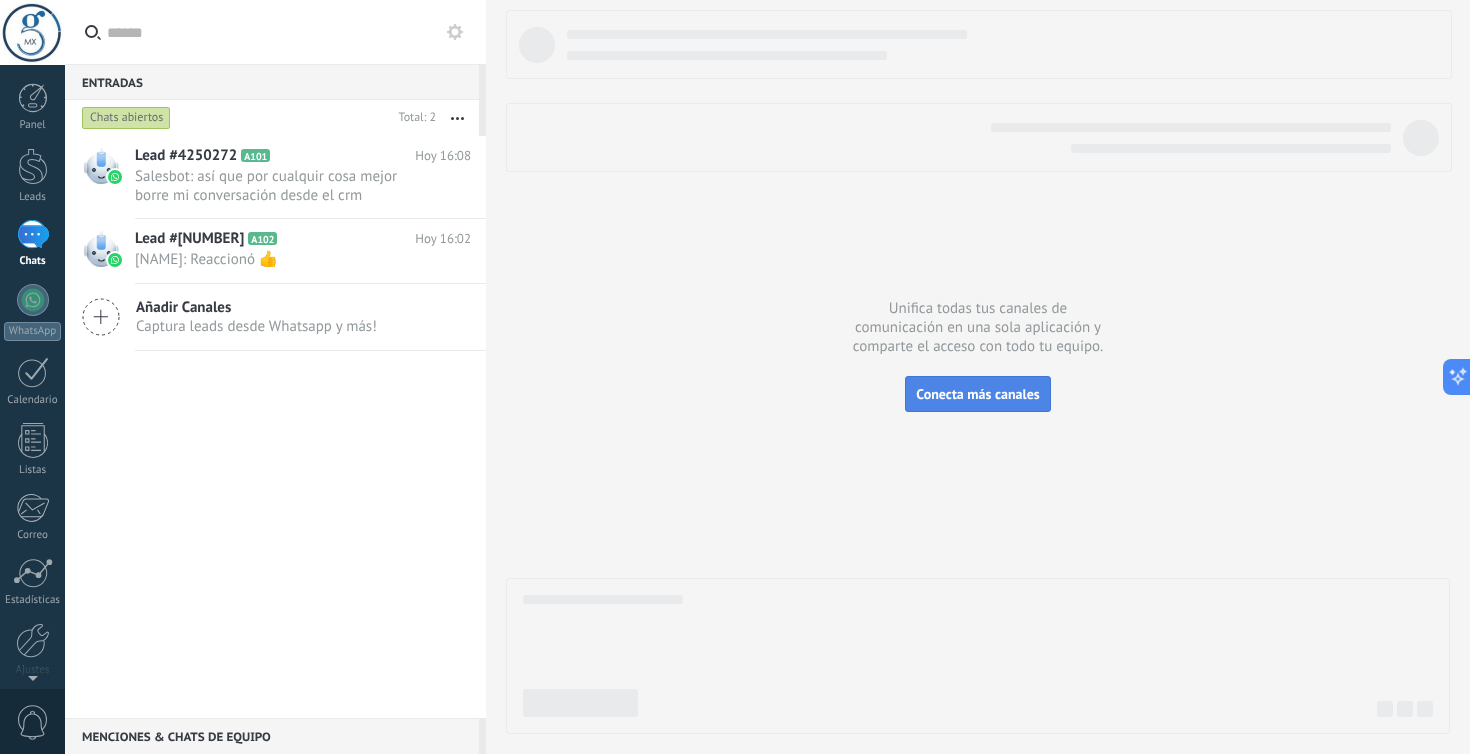 click on "Conecta más canales" at bounding box center (977, 394) 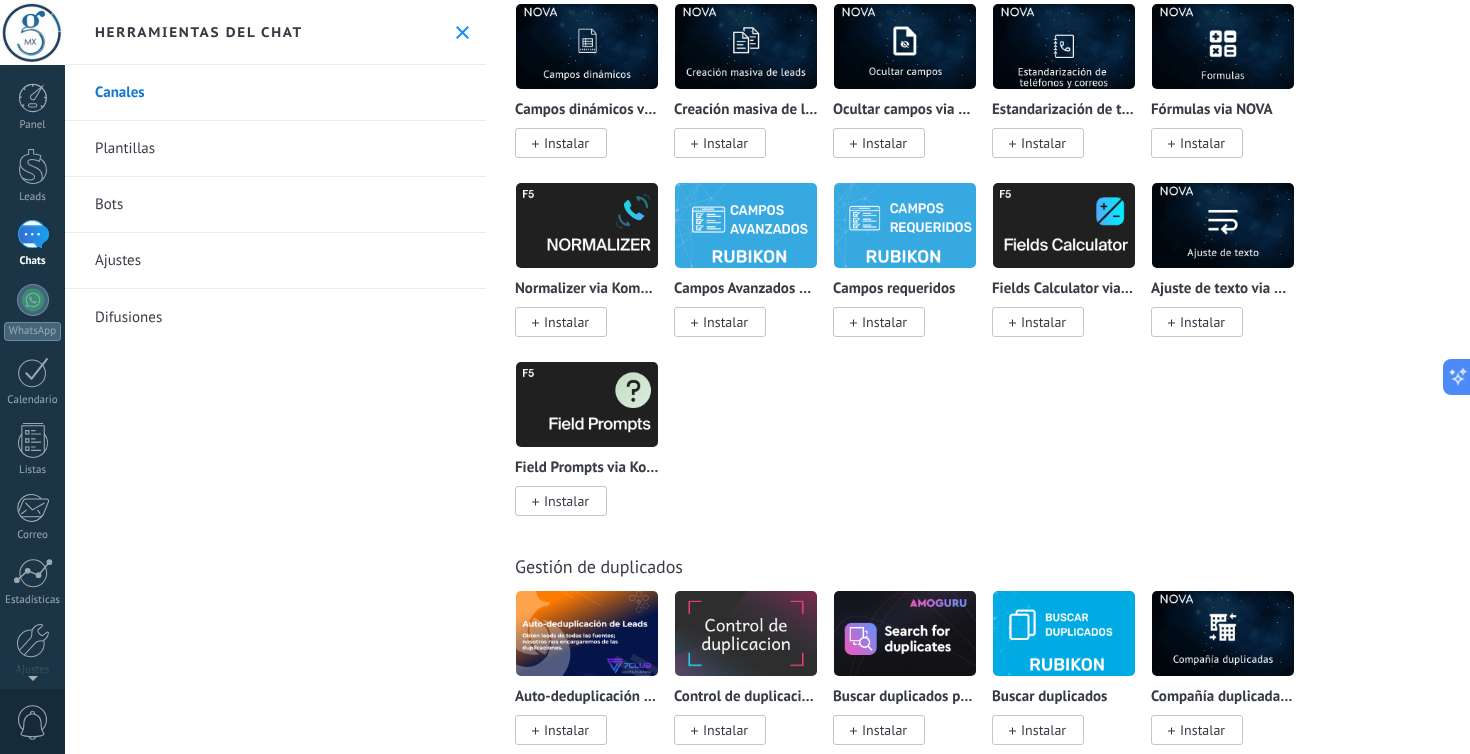 scroll, scrollTop: 9021, scrollLeft: 0, axis: vertical 